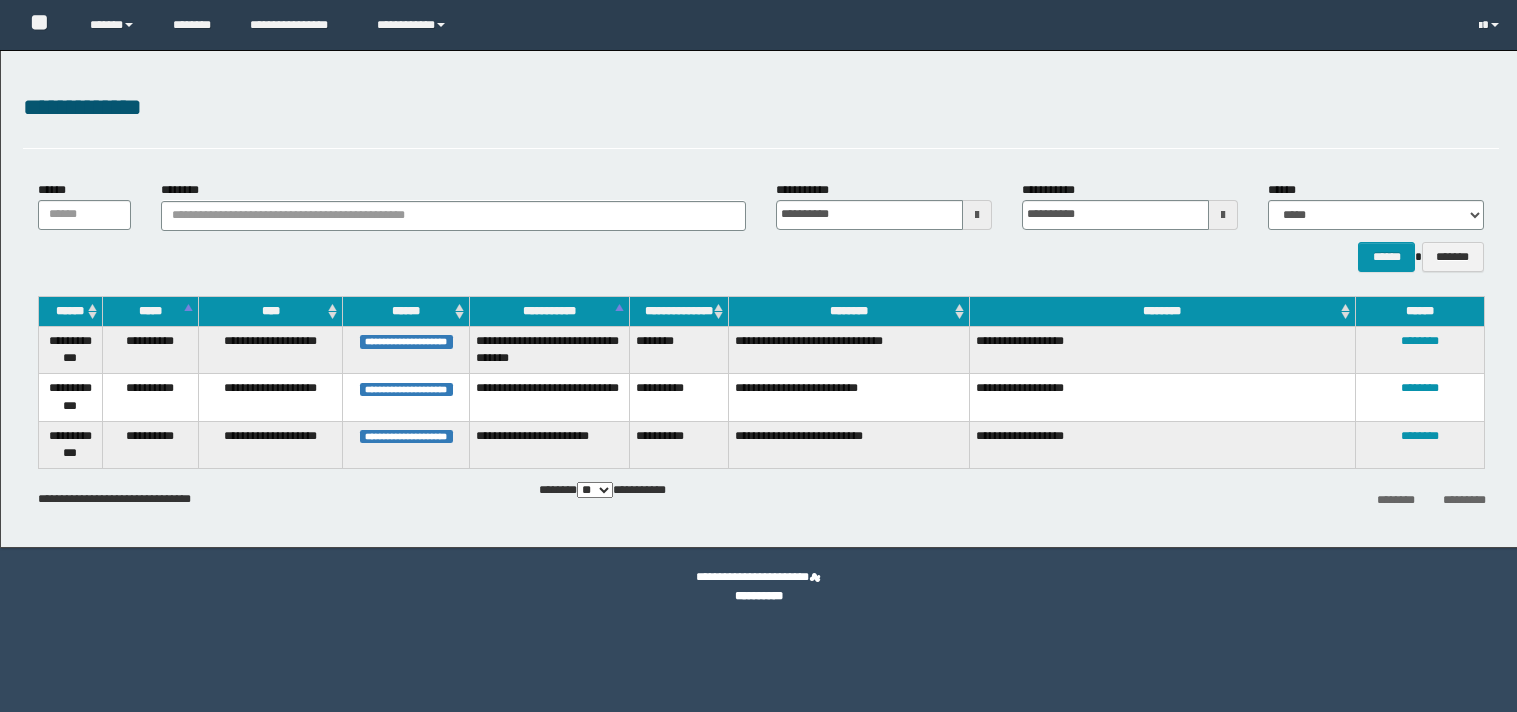 scroll, scrollTop: 0, scrollLeft: 0, axis: both 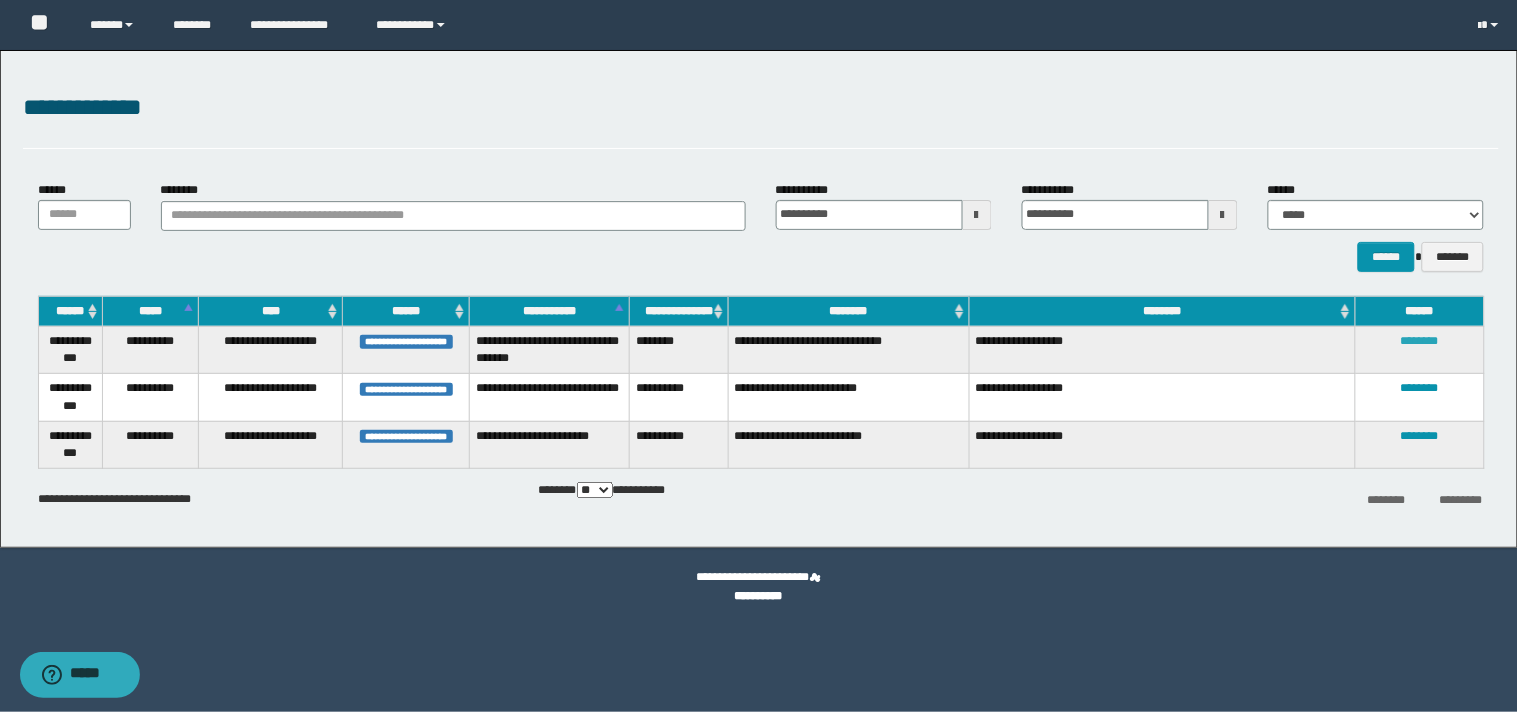click on "********" at bounding box center (1420, 341) 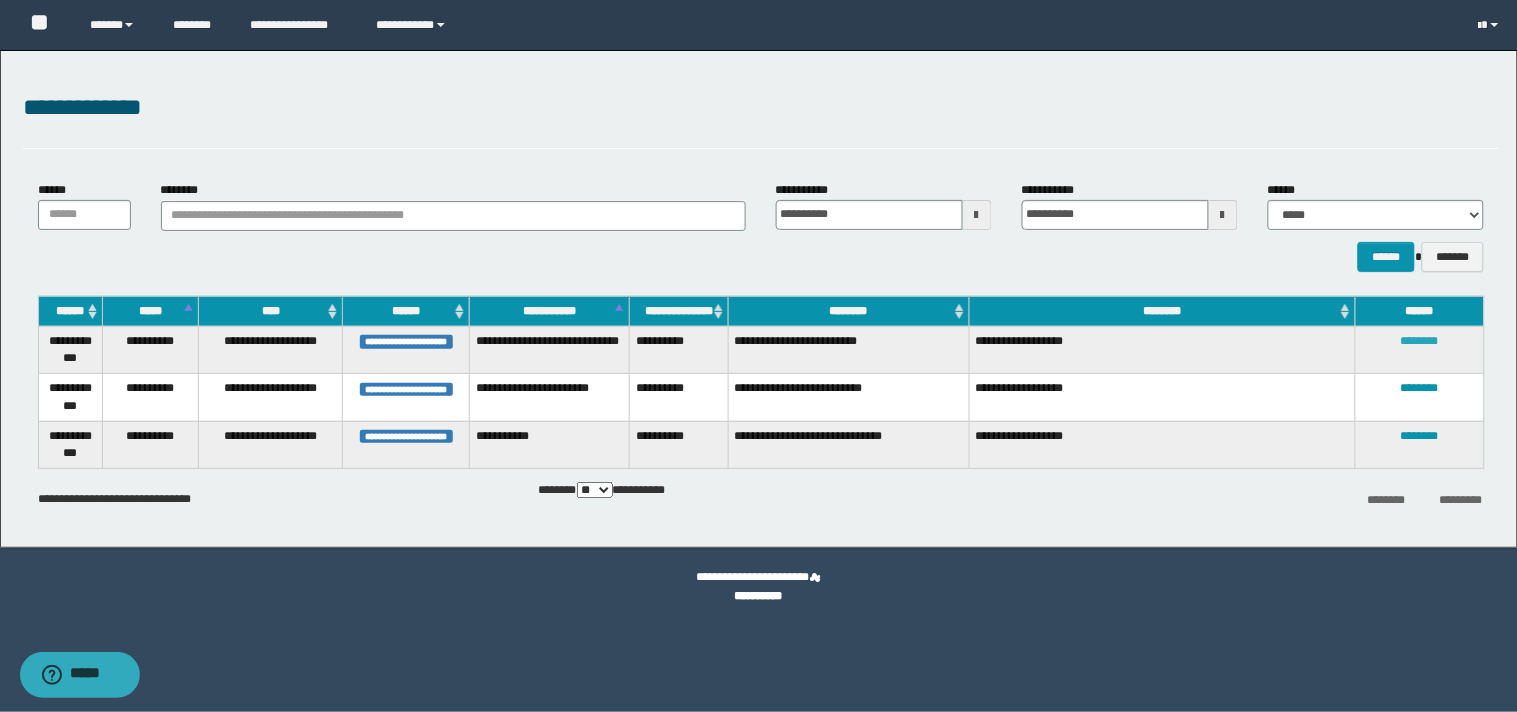 click on "********" at bounding box center [1420, 341] 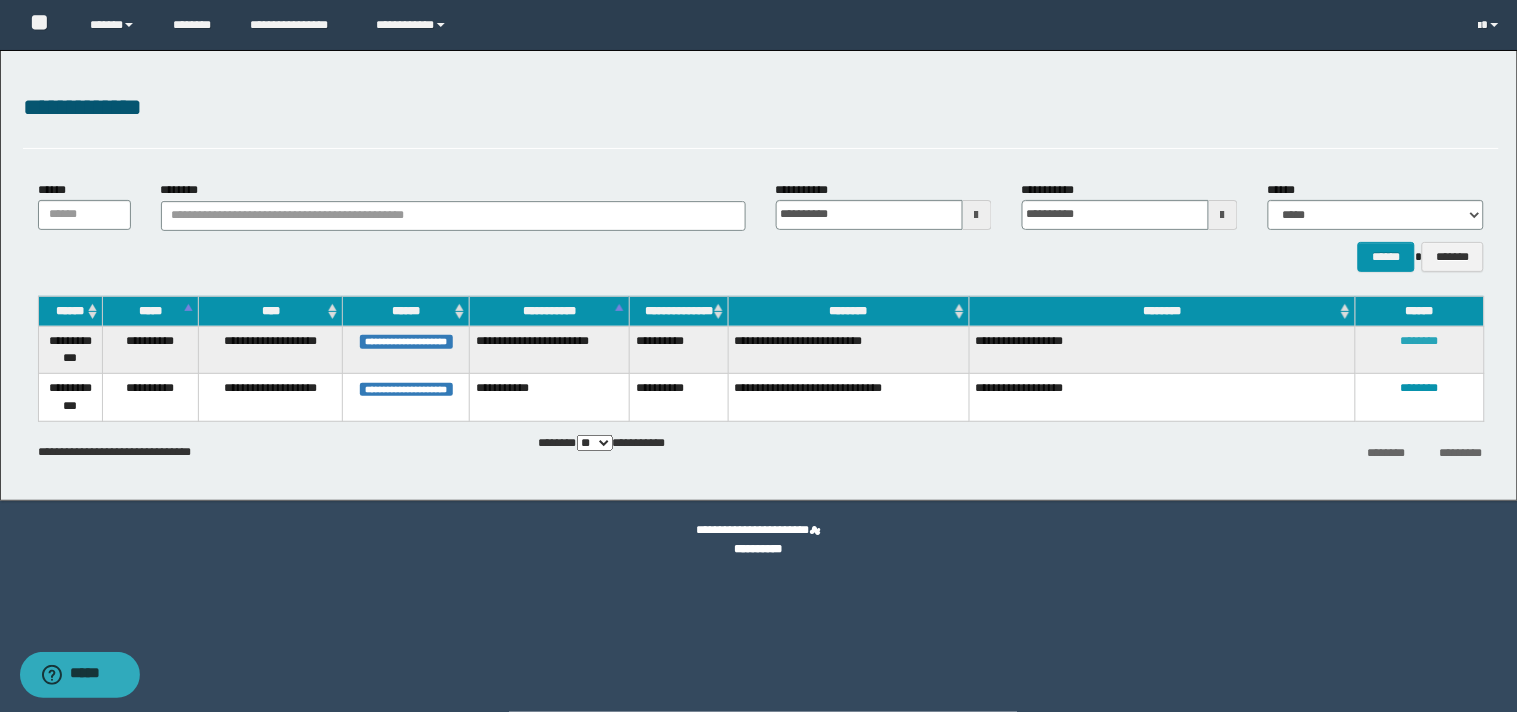click on "********" at bounding box center [1420, 341] 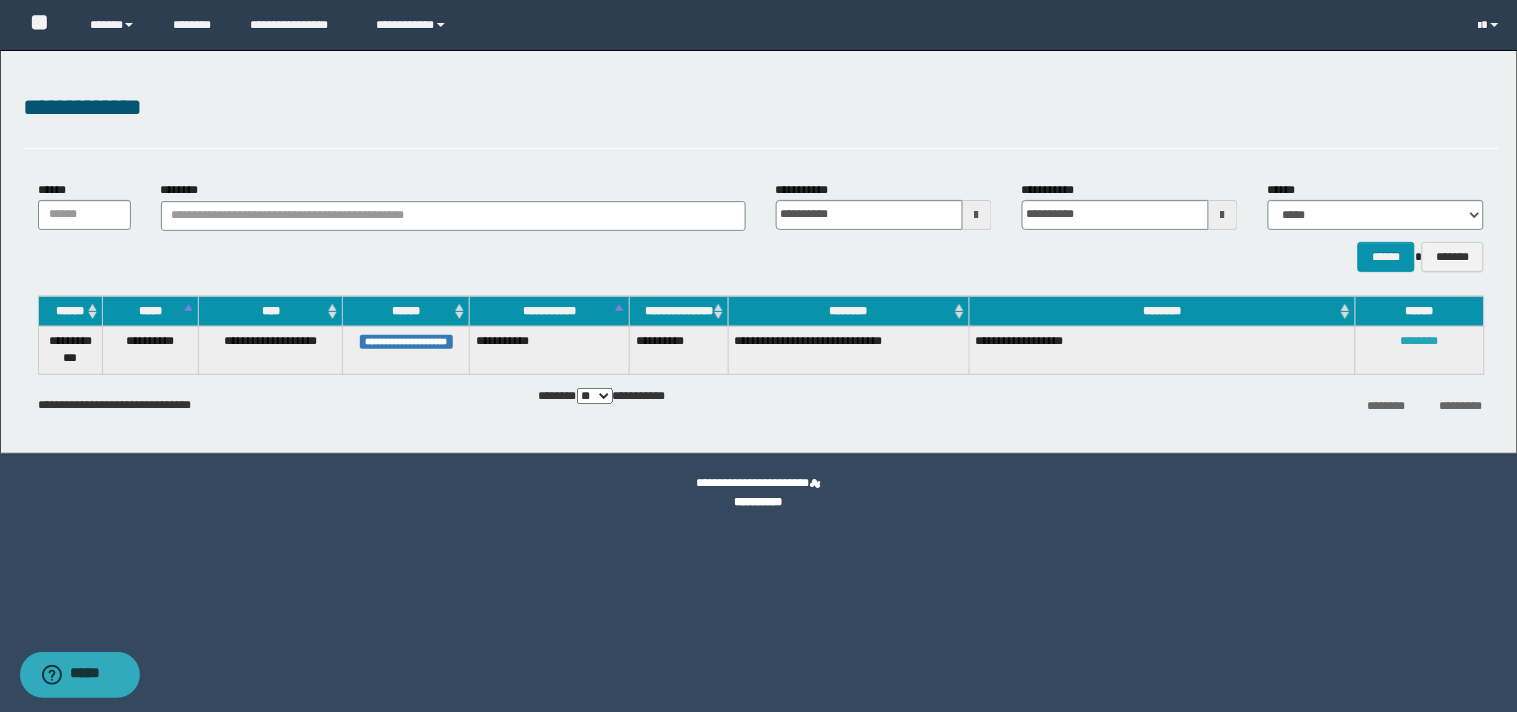 click on "********" at bounding box center [1420, 341] 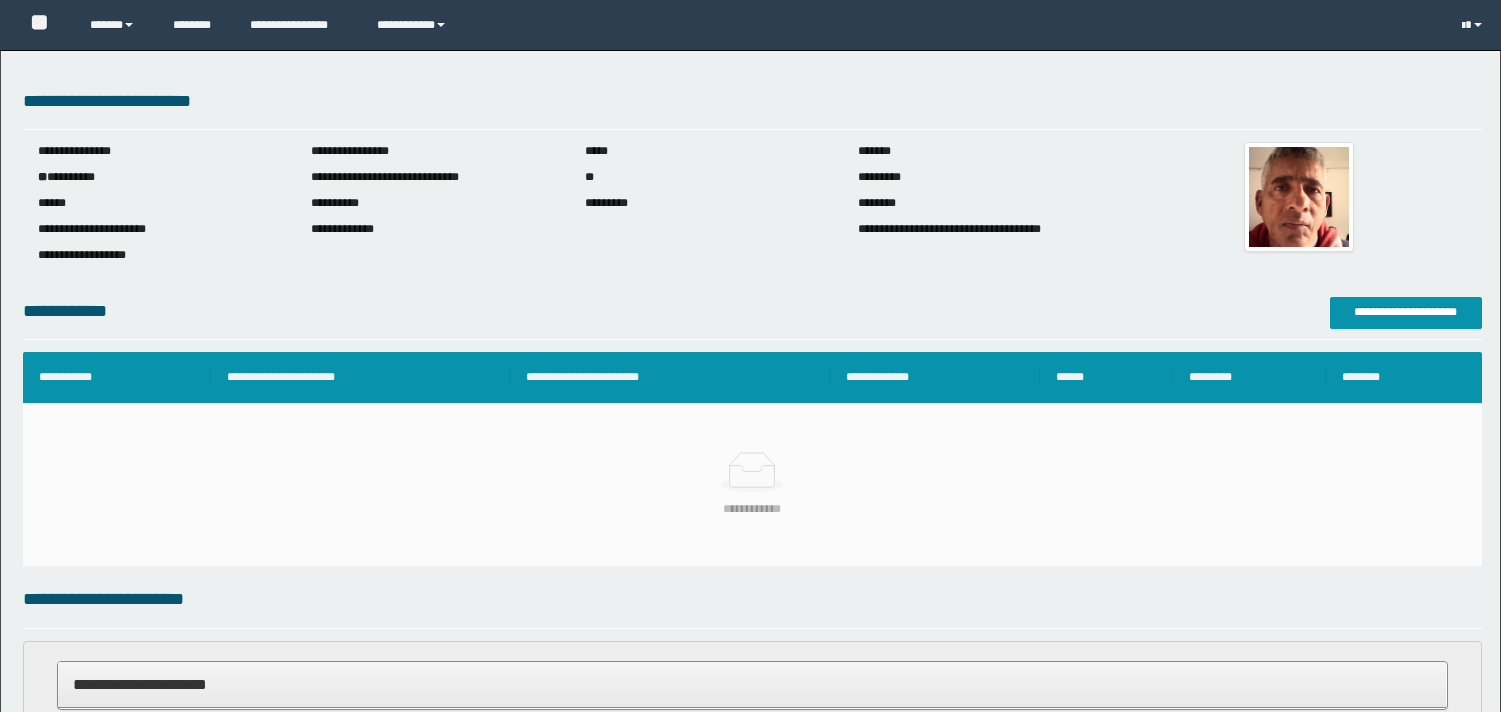 scroll, scrollTop: 0, scrollLeft: 0, axis: both 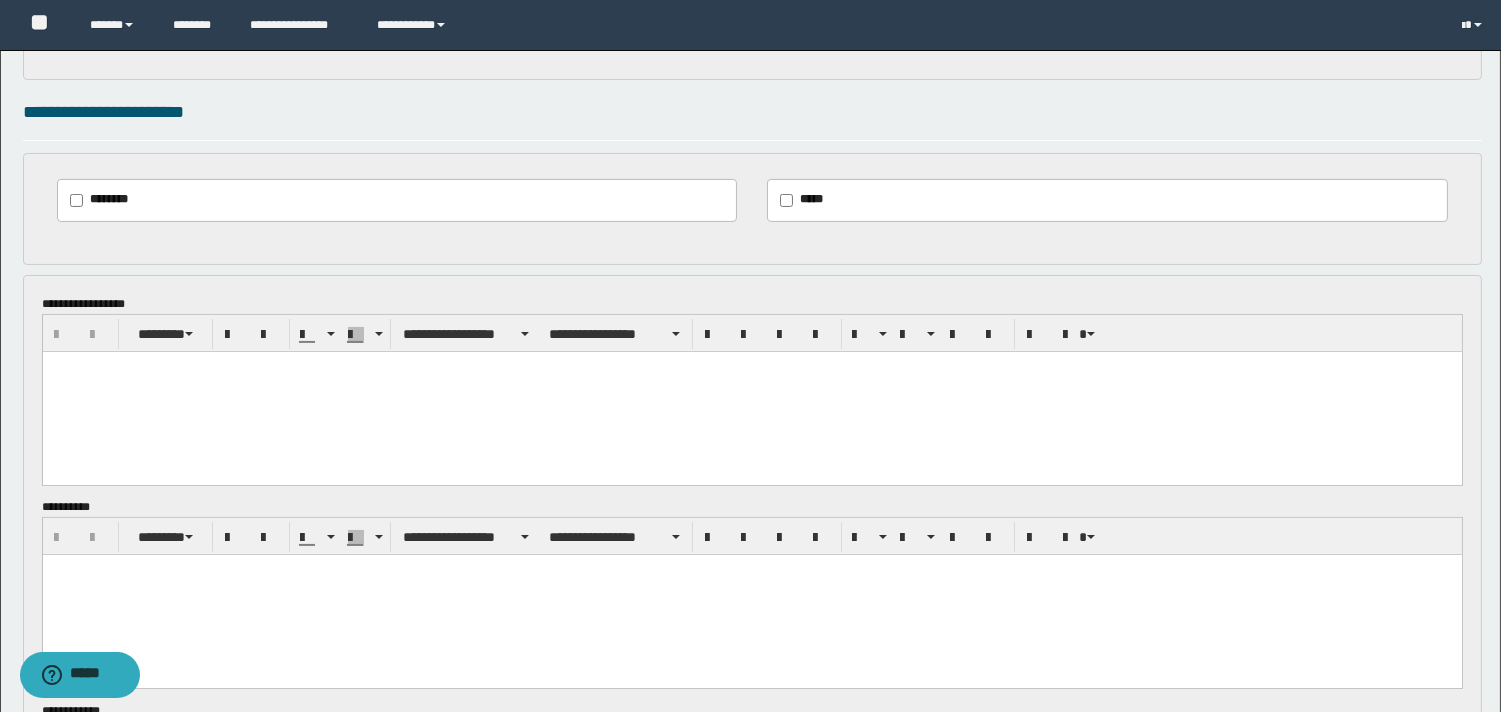 click at bounding box center (751, 391) 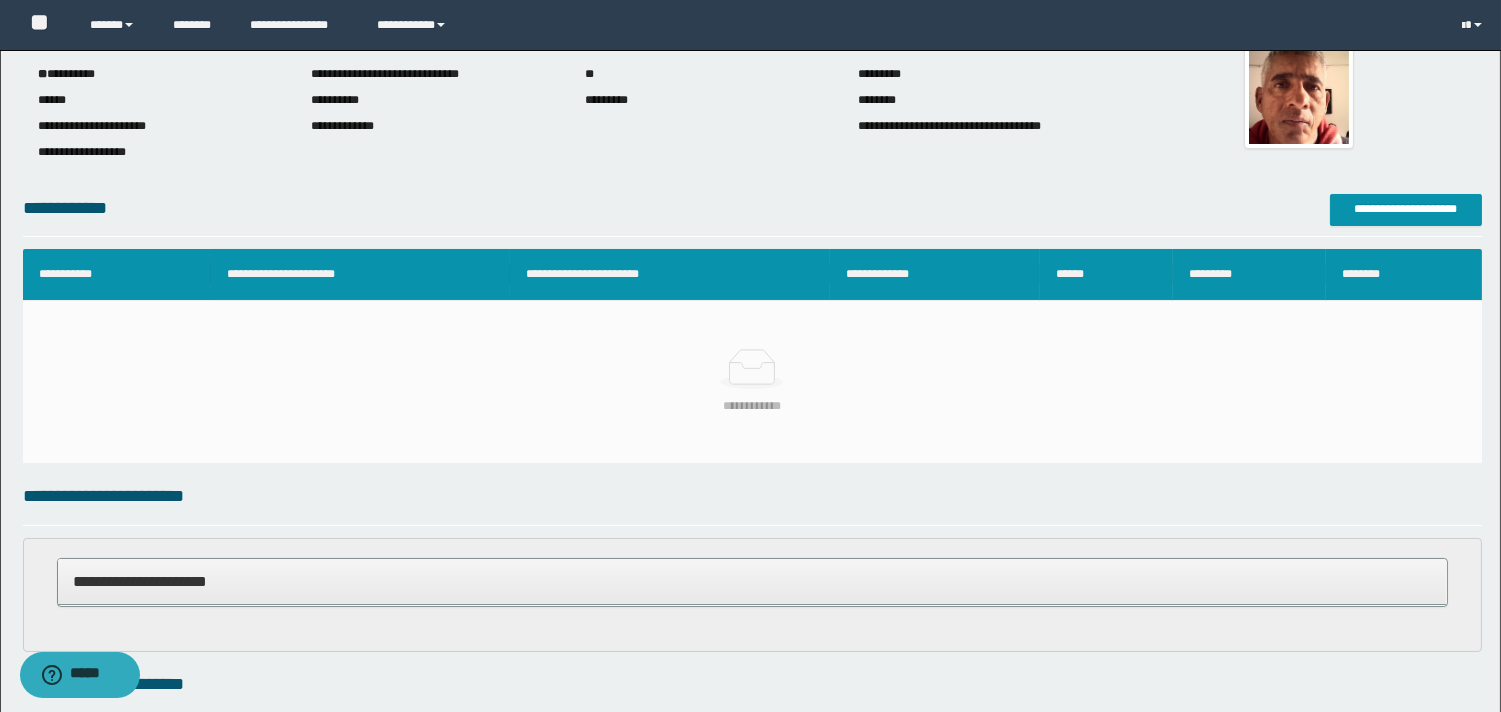 scroll, scrollTop: 32, scrollLeft: 0, axis: vertical 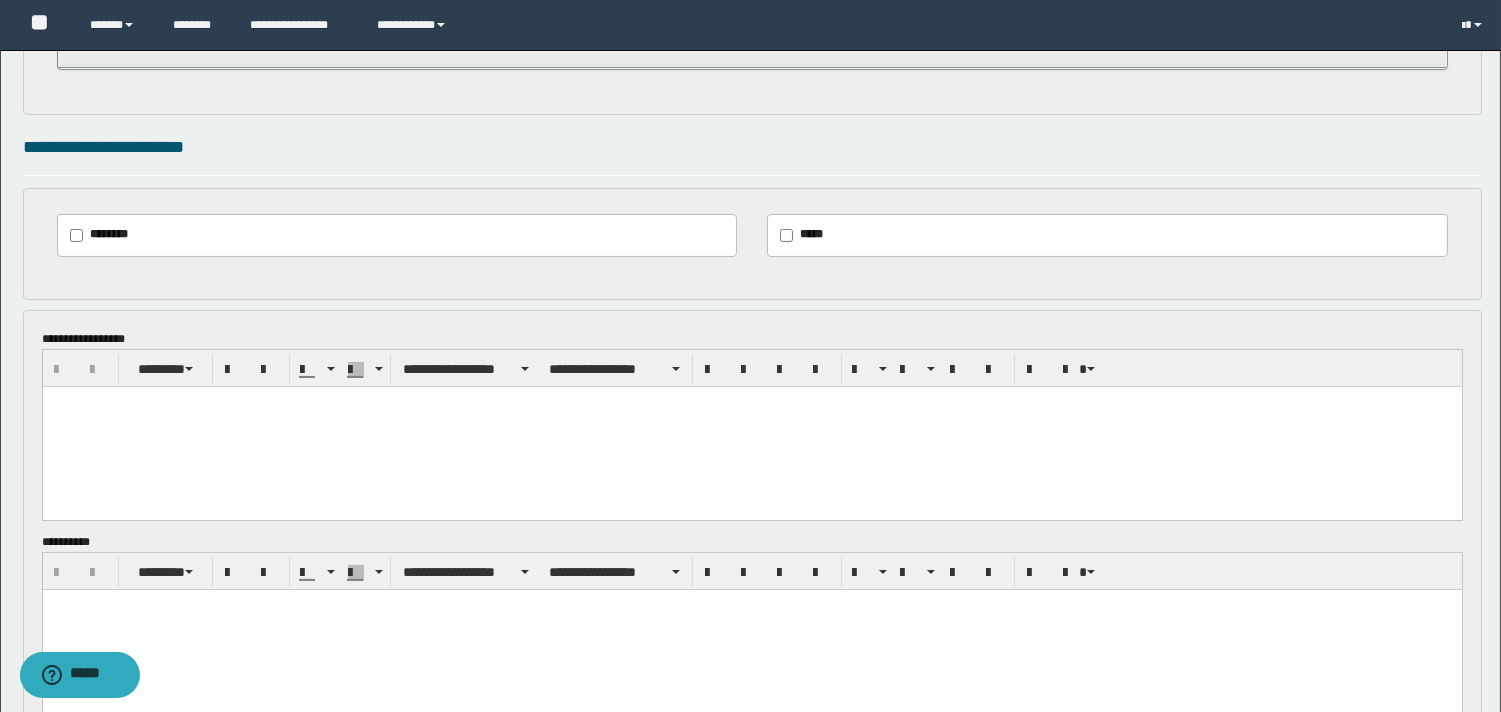 click at bounding box center (751, 426) 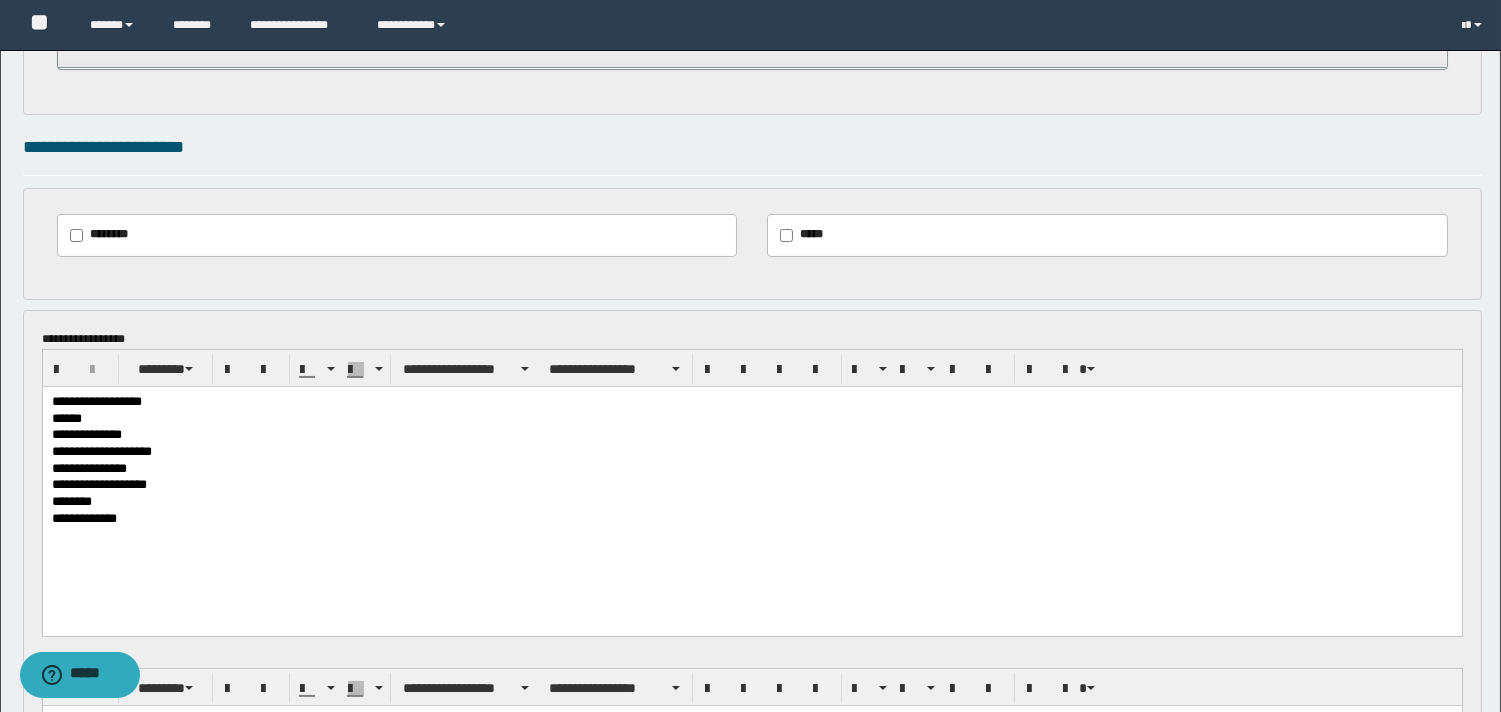 drag, startPoint x: 1134, startPoint y: 39, endPoint x: 826, endPoint y: 205, distance: 349.88568 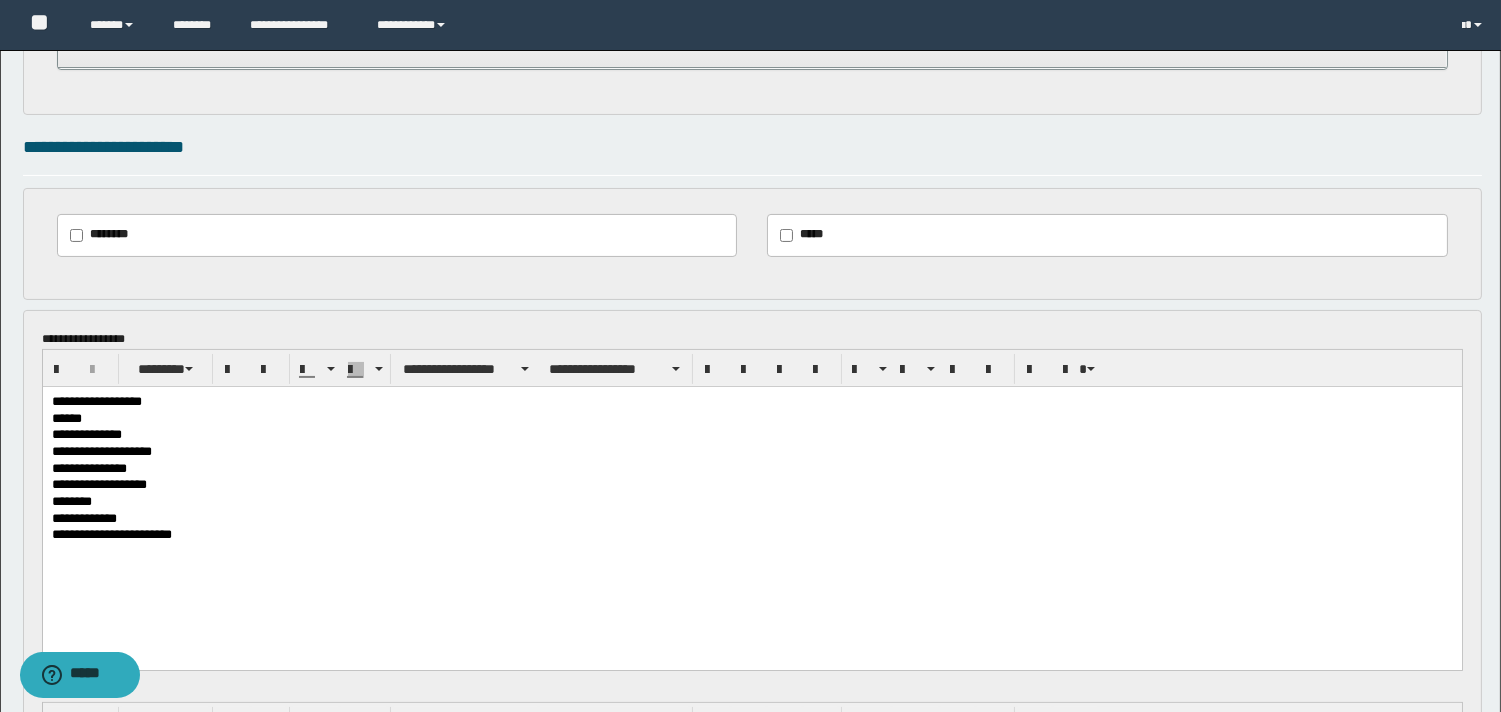 click on "**********" at bounding box center [751, 535] 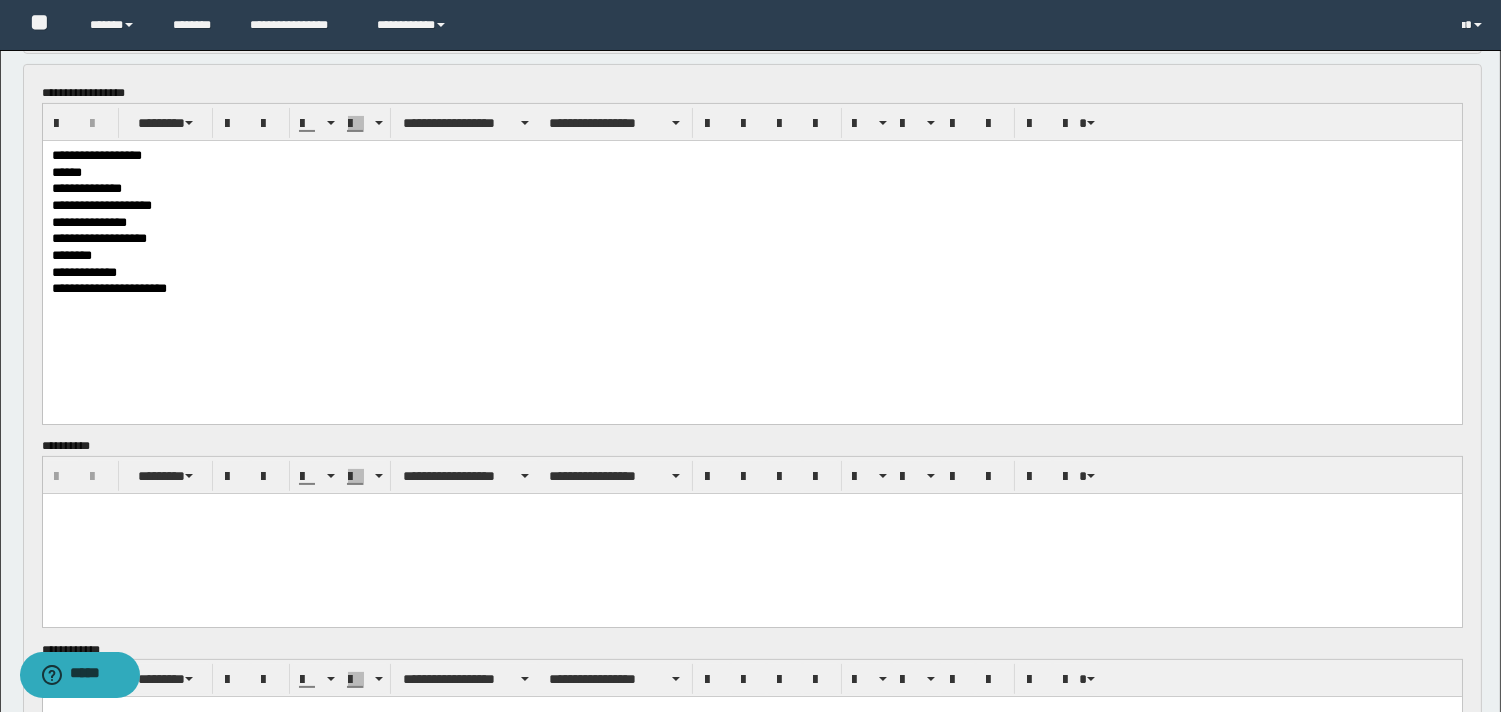 scroll, scrollTop: 897, scrollLeft: 0, axis: vertical 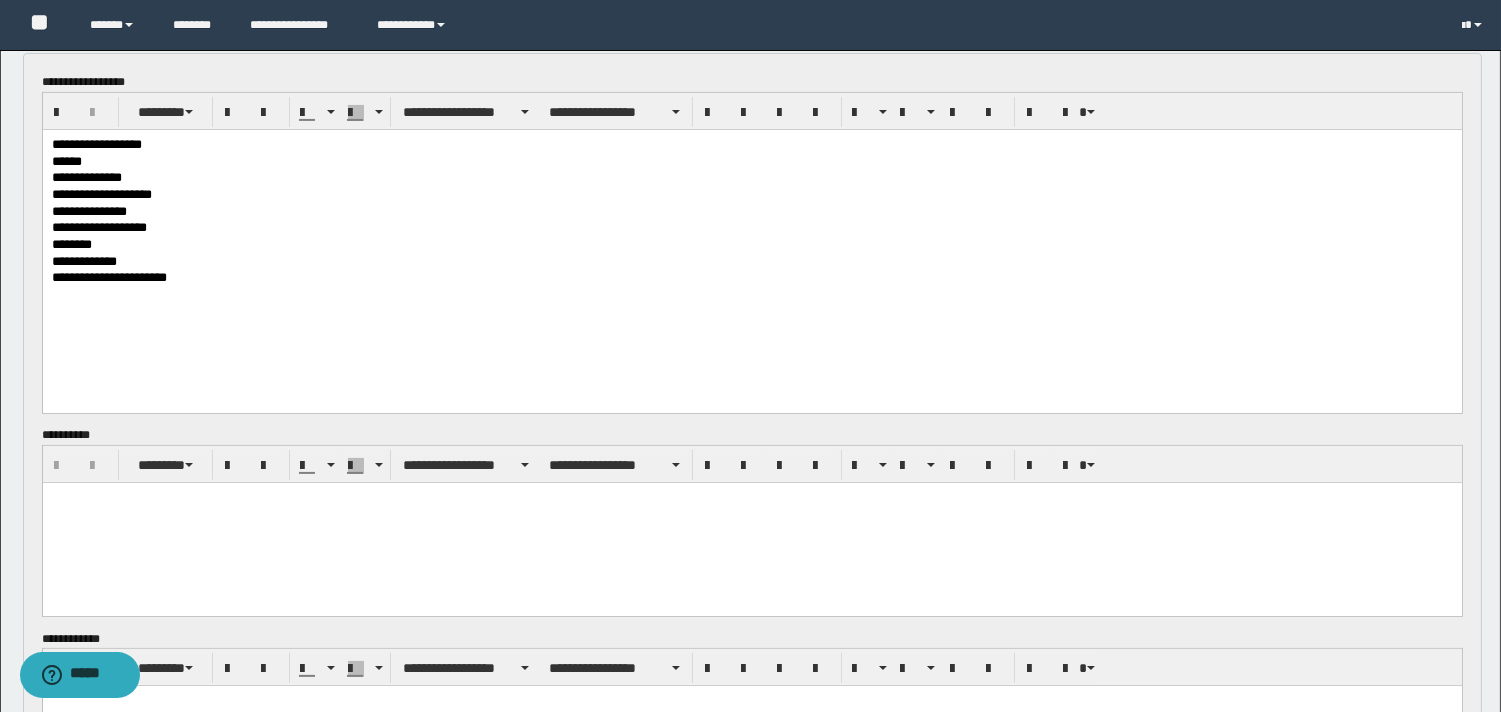 click on "**********" at bounding box center [751, 278] 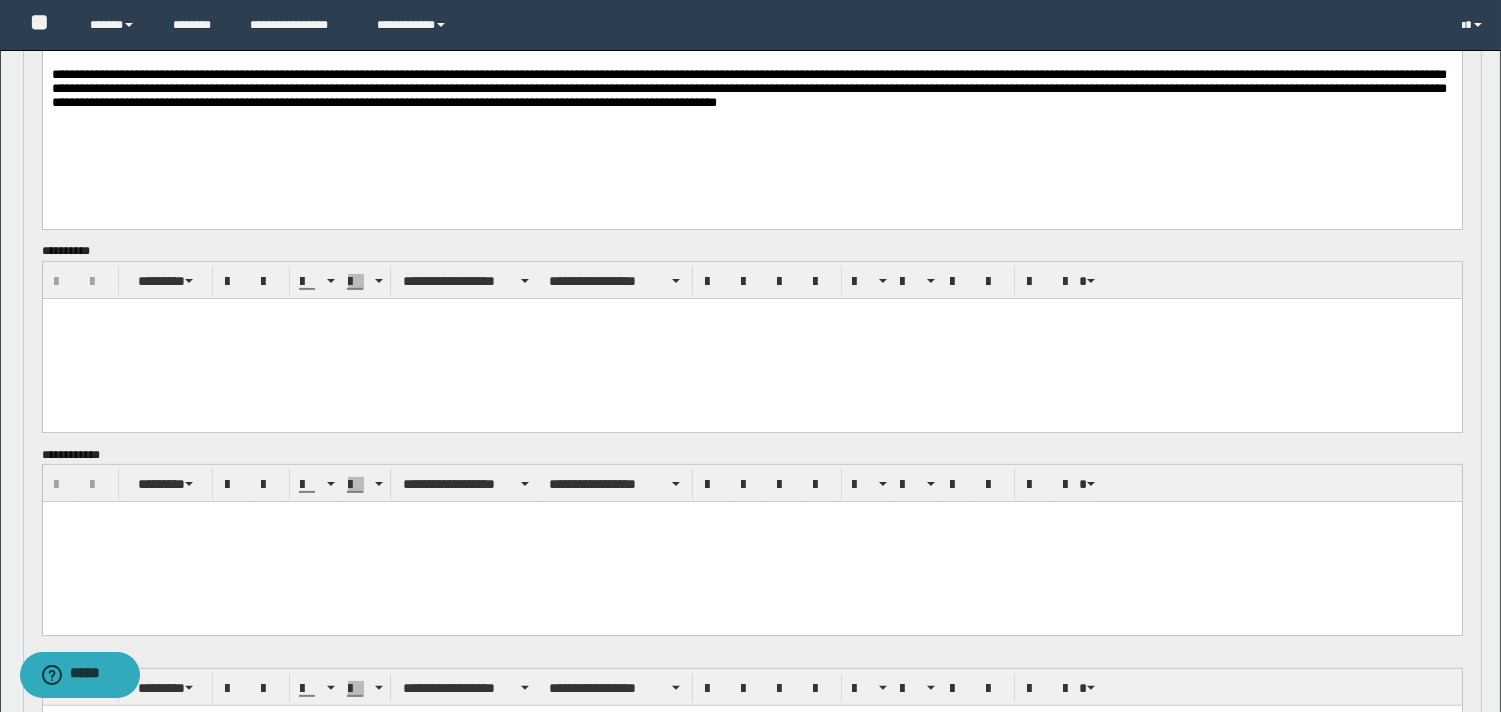 scroll, scrollTop: 1173, scrollLeft: 0, axis: vertical 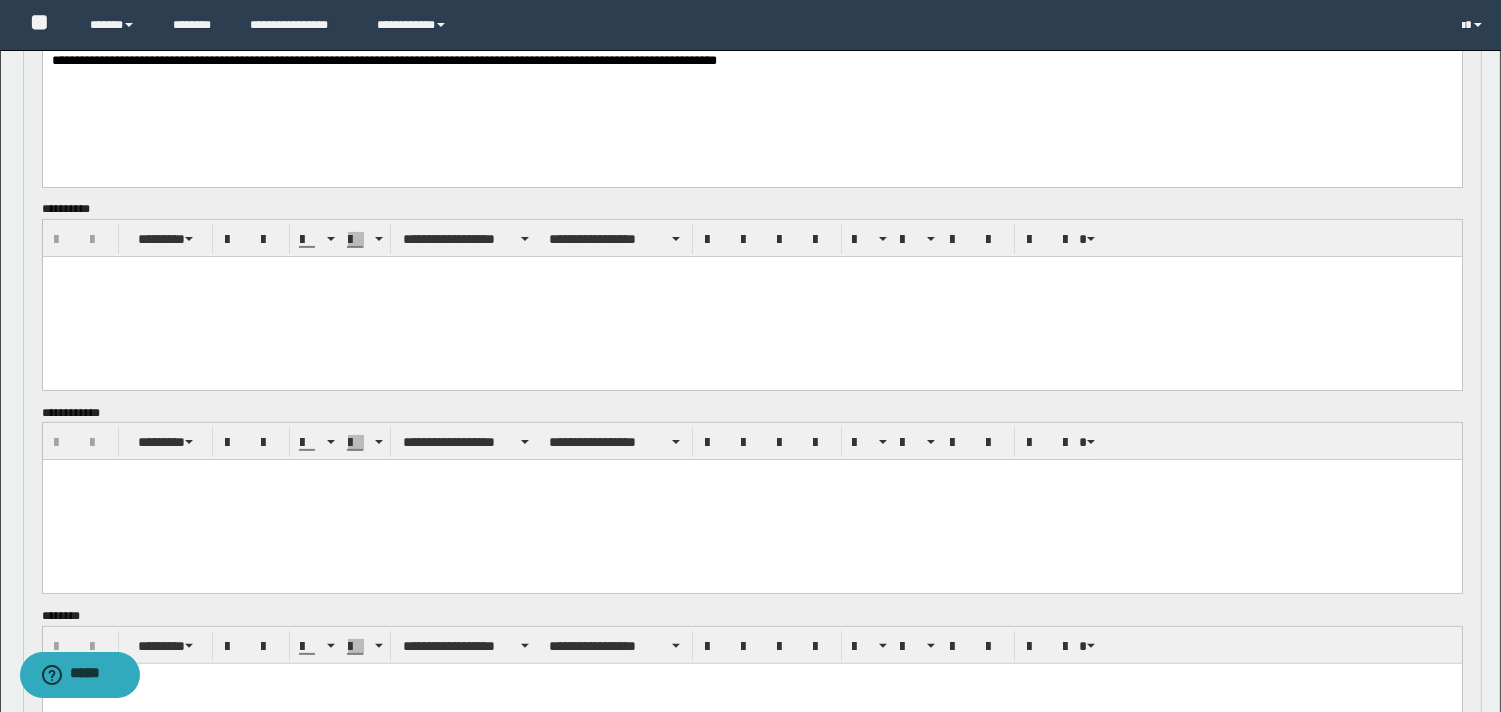 click at bounding box center [751, 297] 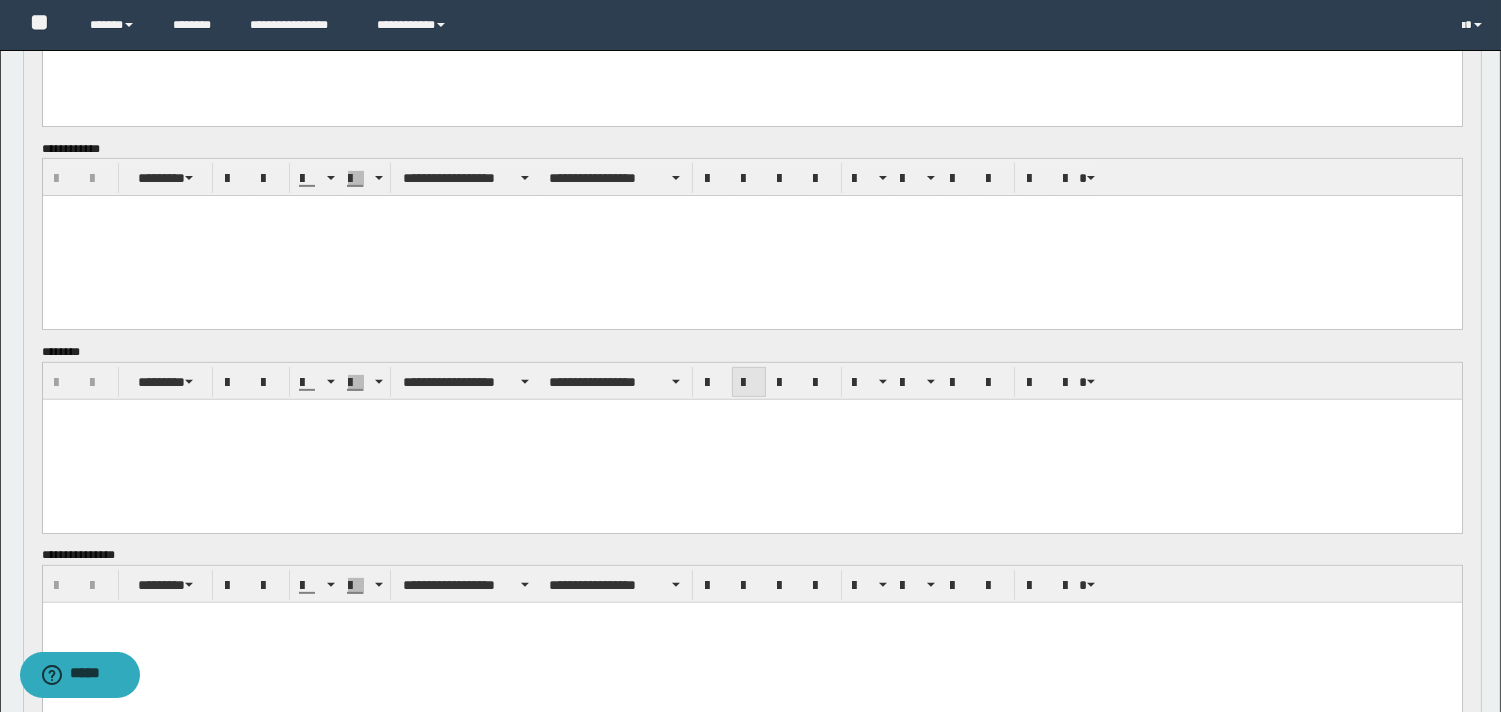 scroll, scrollTop: 1445, scrollLeft: 0, axis: vertical 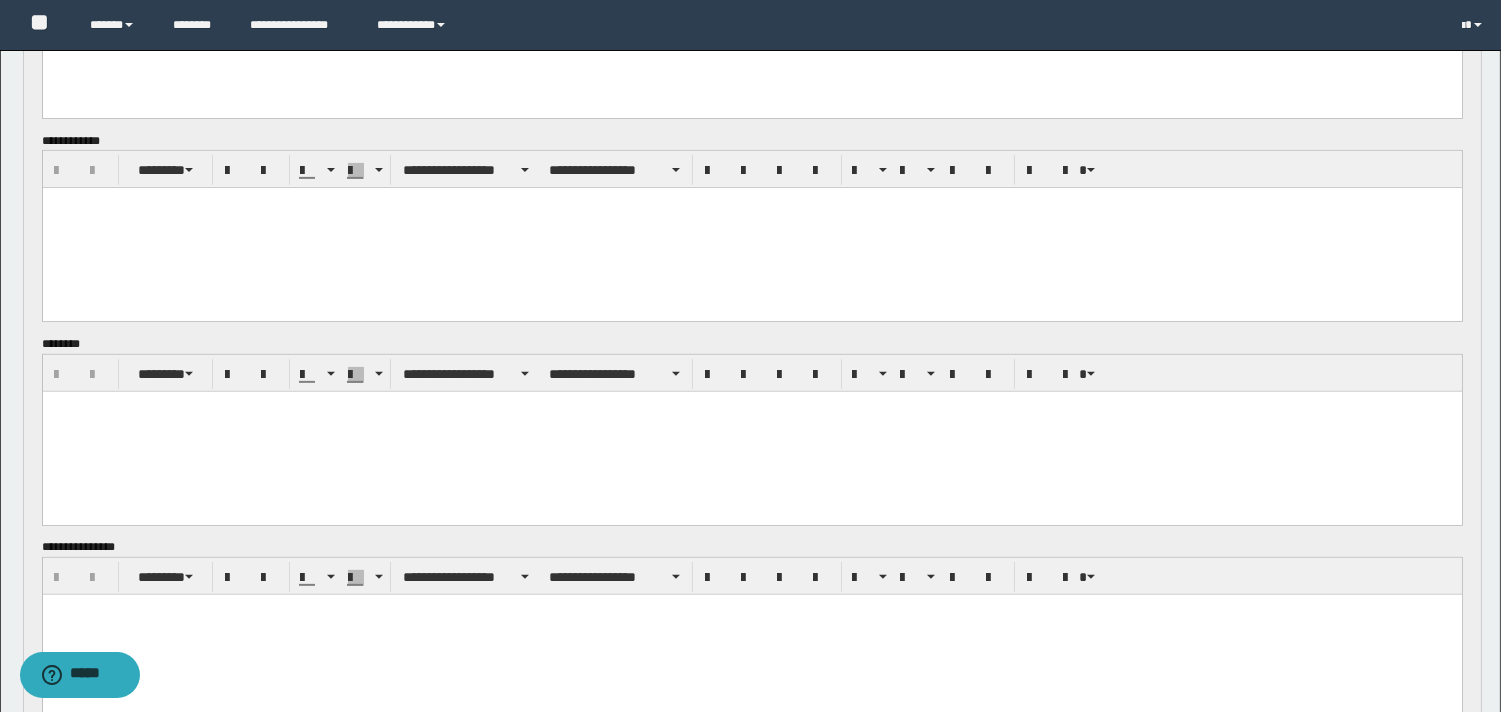 click at bounding box center (751, 228) 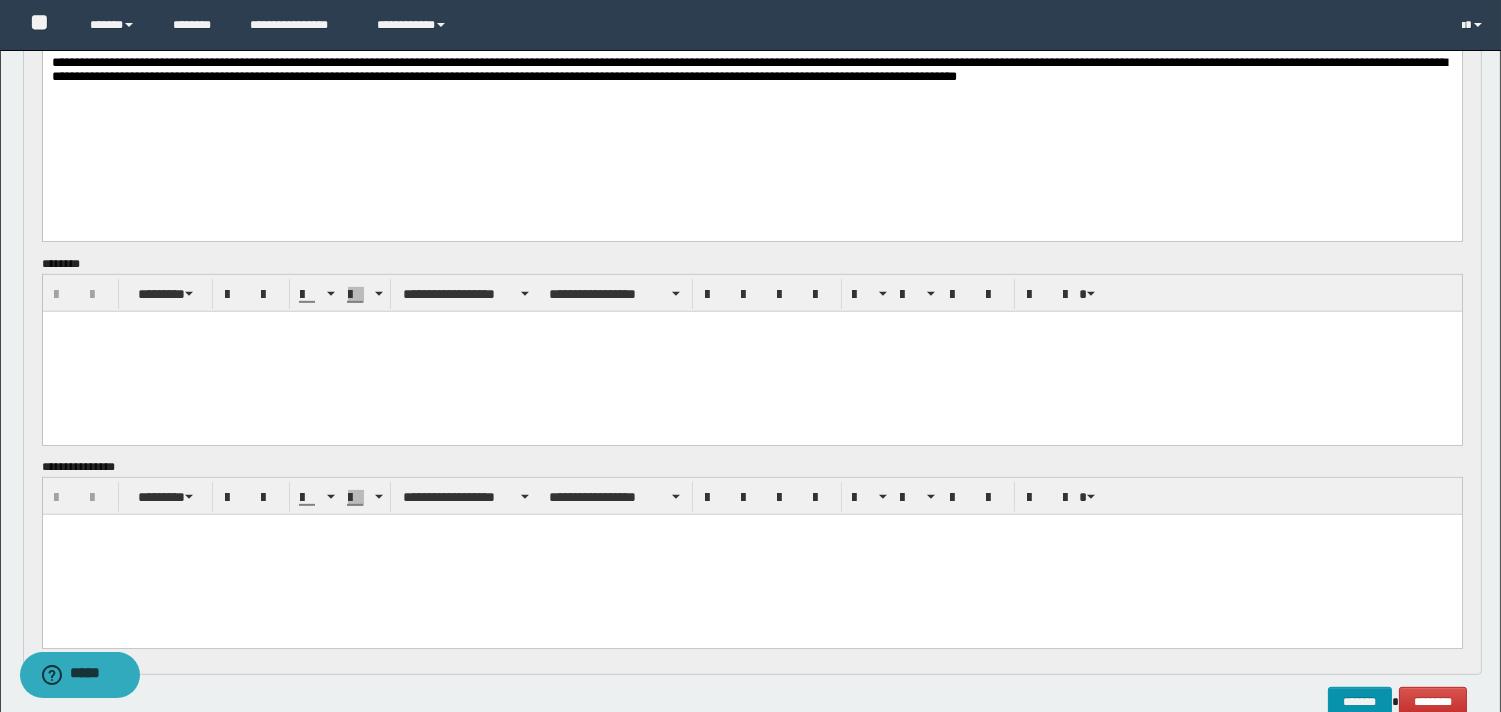 scroll, scrollTop: 1645, scrollLeft: 0, axis: vertical 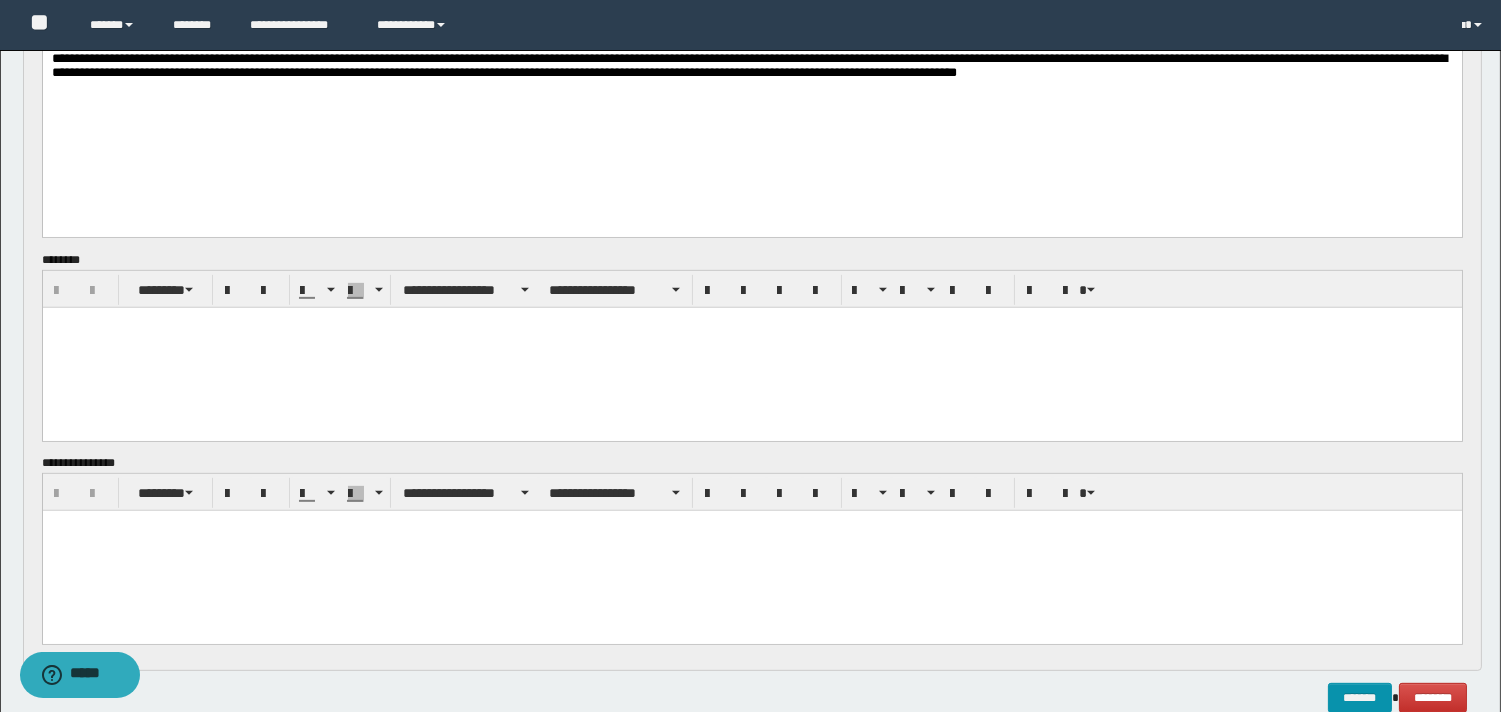 drag, startPoint x: 706, startPoint y: 356, endPoint x: 1024, endPoint y: 777, distance: 527.6031 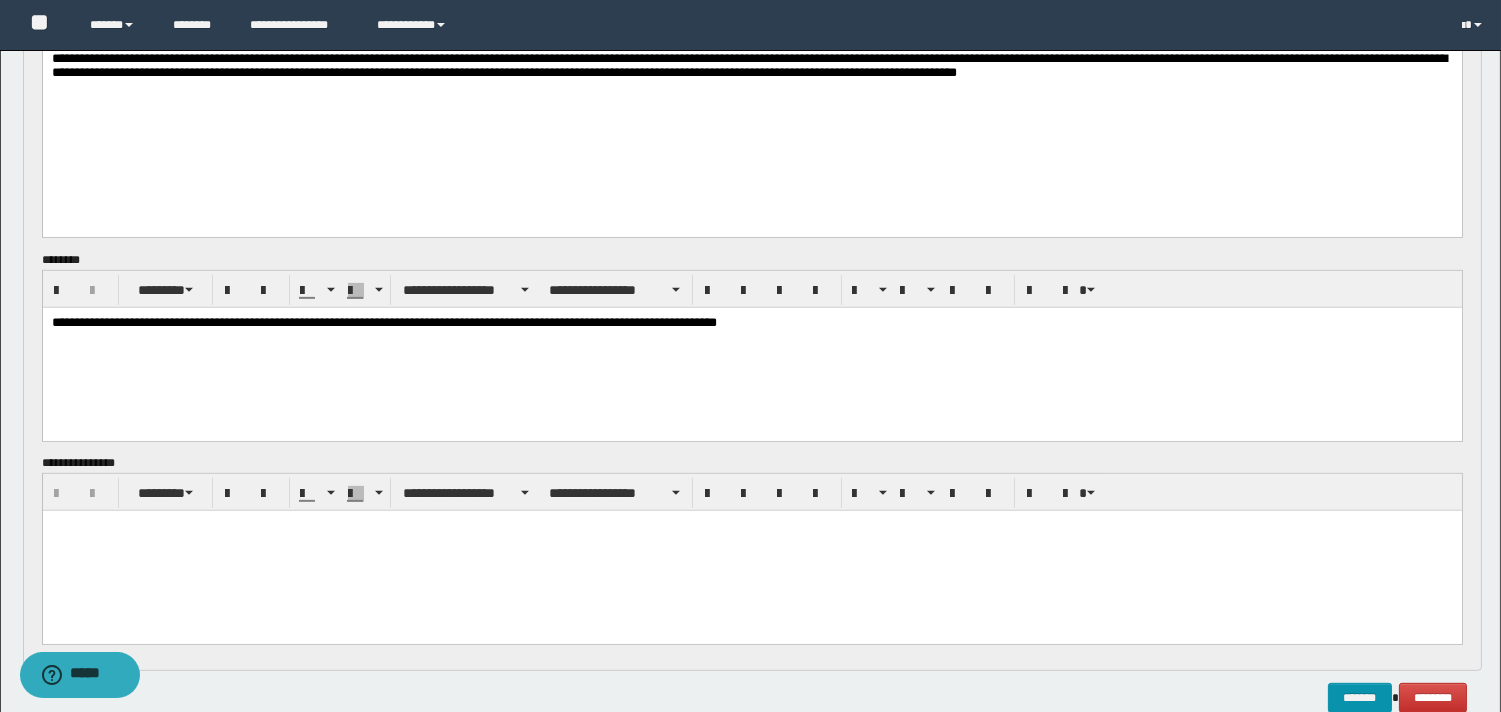 click at bounding box center [751, 551] 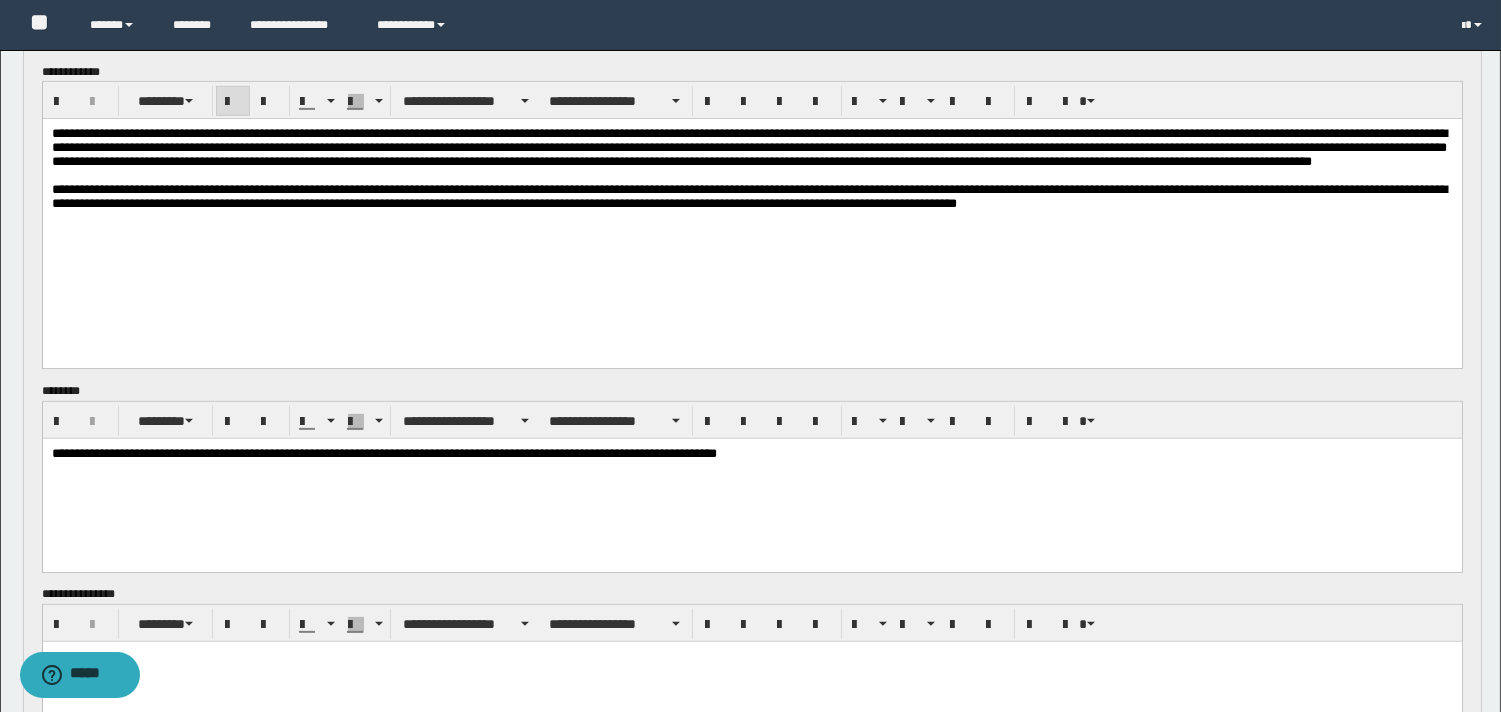 scroll, scrollTop: 1754, scrollLeft: 0, axis: vertical 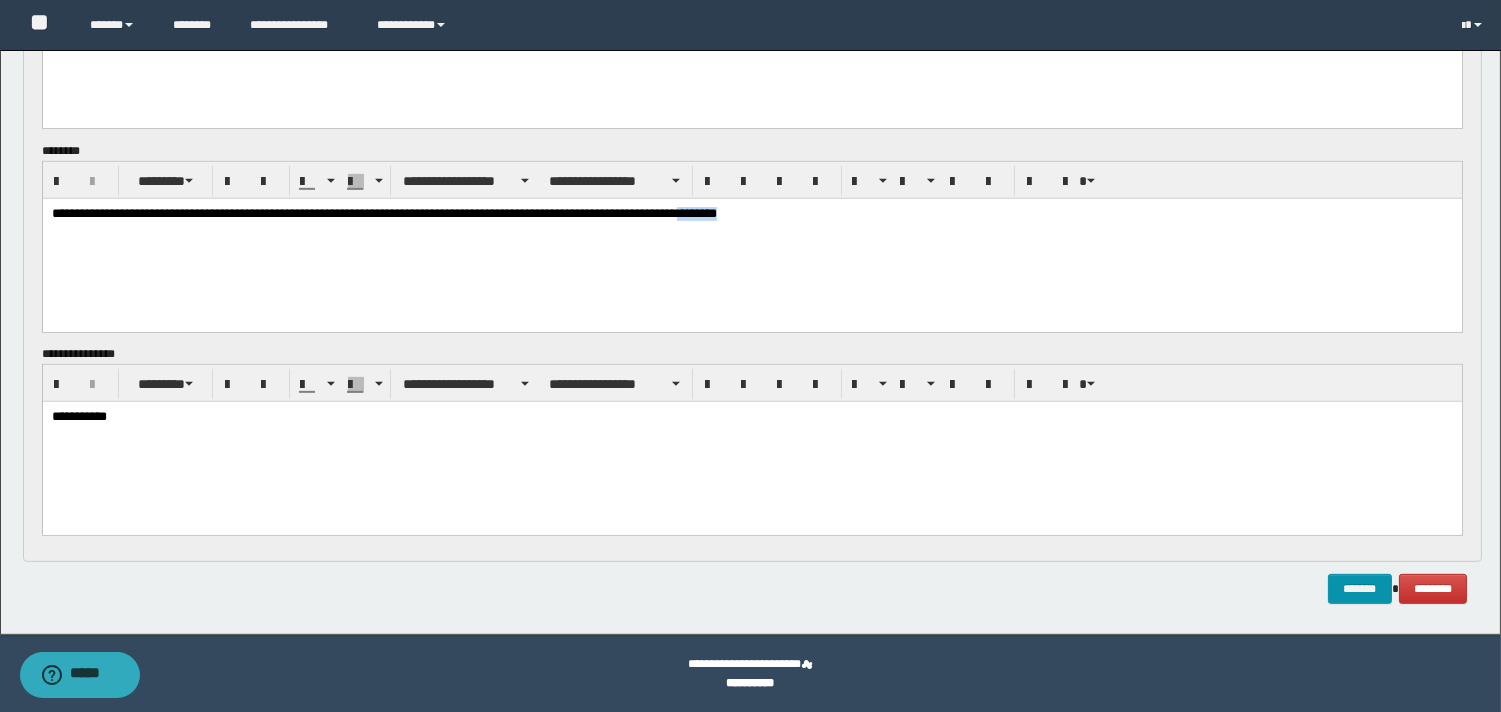 drag, startPoint x: 723, startPoint y: 215, endPoint x: 867, endPoint y: 236, distance: 145.5232 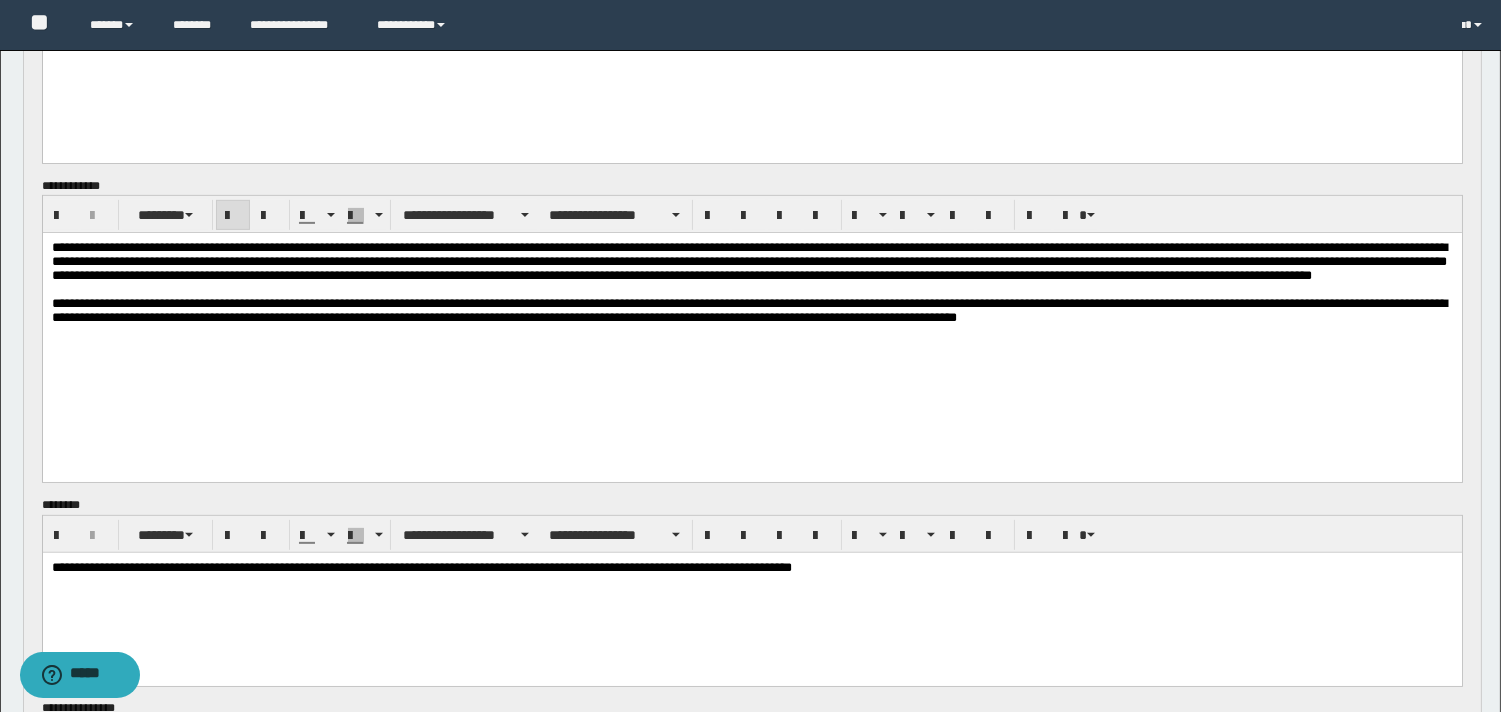scroll, scrollTop: 1354, scrollLeft: 0, axis: vertical 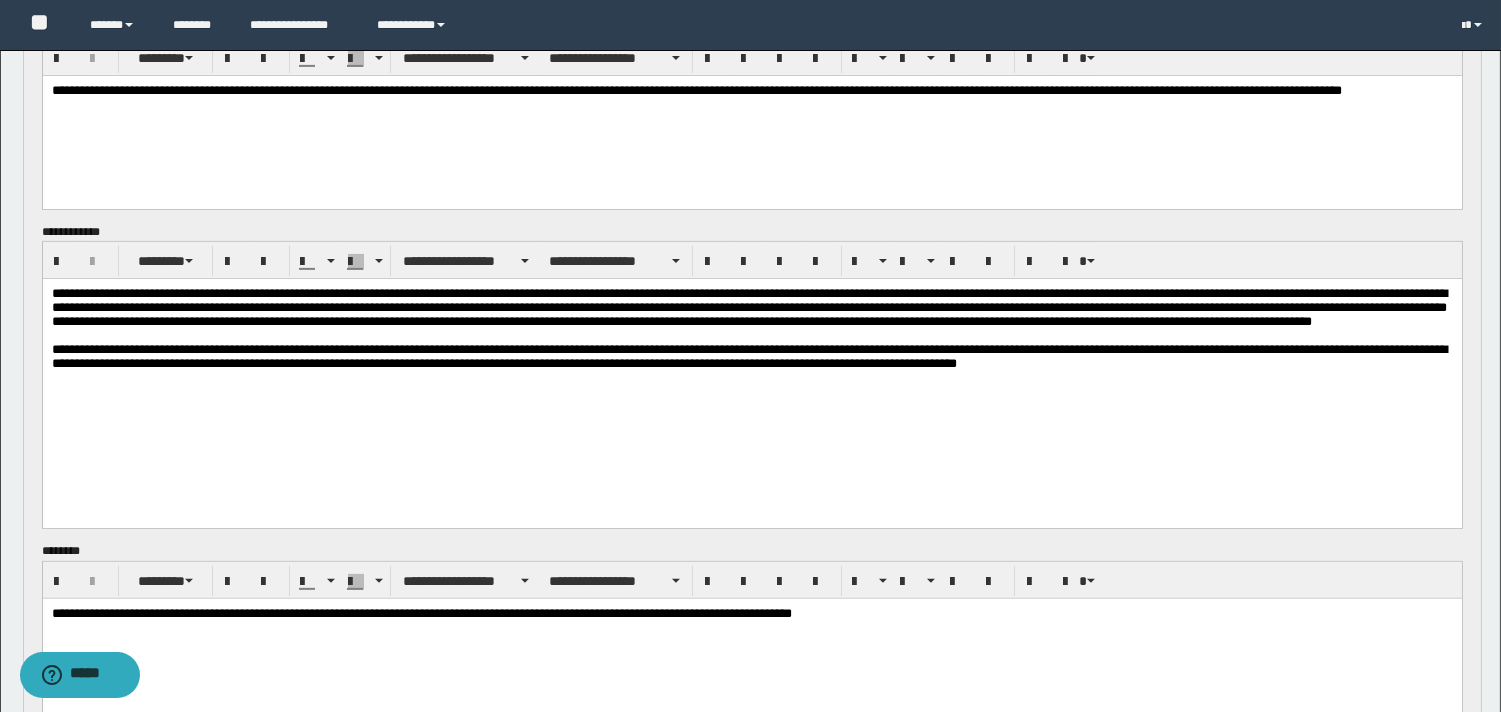 click on "**********" at bounding box center (748, 307) 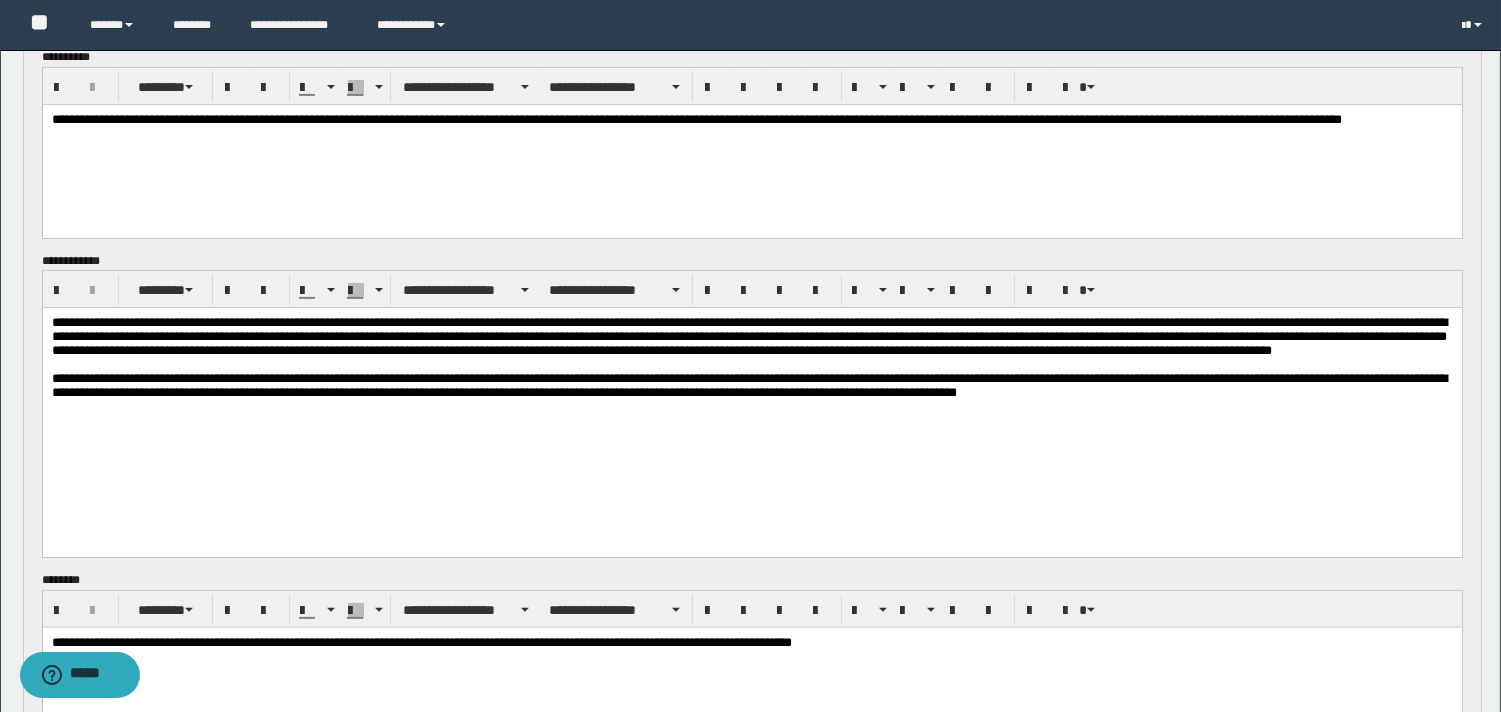 scroll, scrollTop: 1334, scrollLeft: 0, axis: vertical 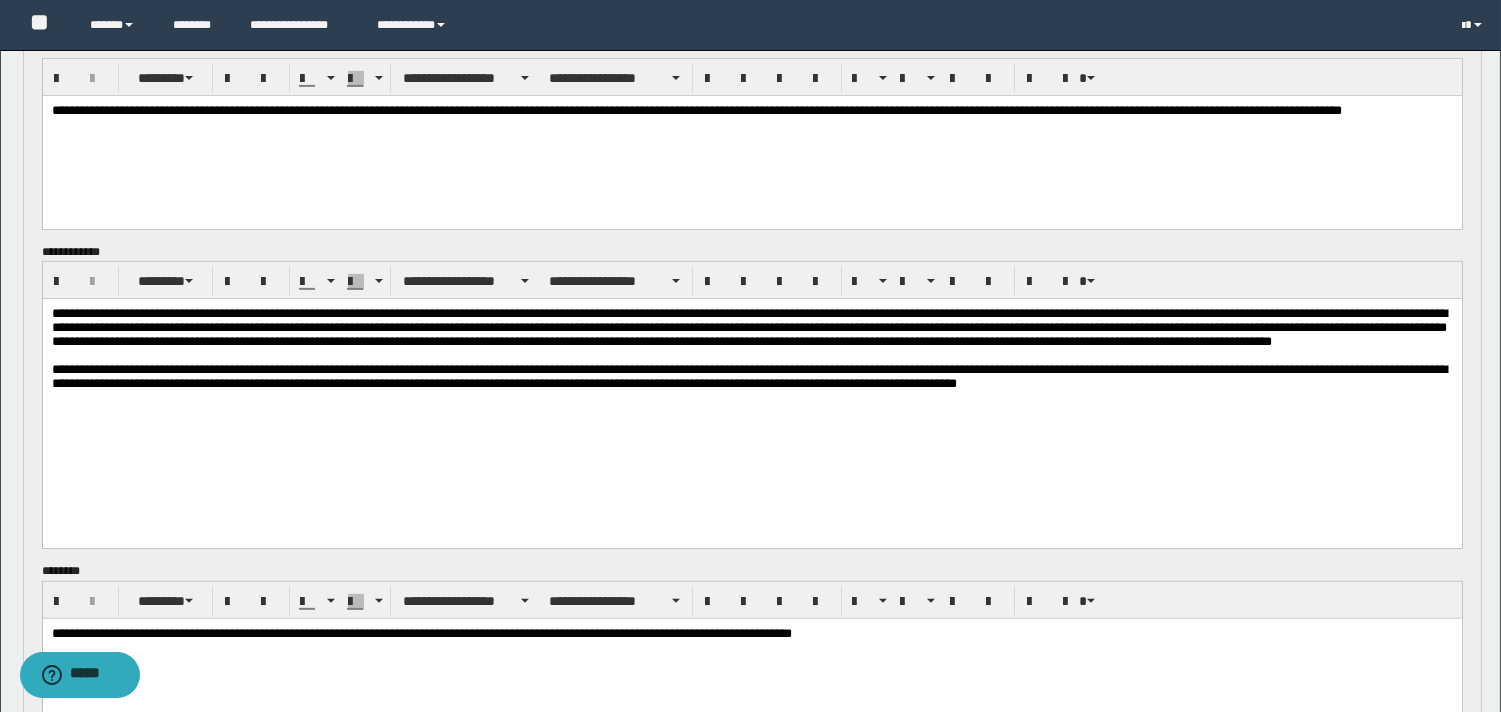 click on "**********" at bounding box center (748, 327) 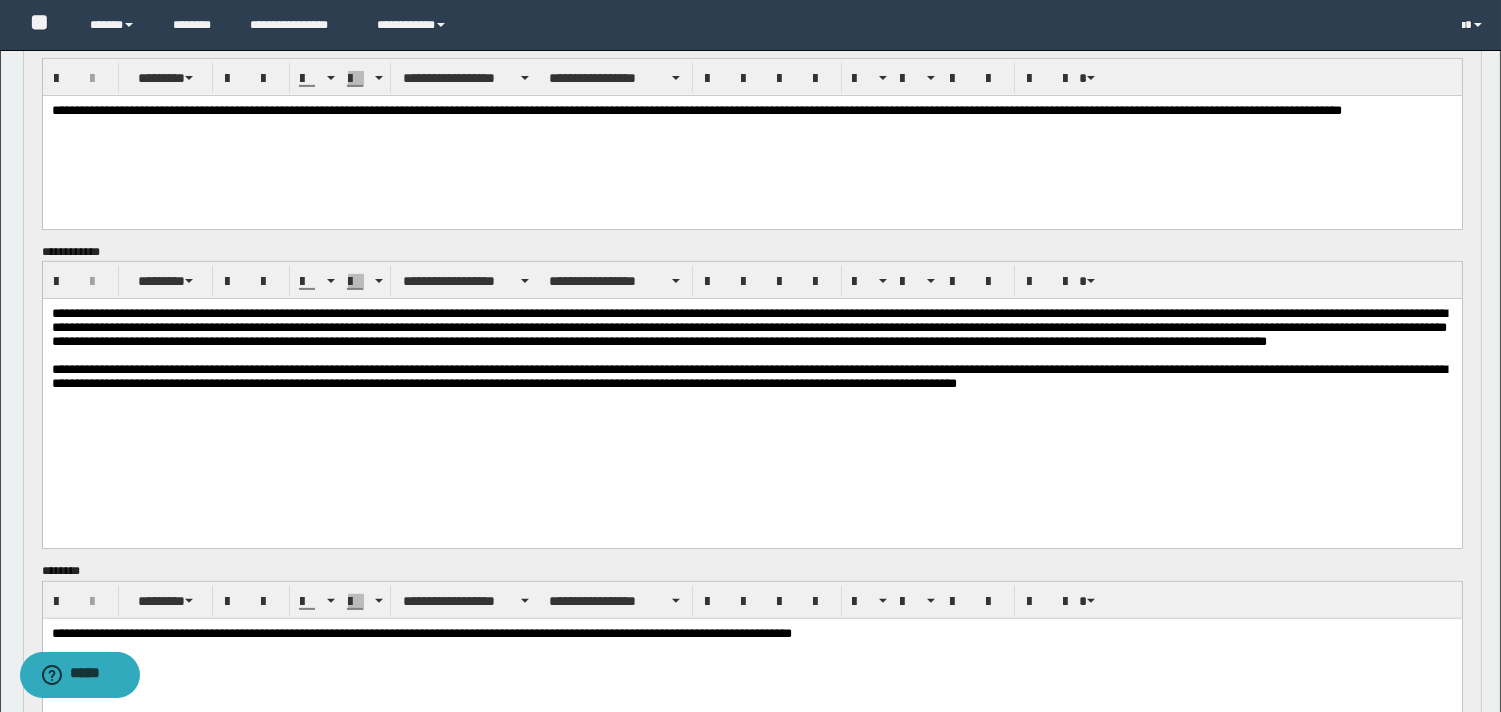 click on "**********" at bounding box center [751, 328] 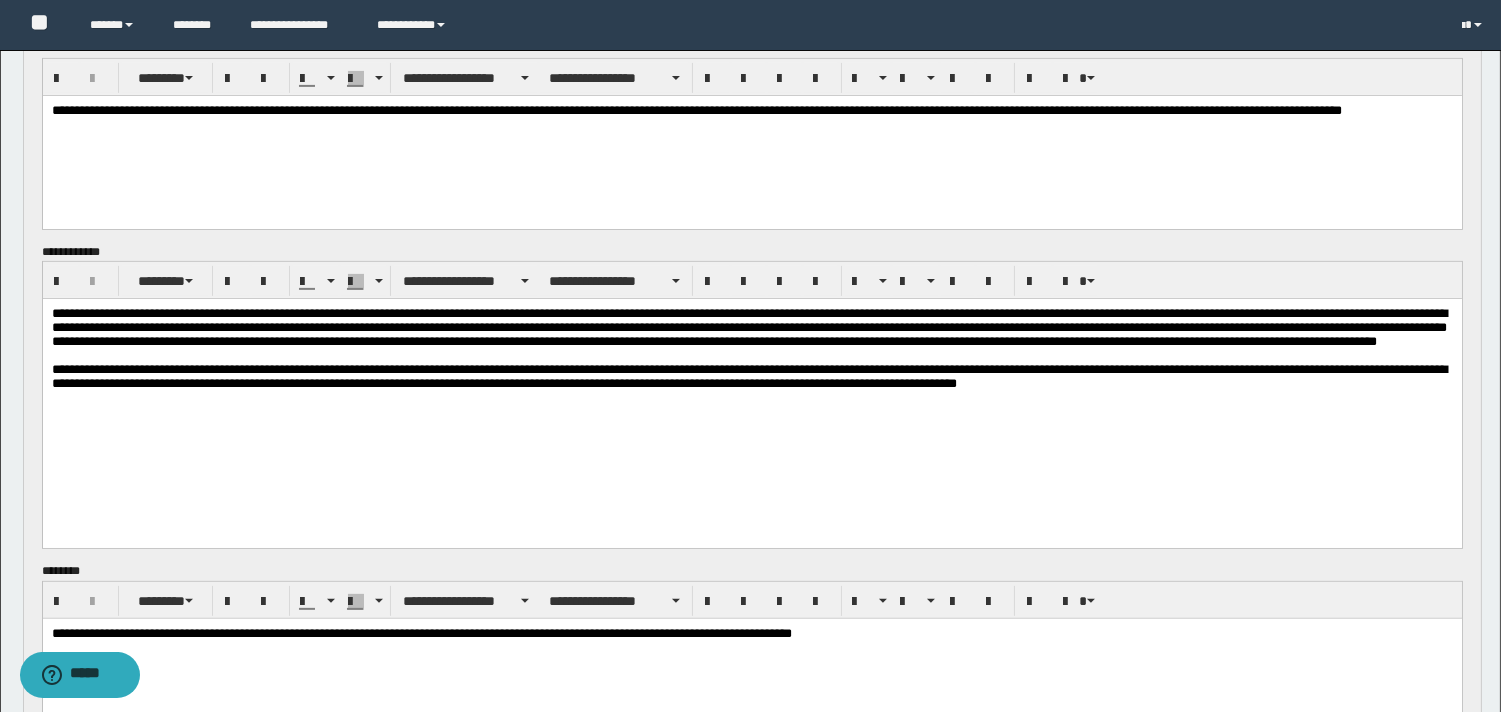 click on "**********" at bounding box center (696, 110) 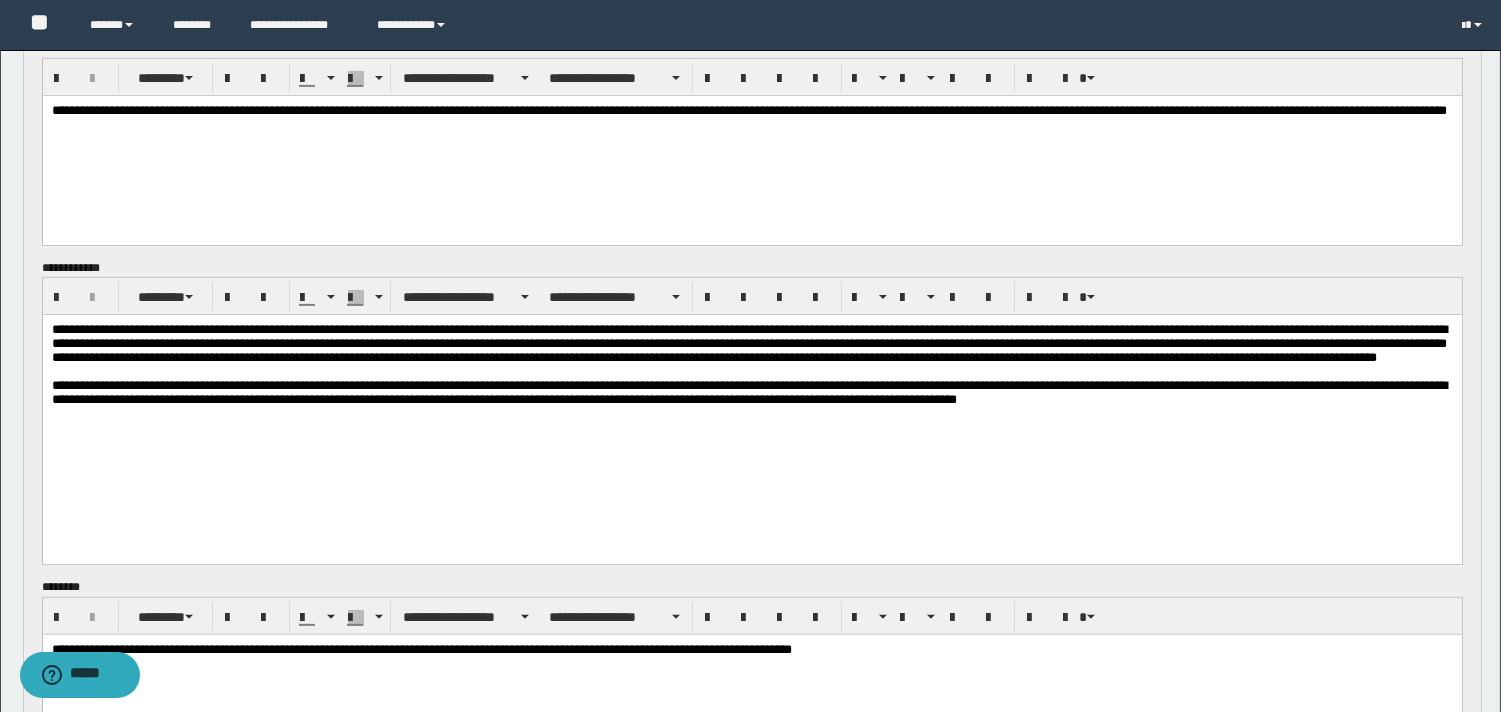 click on "**********" at bounding box center [748, 343] 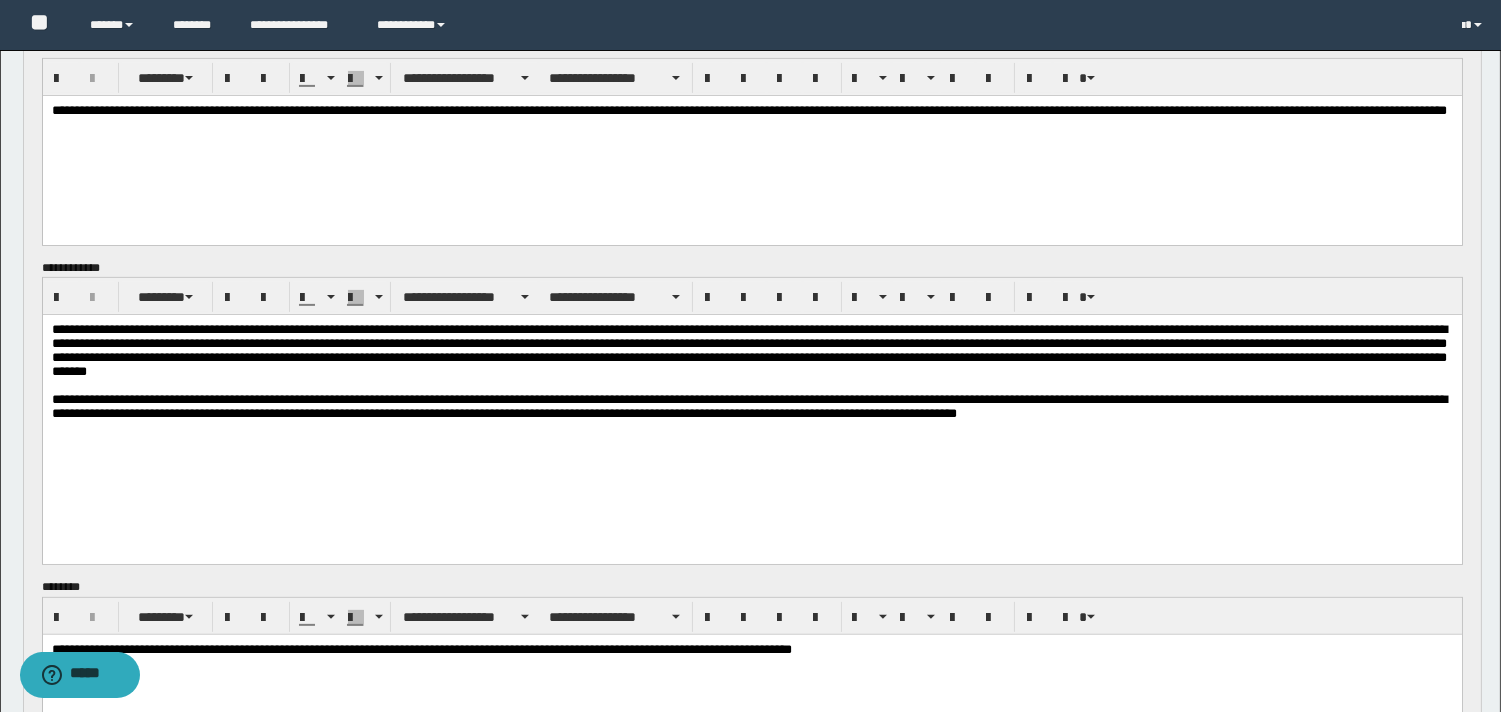 click on "**********" at bounding box center [748, 350] 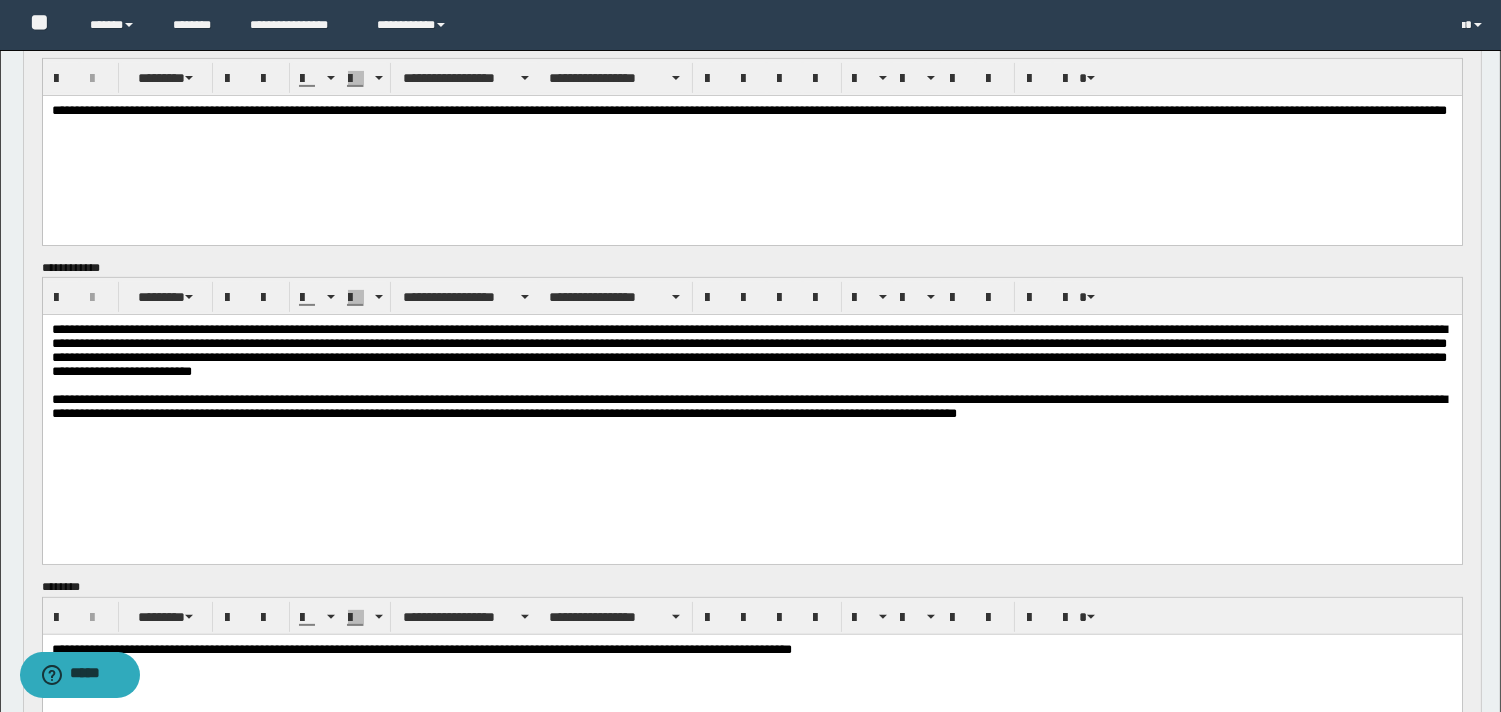 click on "**********" at bounding box center (748, 406) 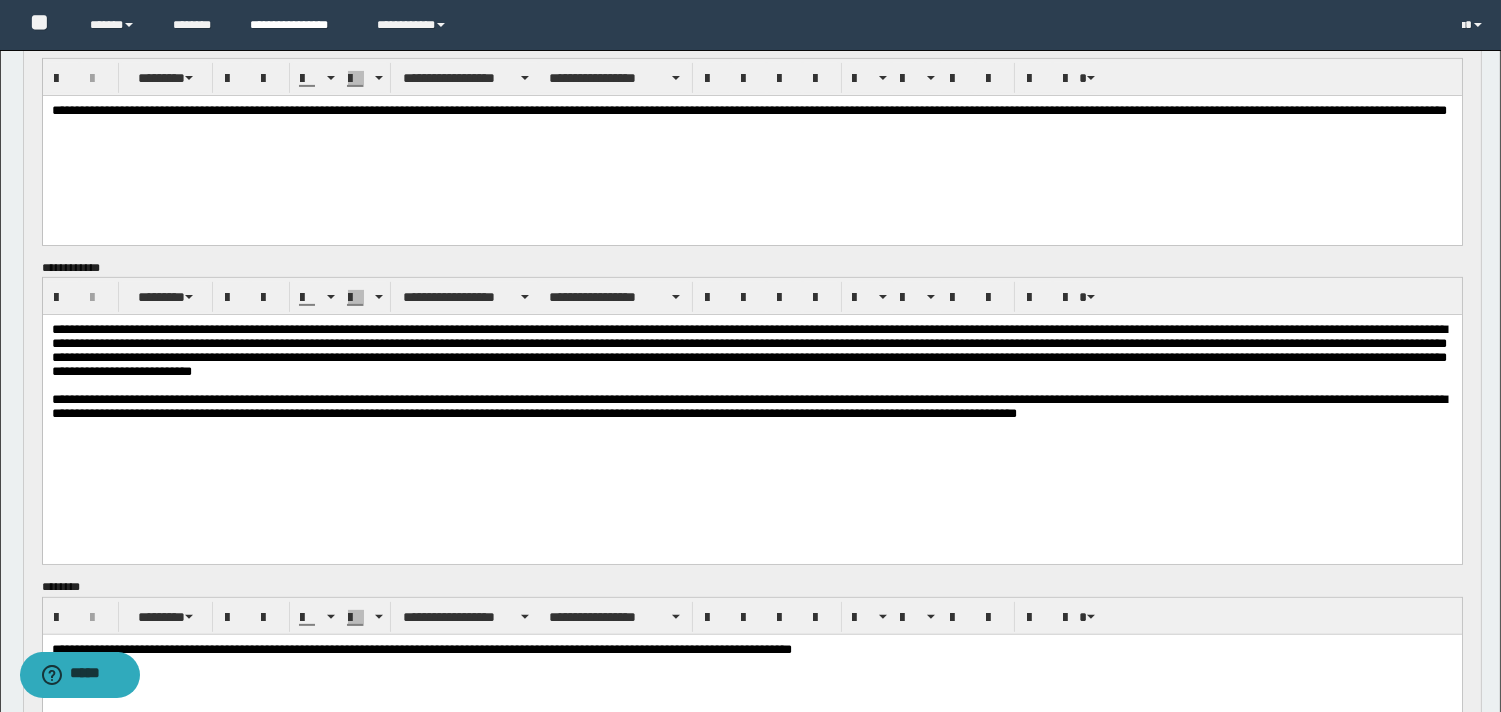 click on "**********" at bounding box center (298, 25) 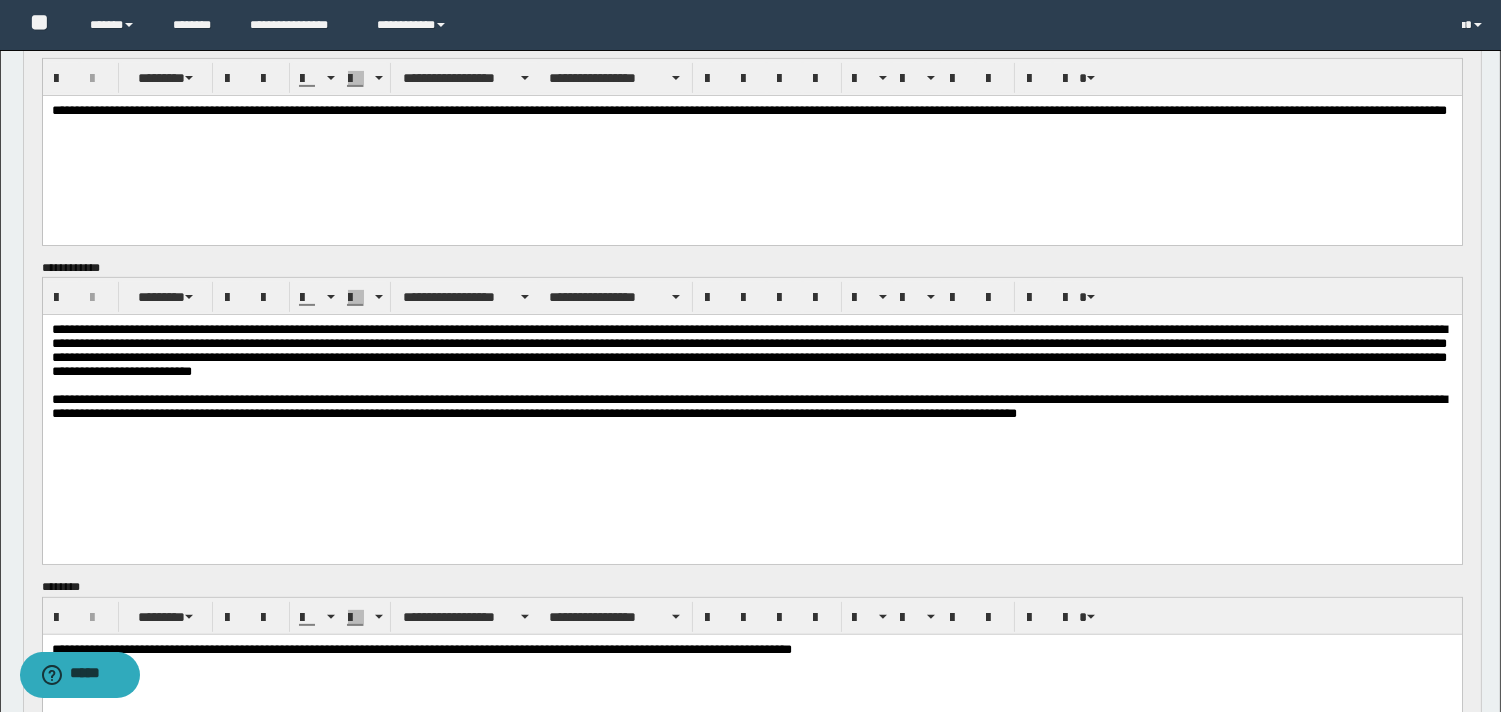 click on "**********" at bounding box center [748, 406] 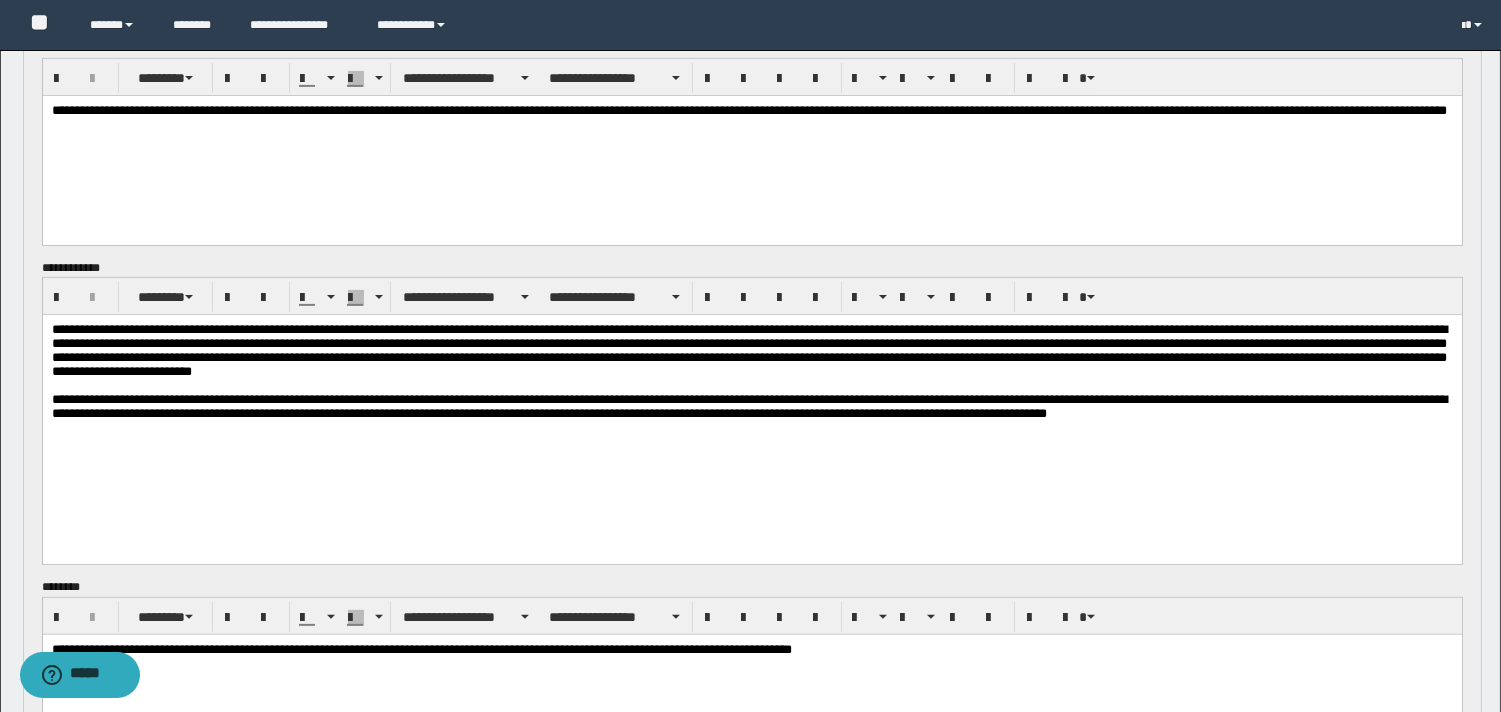 click on "**********" at bounding box center [748, 406] 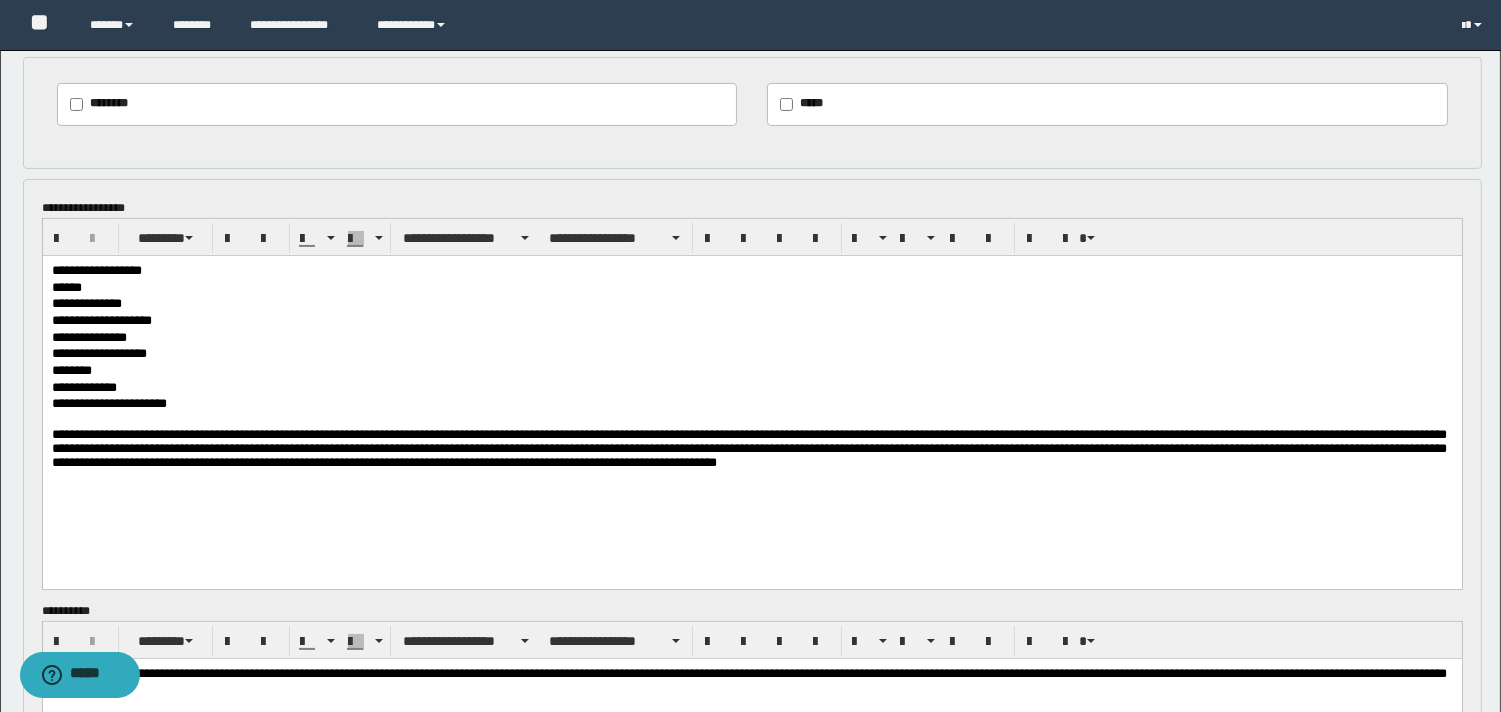 scroll, scrollTop: 766, scrollLeft: 0, axis: vertical 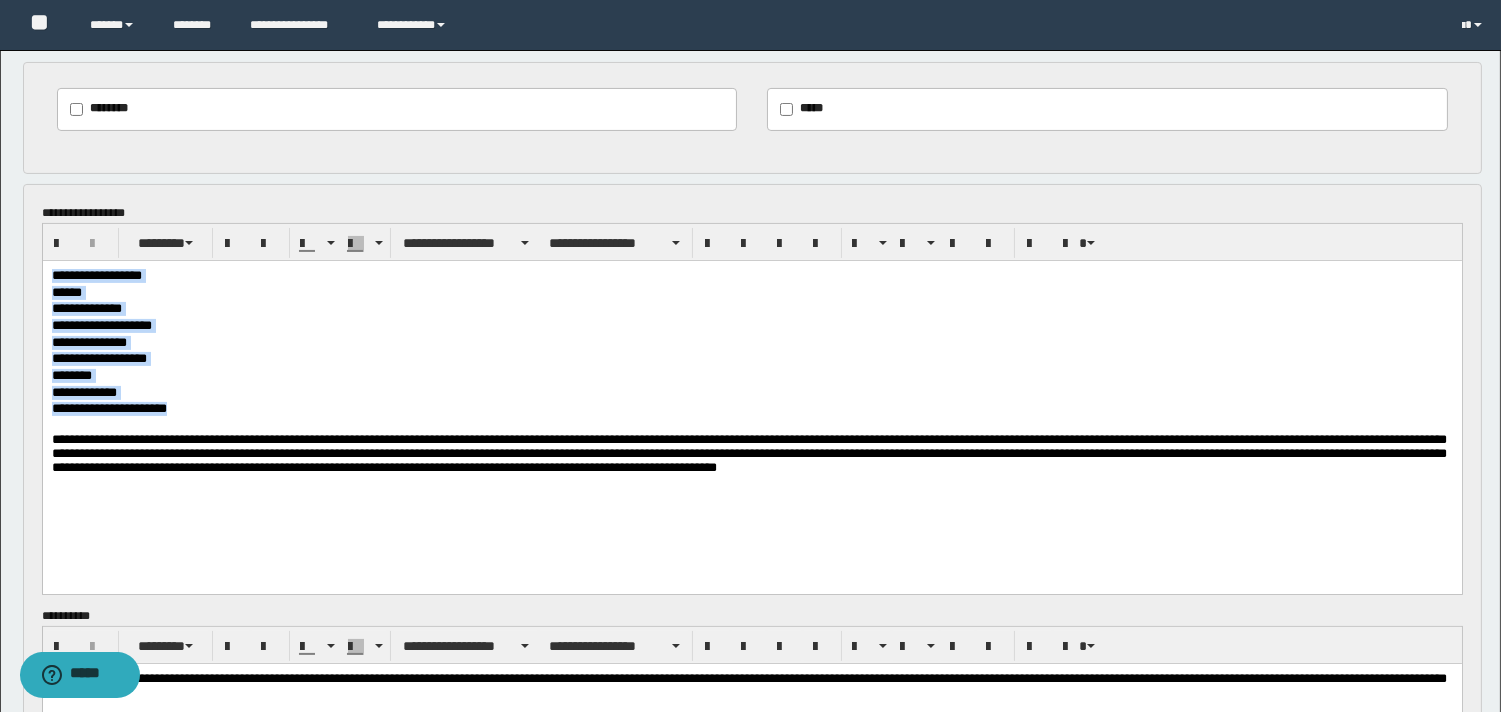 drag, startPoint x: 52, startPoint y: 271, endPoint x: 272, endPoint y: 405, distance: 257.5966 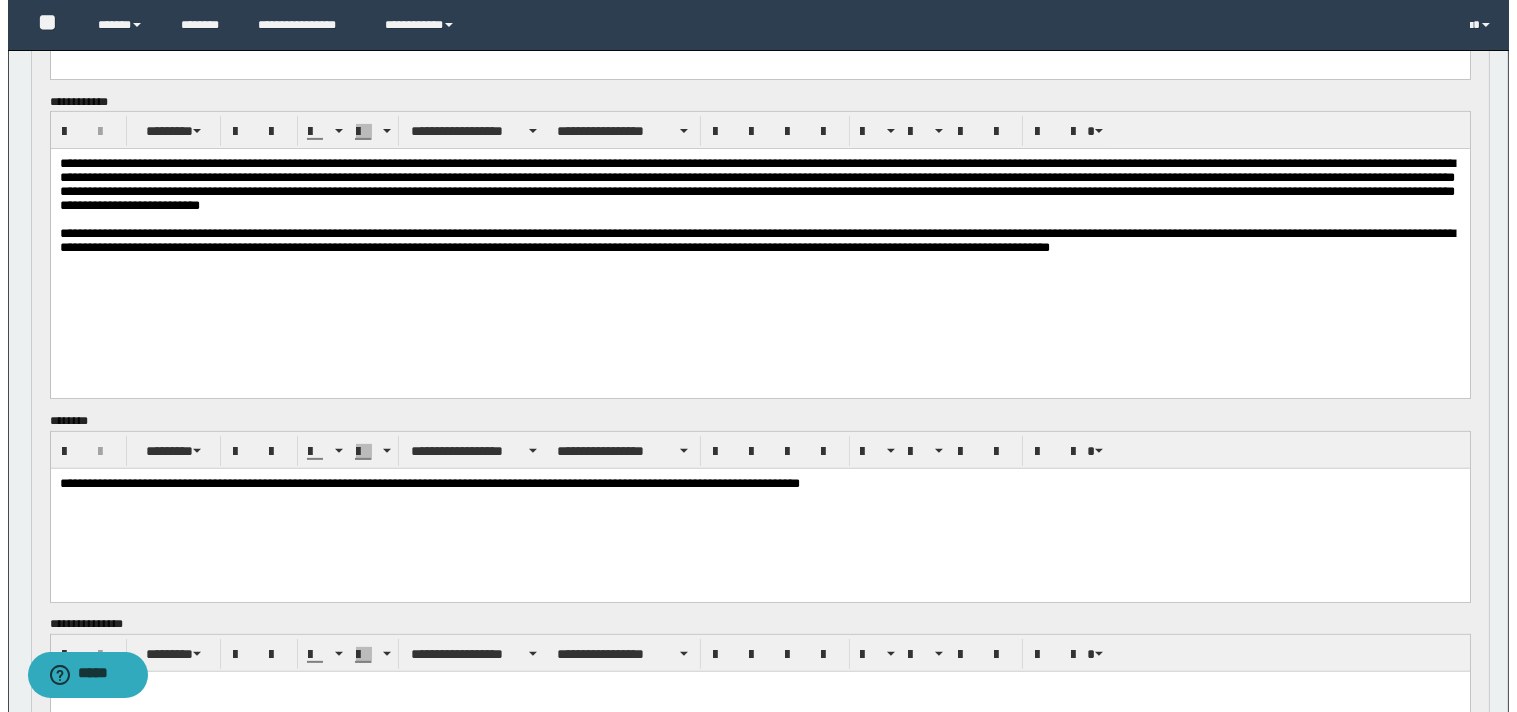 scroll, scrollTop: 1604, scrollLeft: 0, axis: vertical 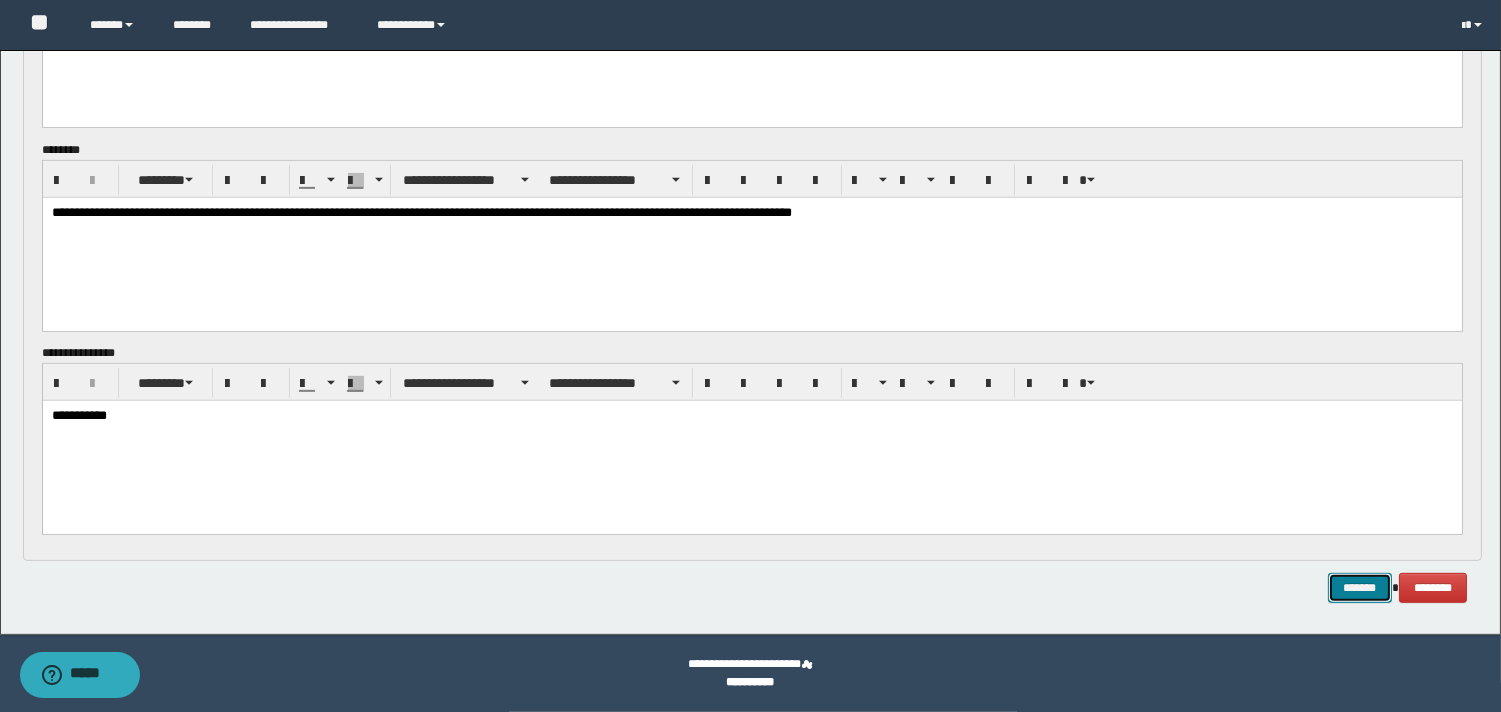 click on "*******" at bounding box center [1360, 588] 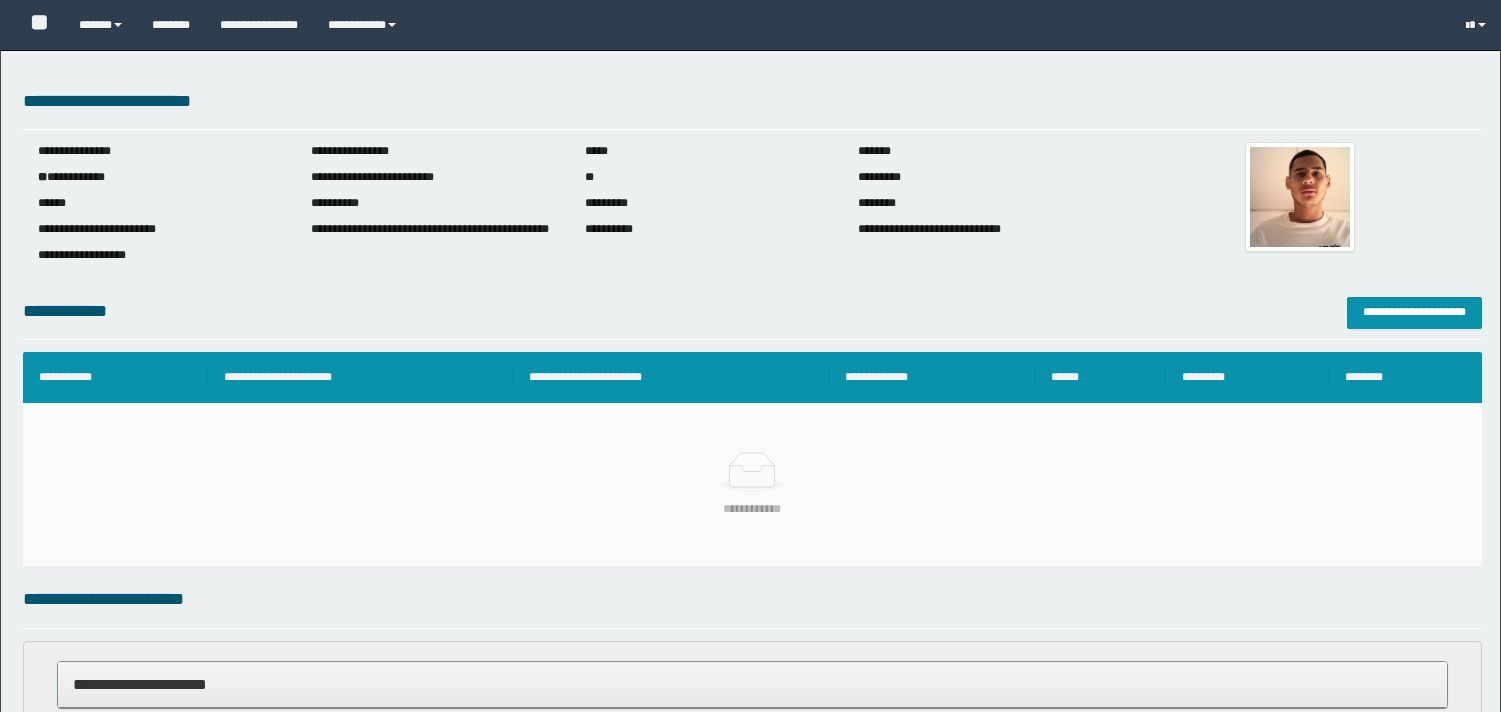 scroll, scrollTop: 336, scrollLeft: 0, axis: vertical 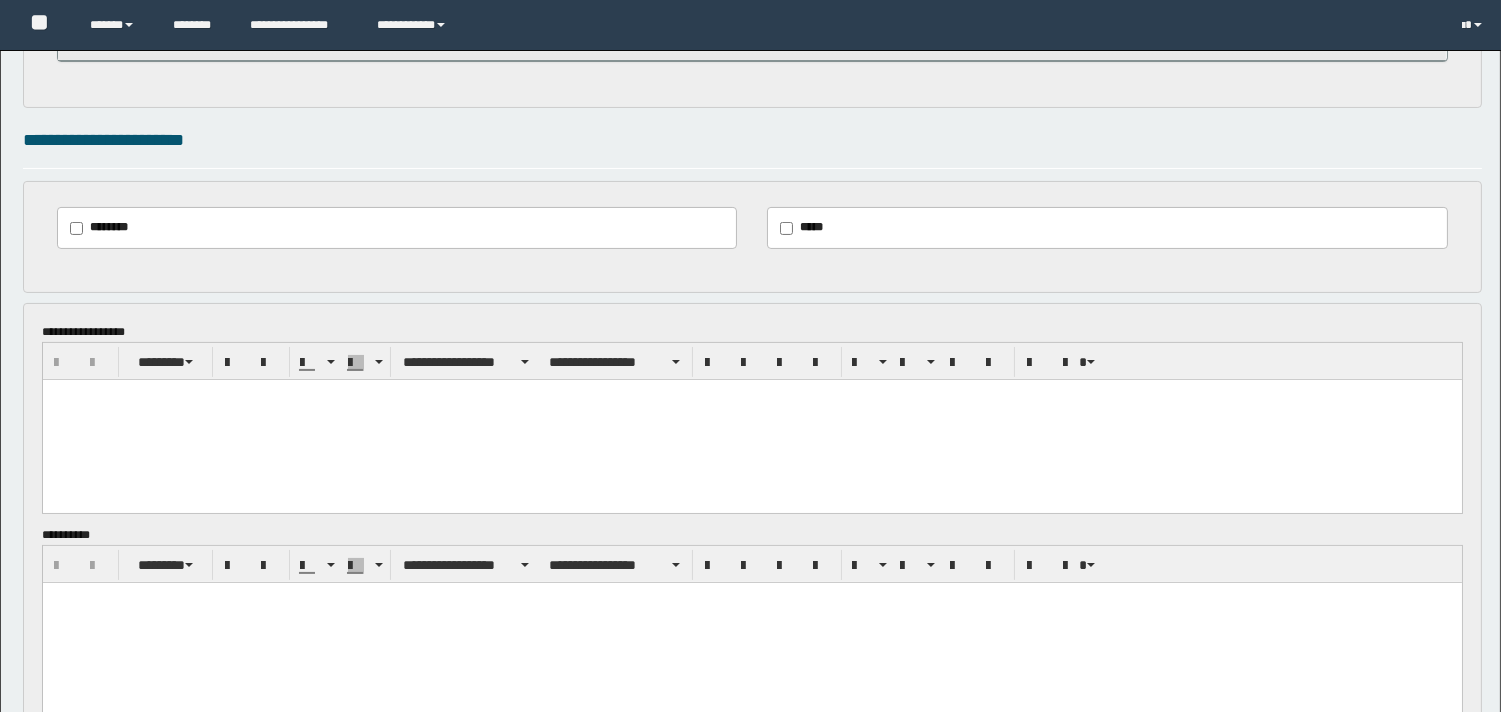 drag, startPoint x: 1510, startPoint y: 253, endPoint x: 1396, endPoint y: 397, distance: 183.66273 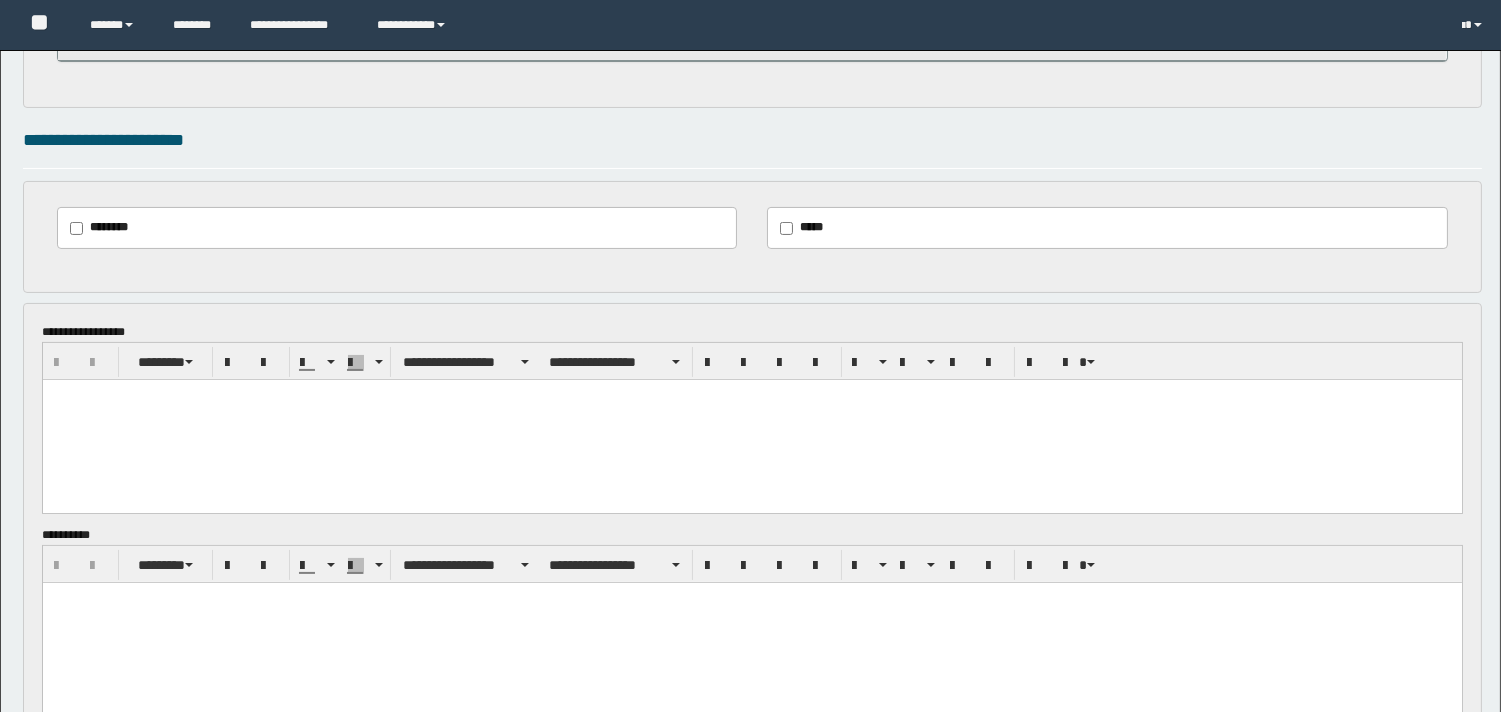 click at bounding box center [751, 419] 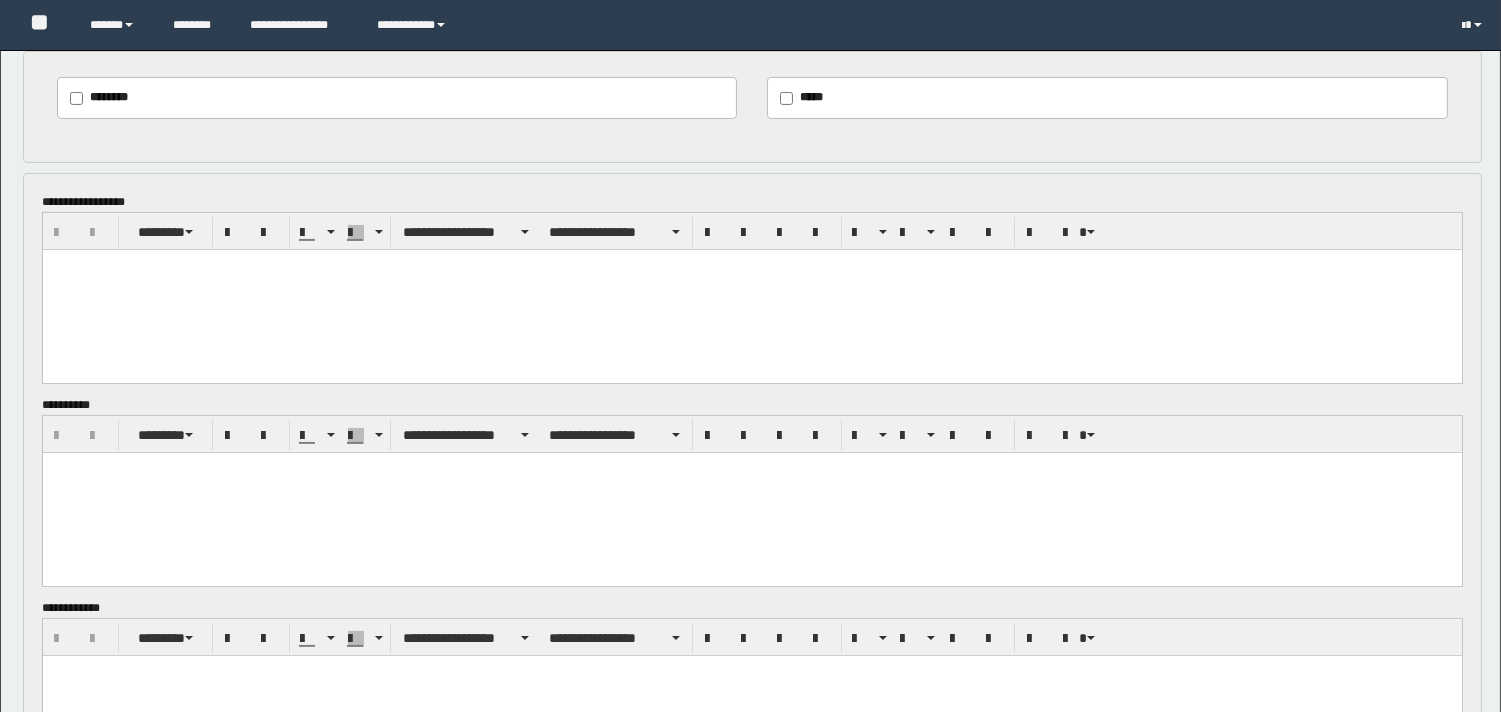 scroll, scrollTop: 0, scrollLeft: 0, axis: both 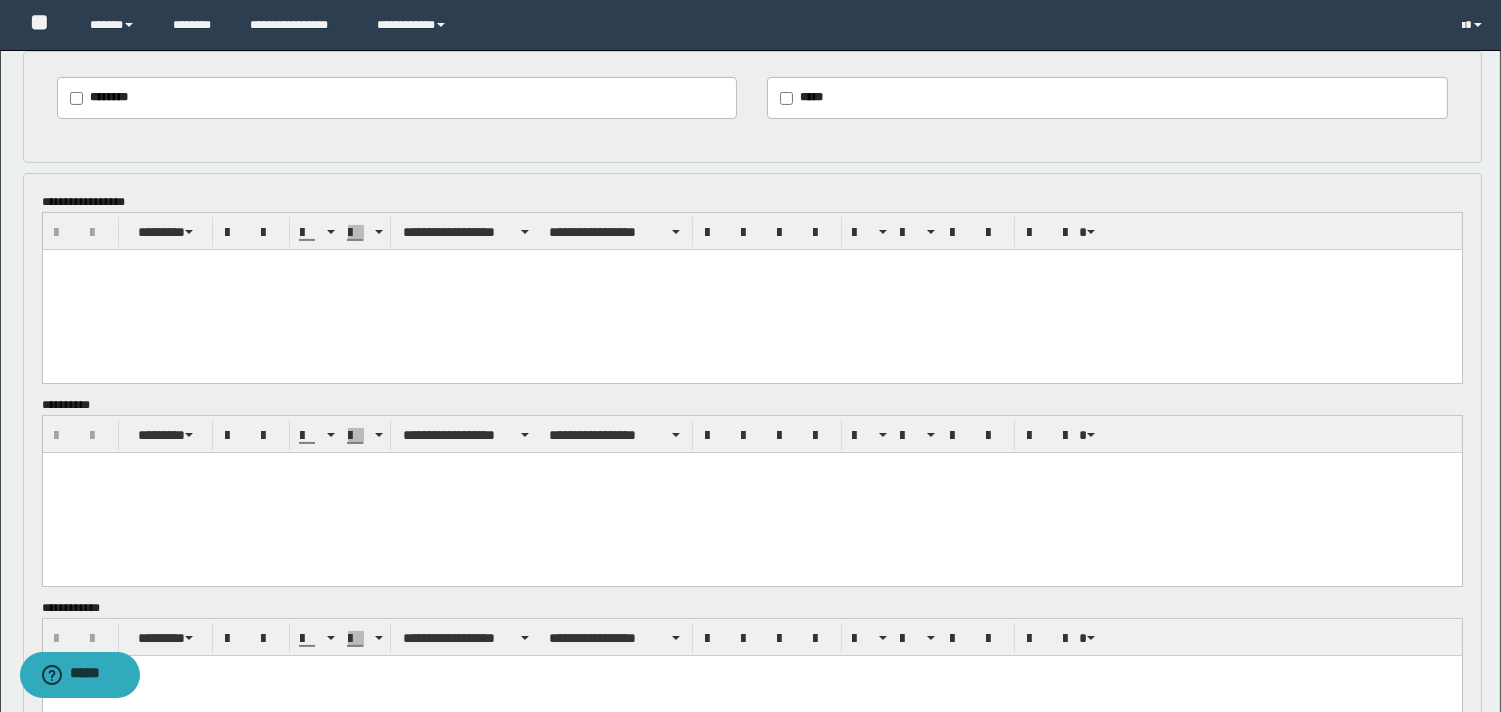 type 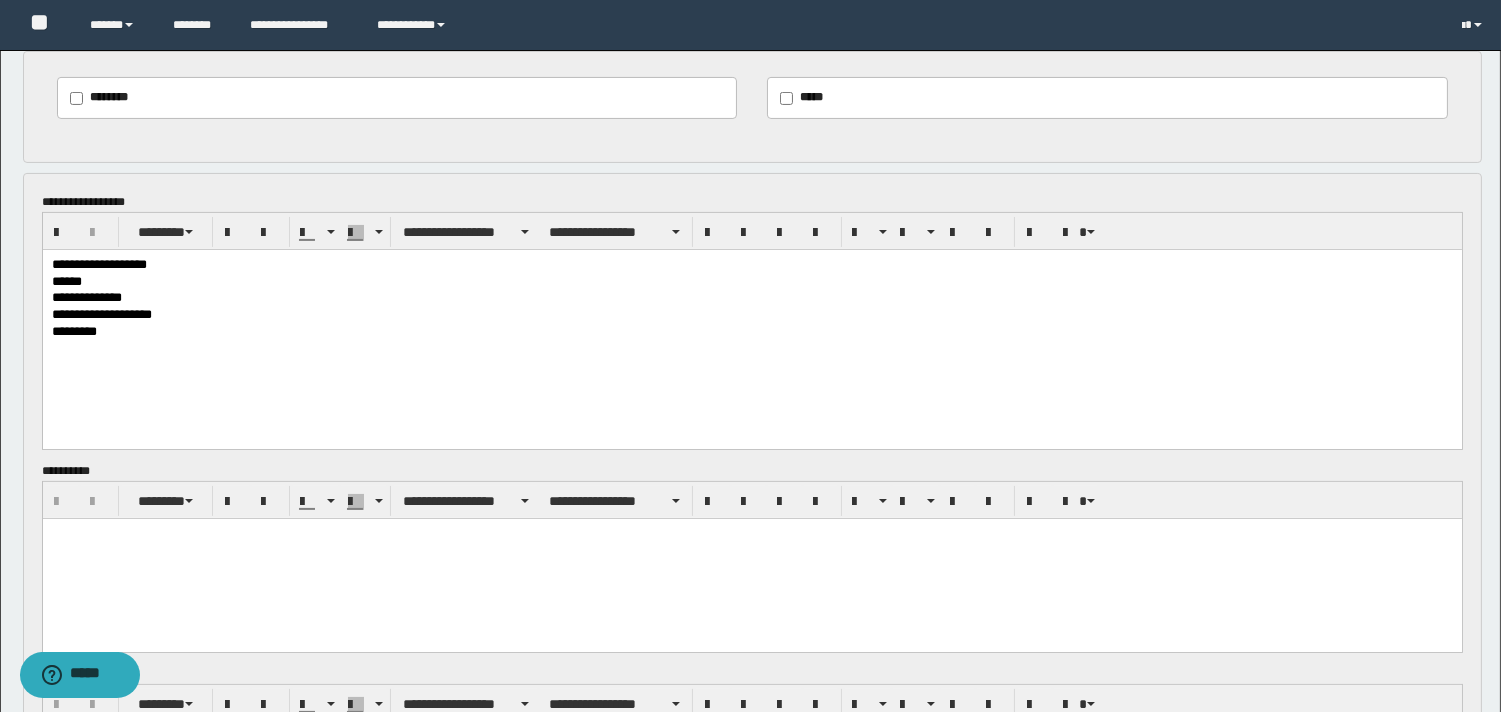 click on "*********" at bounding box center (751, 332) 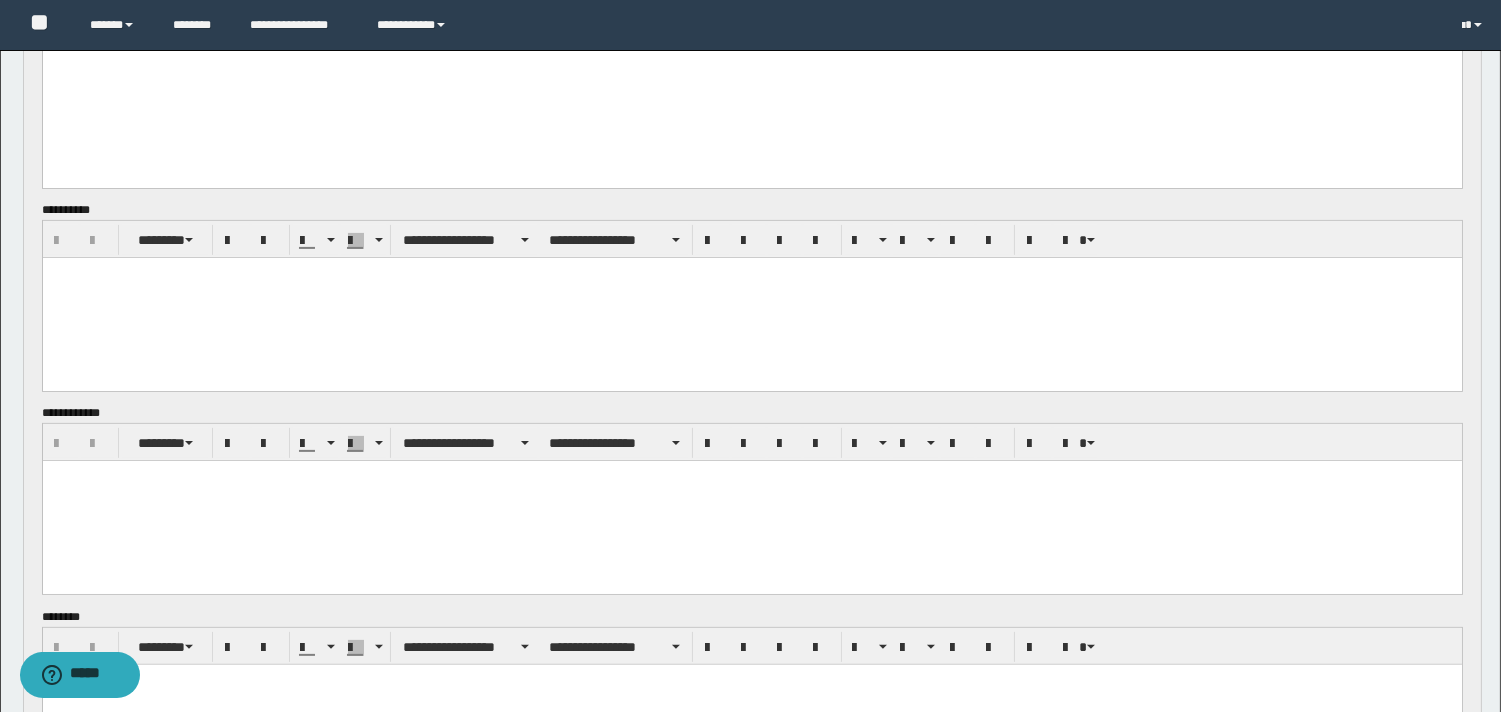 scroll, scrollTop: 1191, scrollLeft: 0, axis: vertical 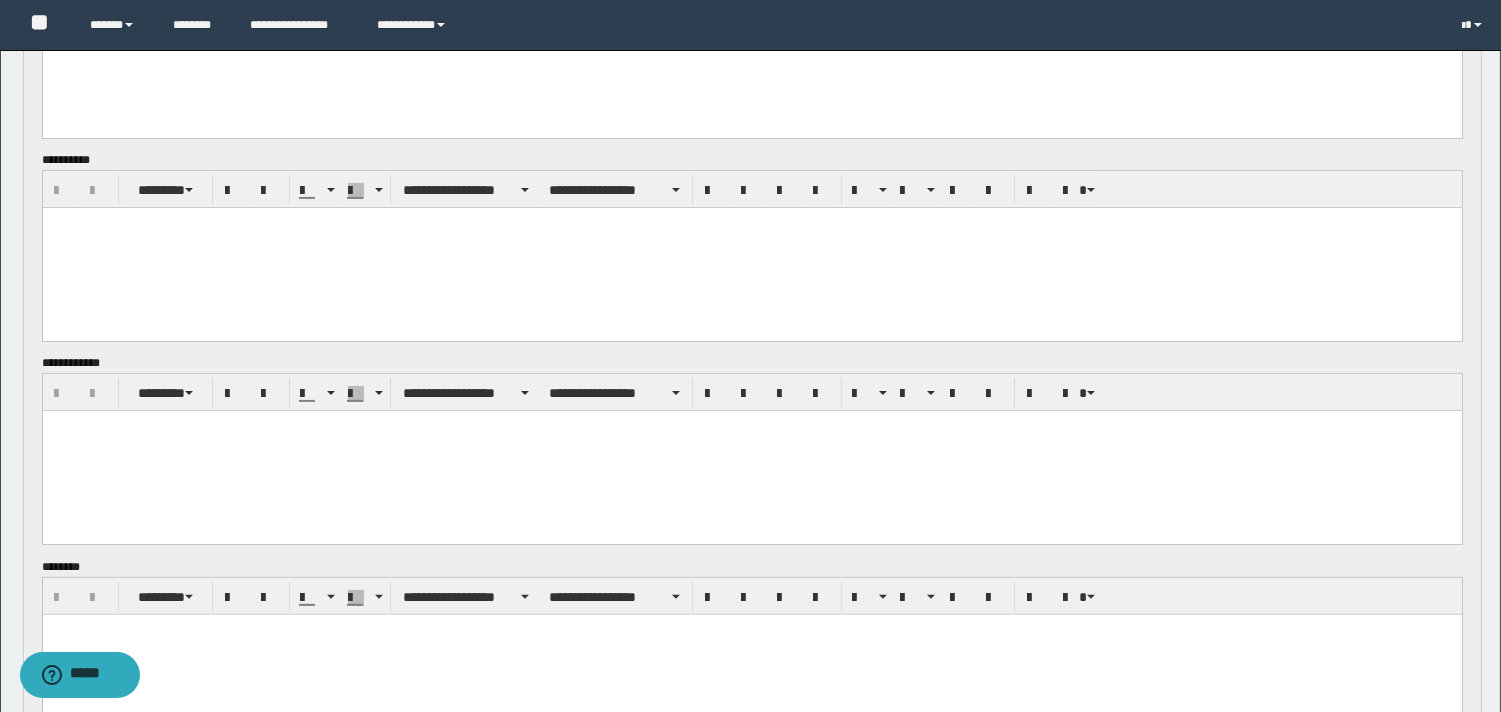 click at bounding box center [751, 654] 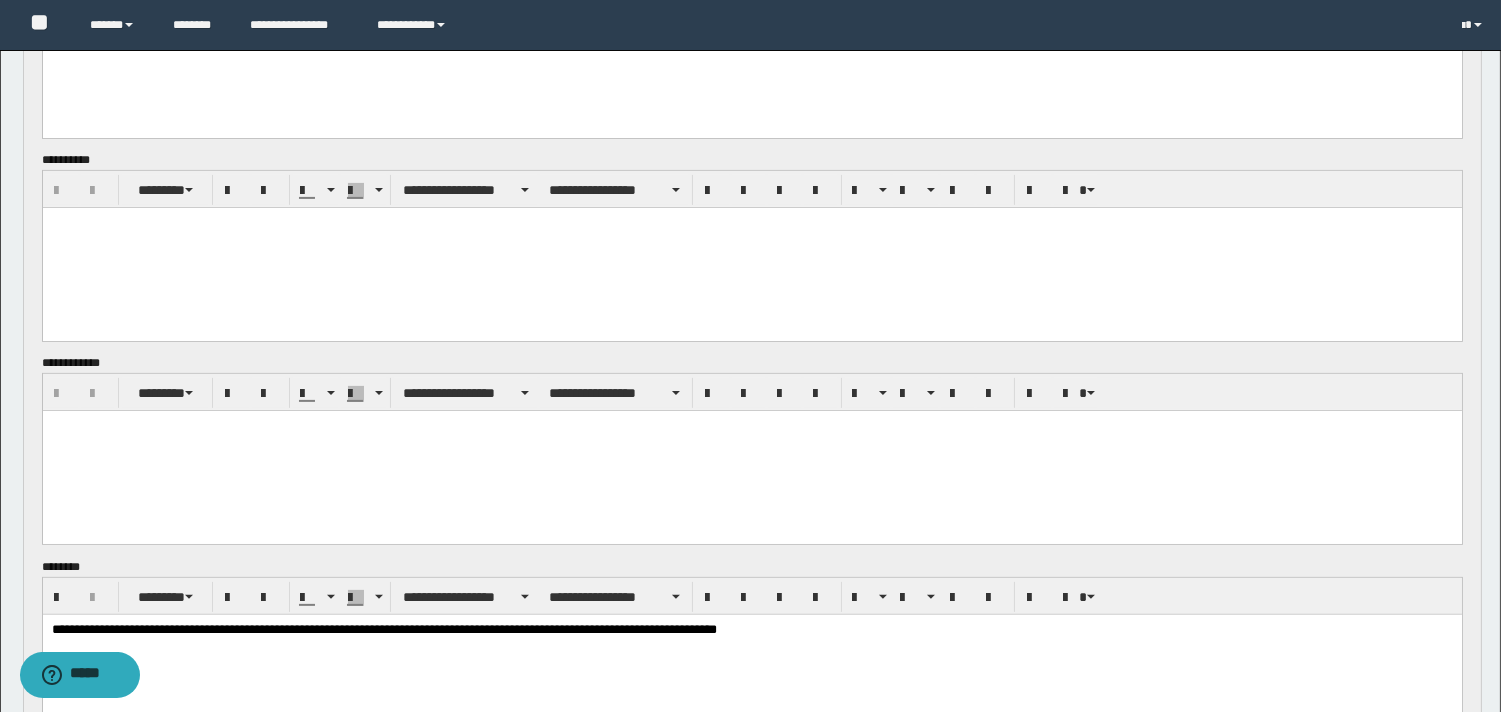 type 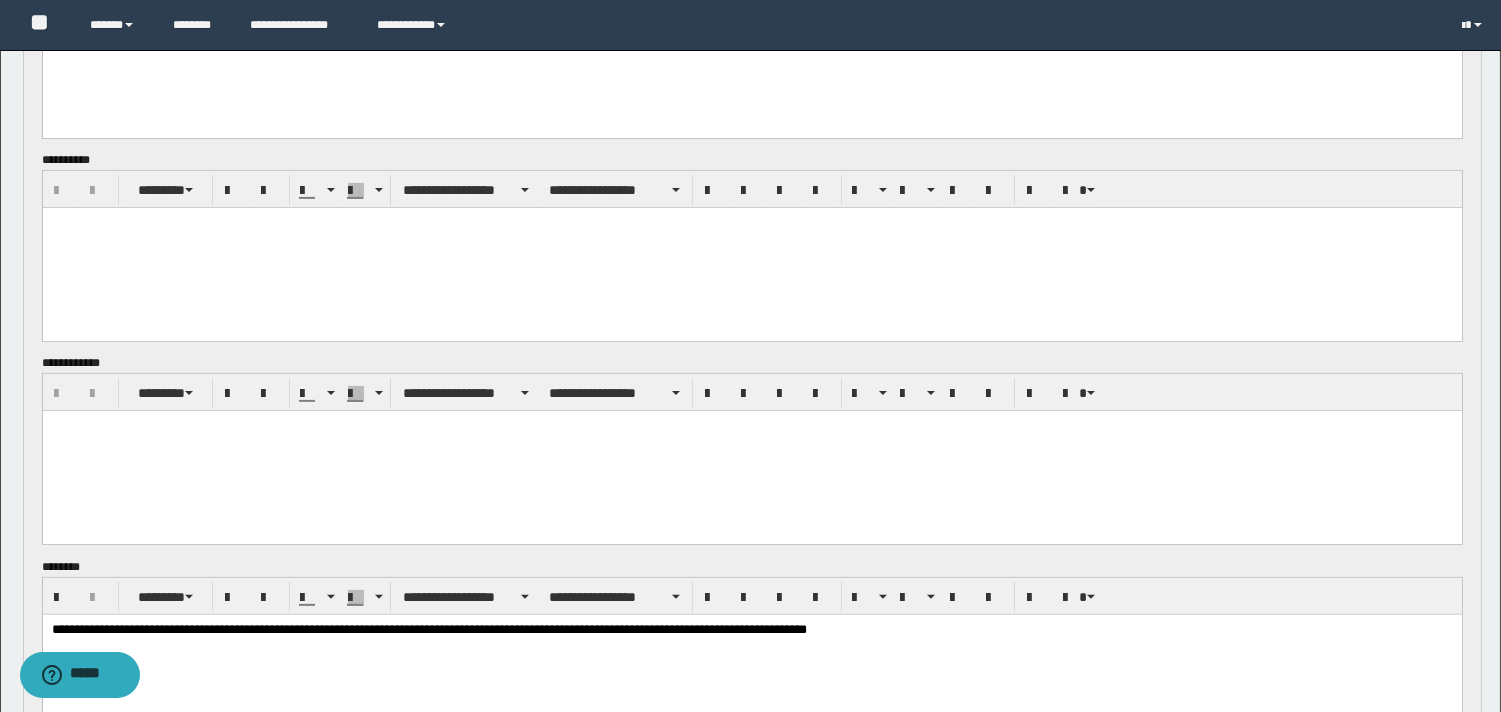 click at bounding box center [751, 451] 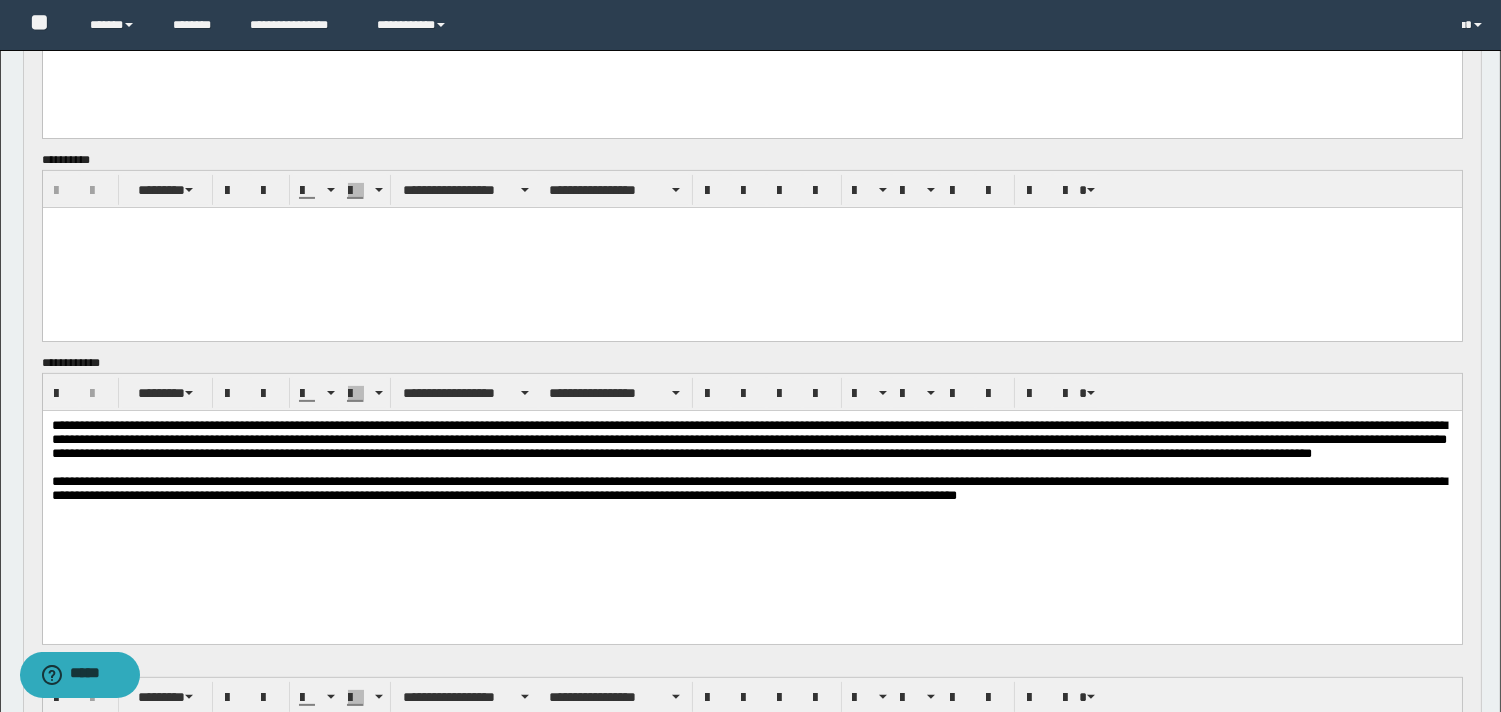 click at bounding box center [751, 247] 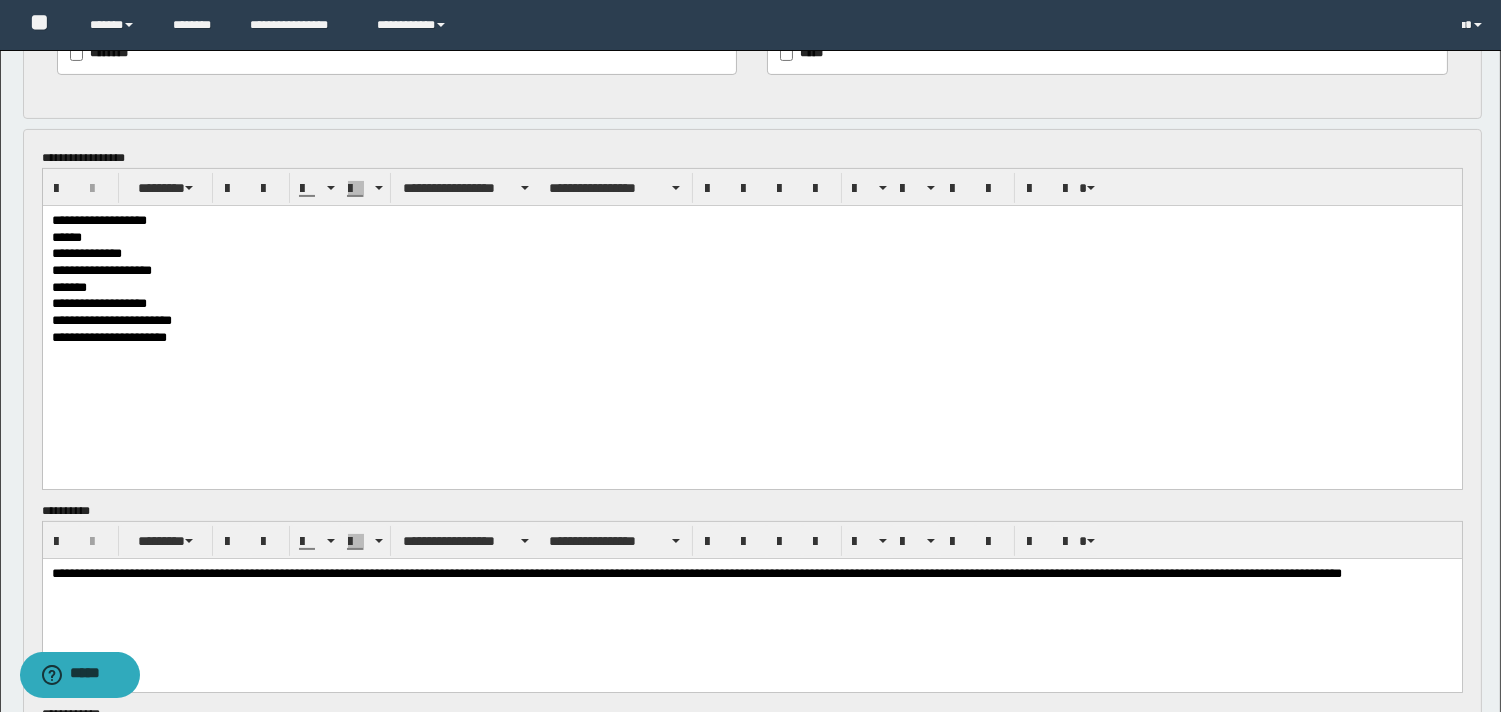 scroll, scrollTop: 783, scrollLeft: 0, axis: vertical 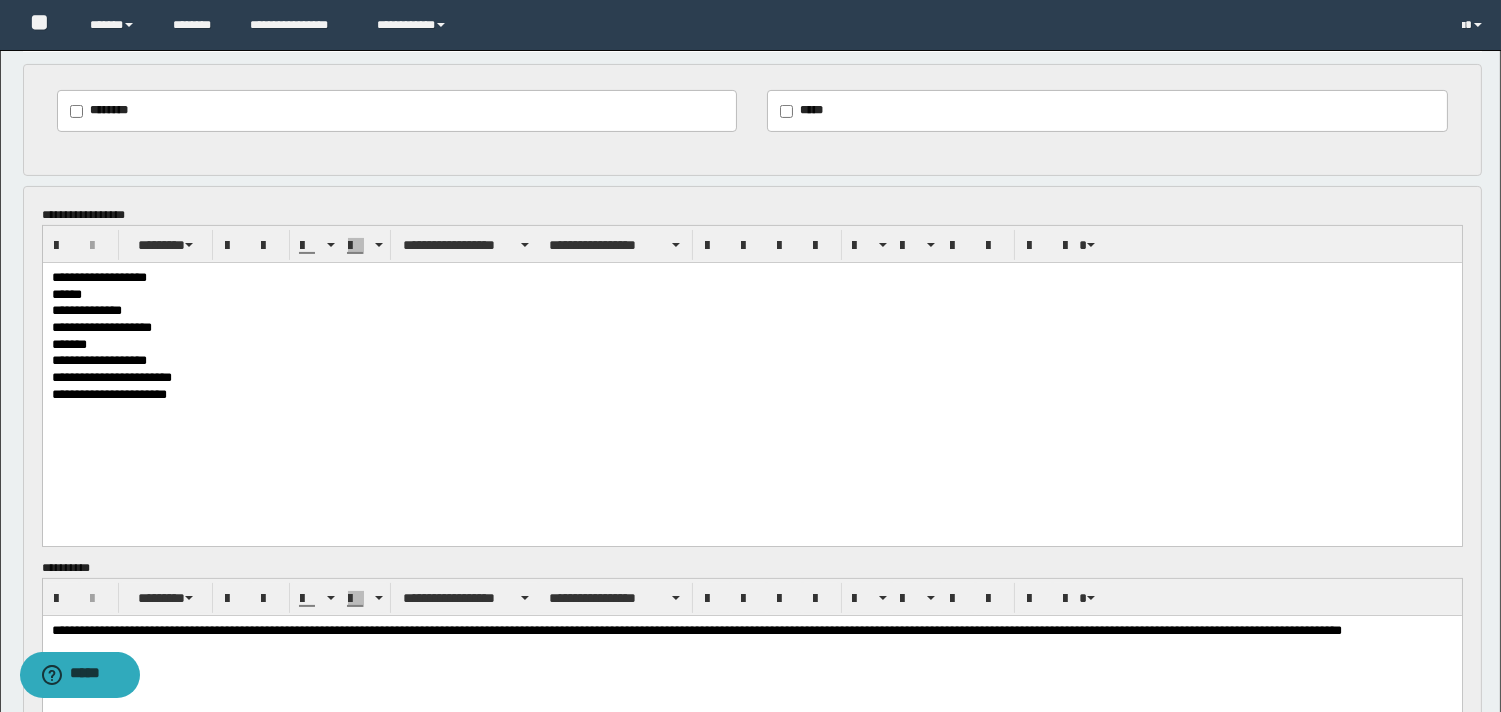 drag, startPoint x: 1503, startPoint y: 465, endPoint x: 1381, endPoint y: 98, distance: 386.74667 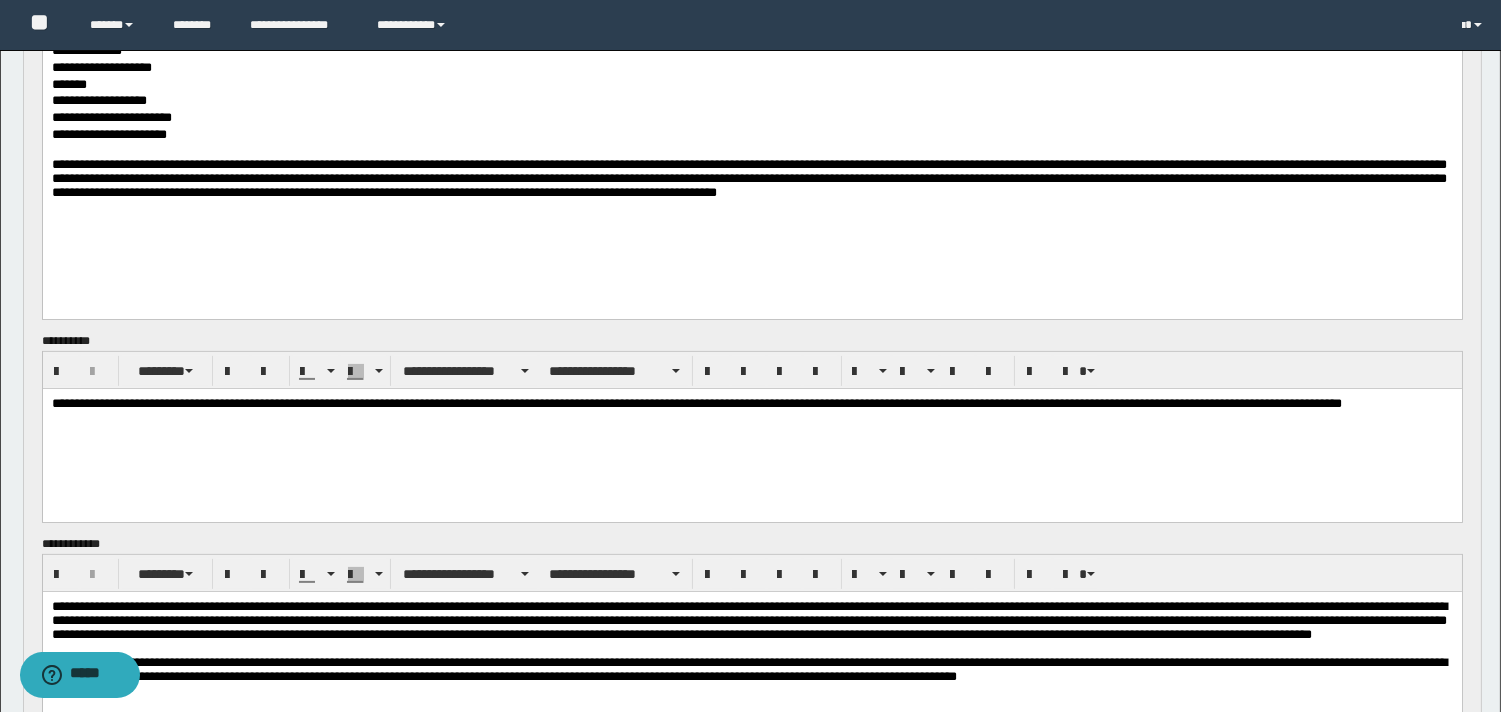 scroll, scrollTop: 1112, scrollLeft: 0, axis: vertical 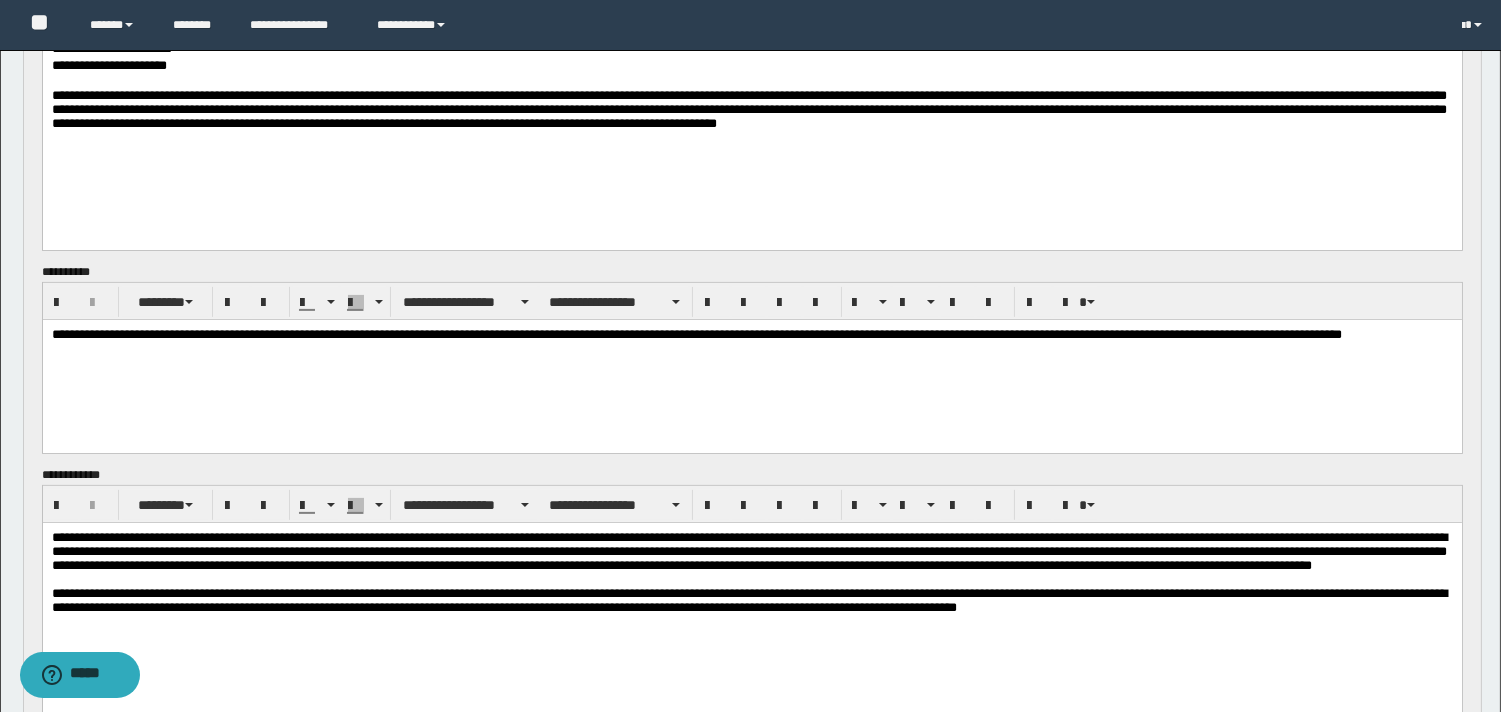 click on "**********" at bounding box center [748, 551] 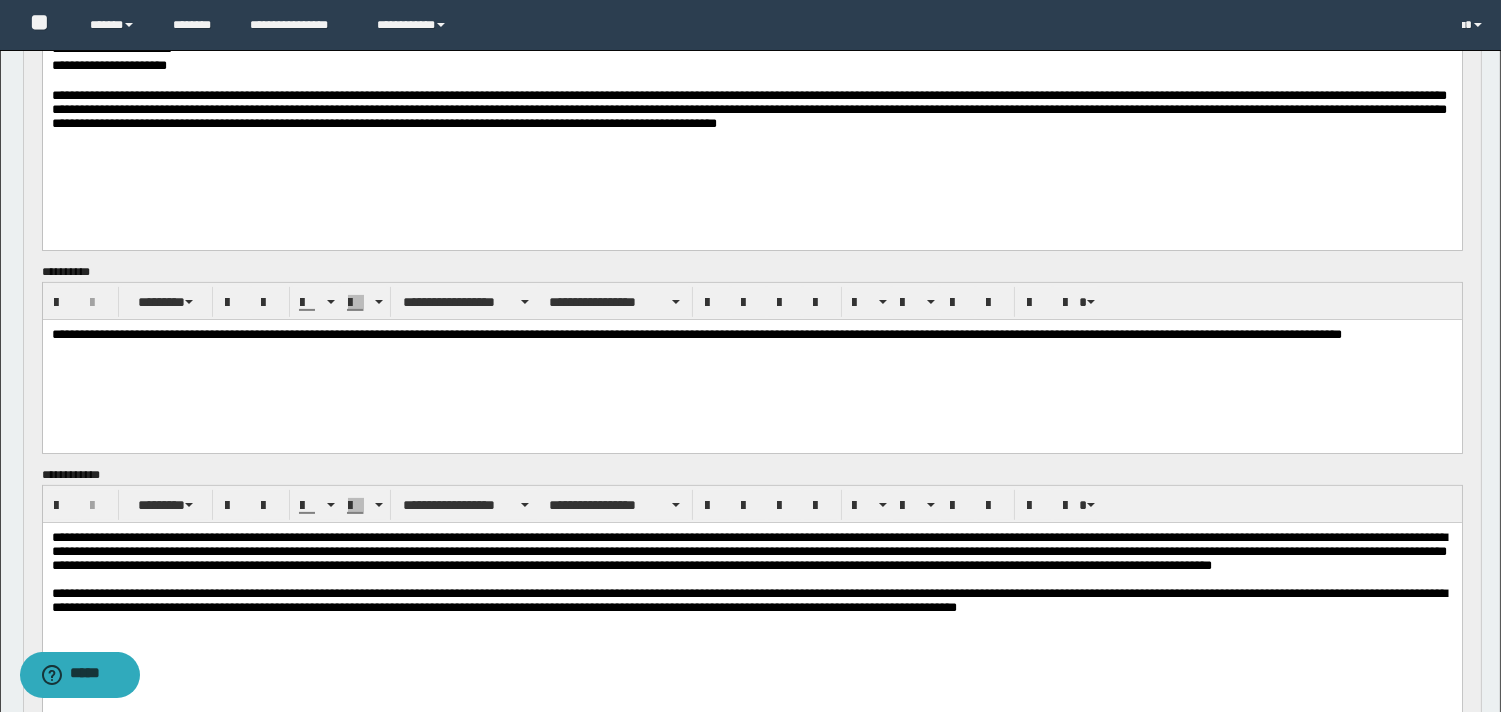 click on "**********" at bounding box center (748, 551) 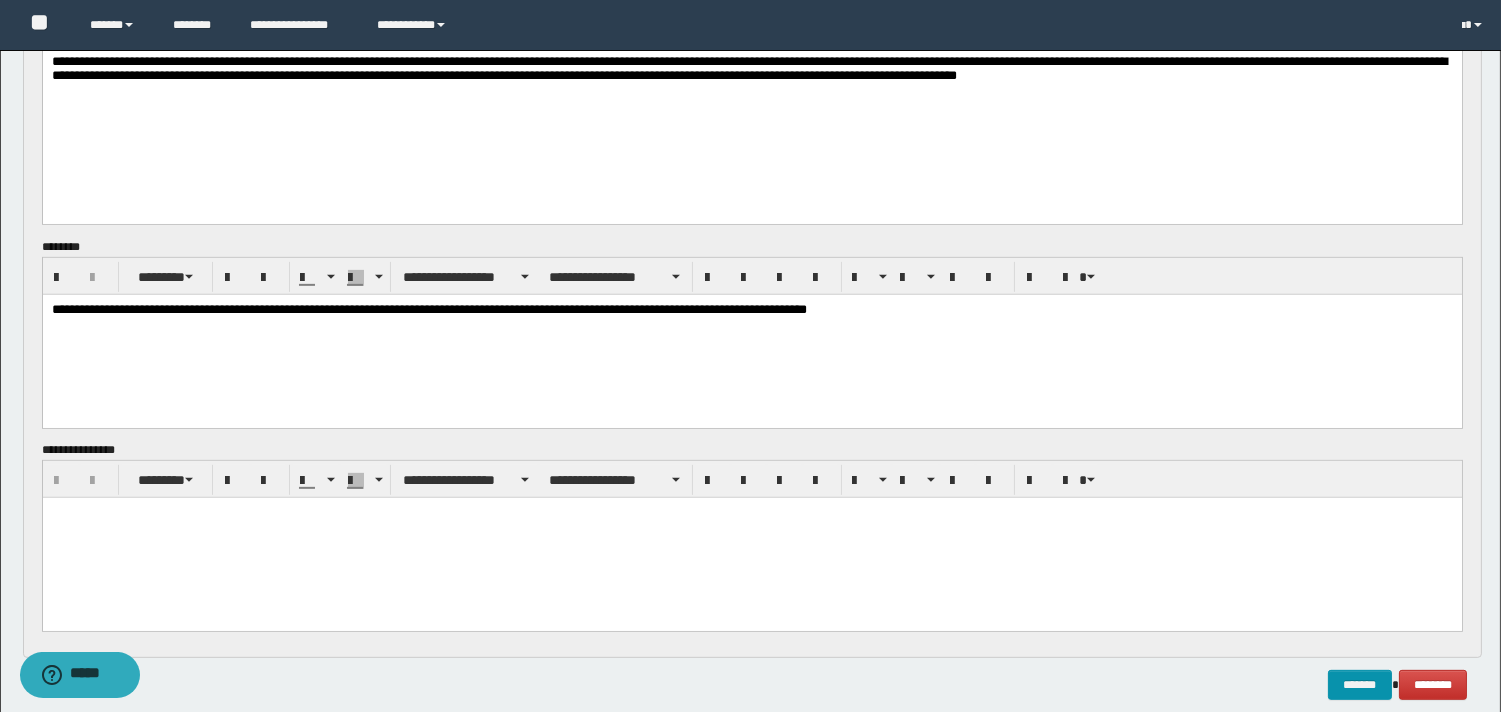 scroll, scrollTop: 1647, scrollLeft: 0, axis: vertical 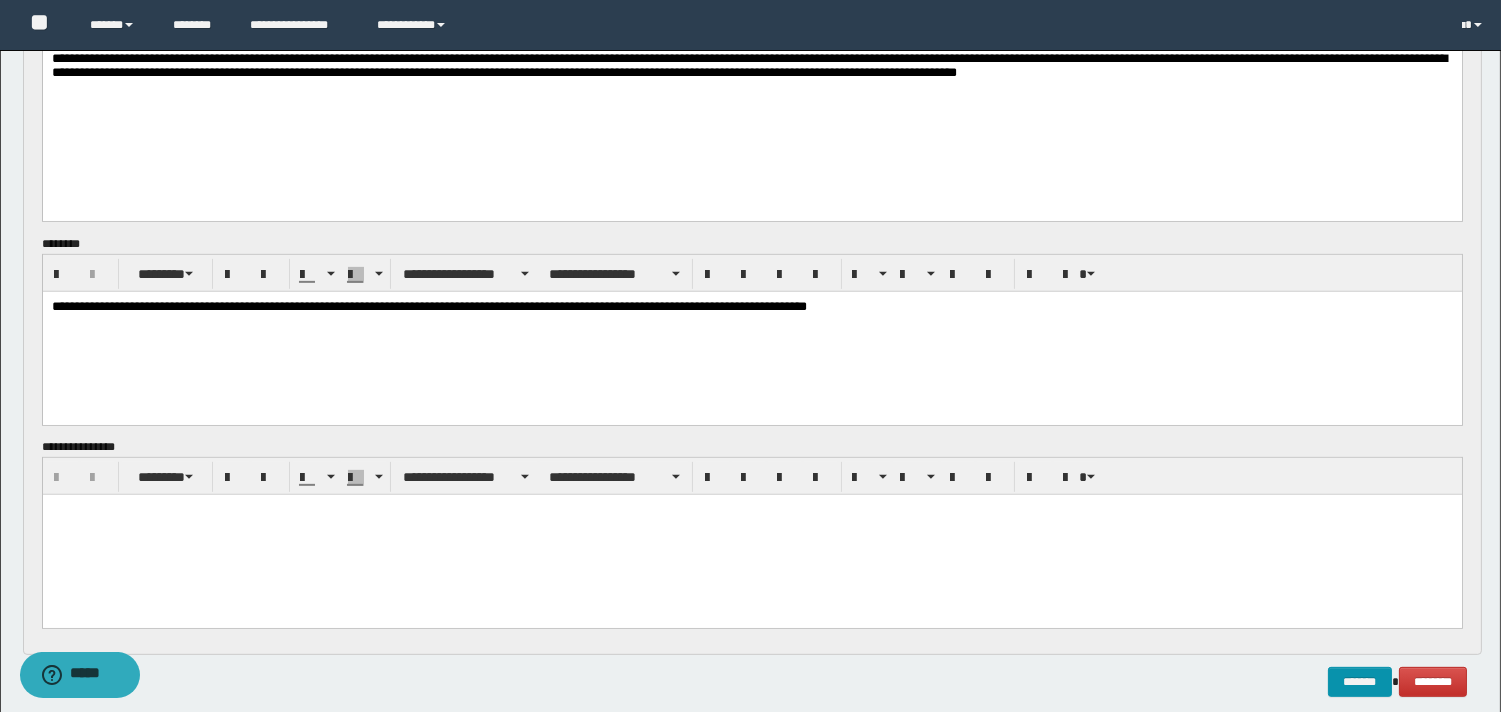 click at bounding box center [751, 534] 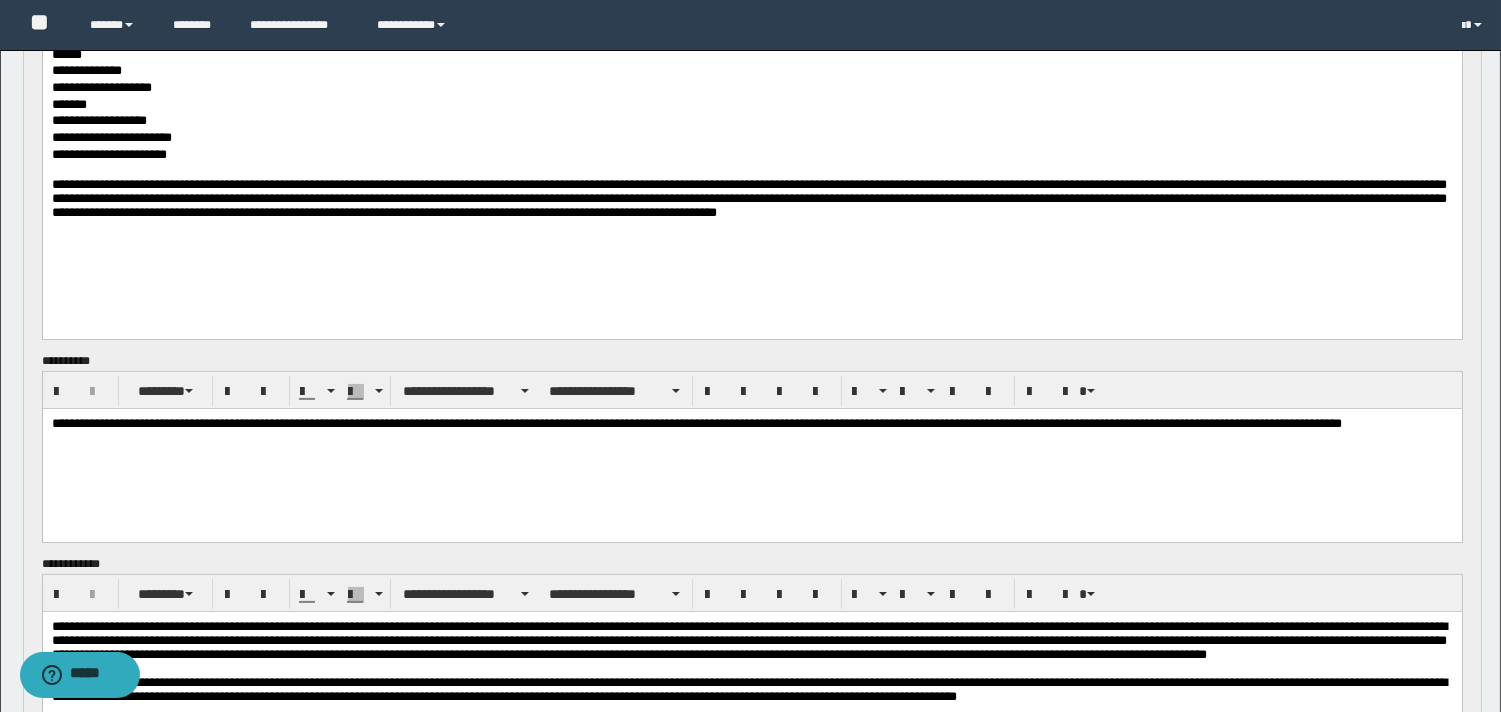 scroll, scrollTop: 986, scrollLeft: 0, axis: vertical 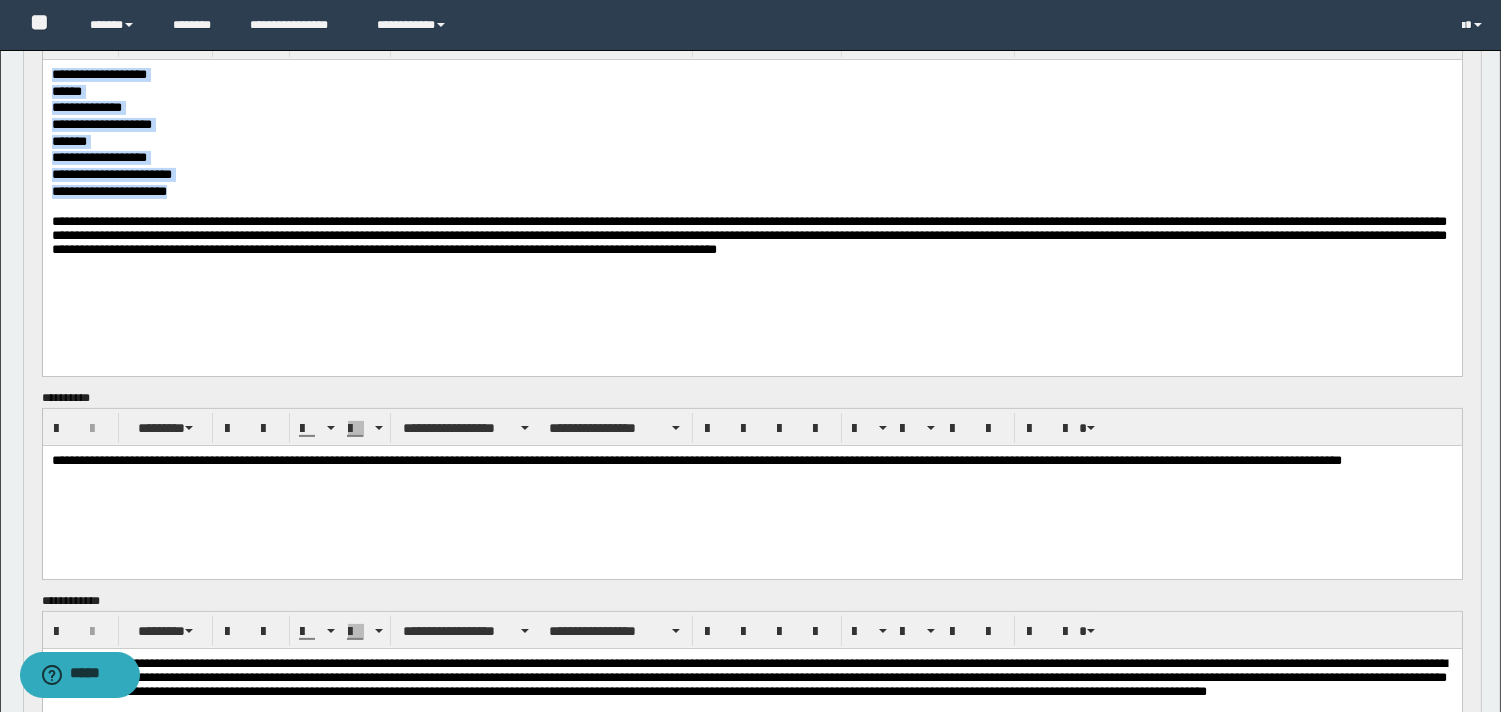 drag, startPoint x: 55, startPoint y: 77, endPoint x: 250, endPoint y: 194, distance: 227.40712 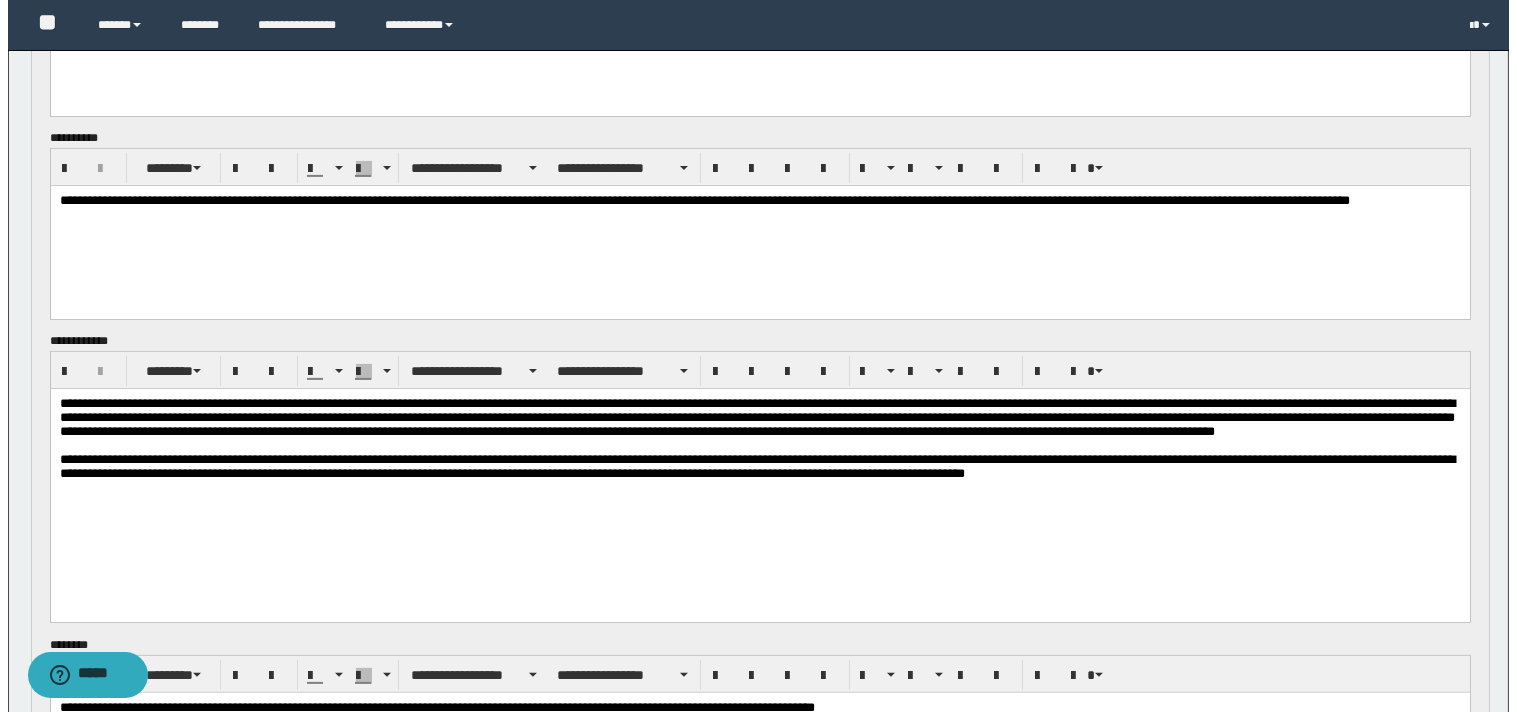 scroll, scrollTop: 1591, scrollLeft: 0, axis: vertical 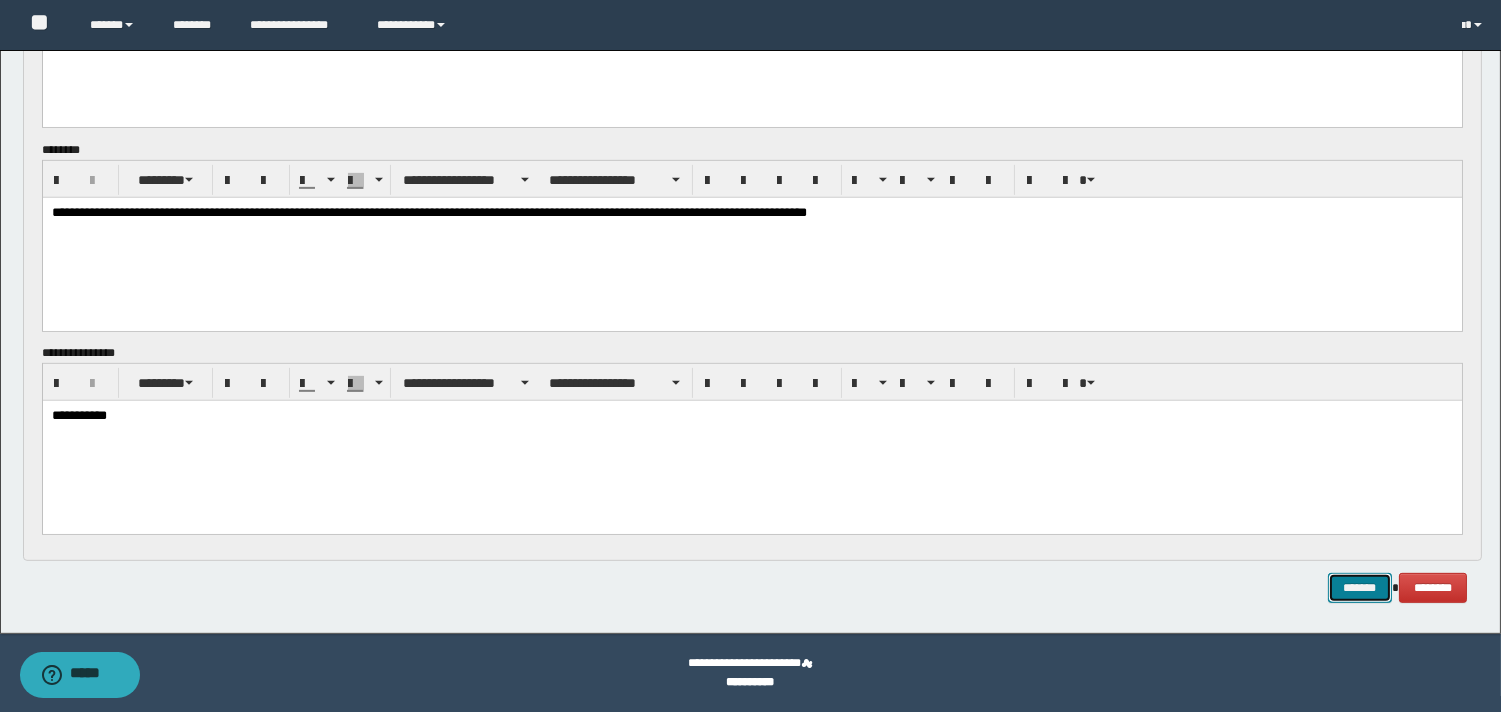 click on "*******" at bounding box center (1360, 588) 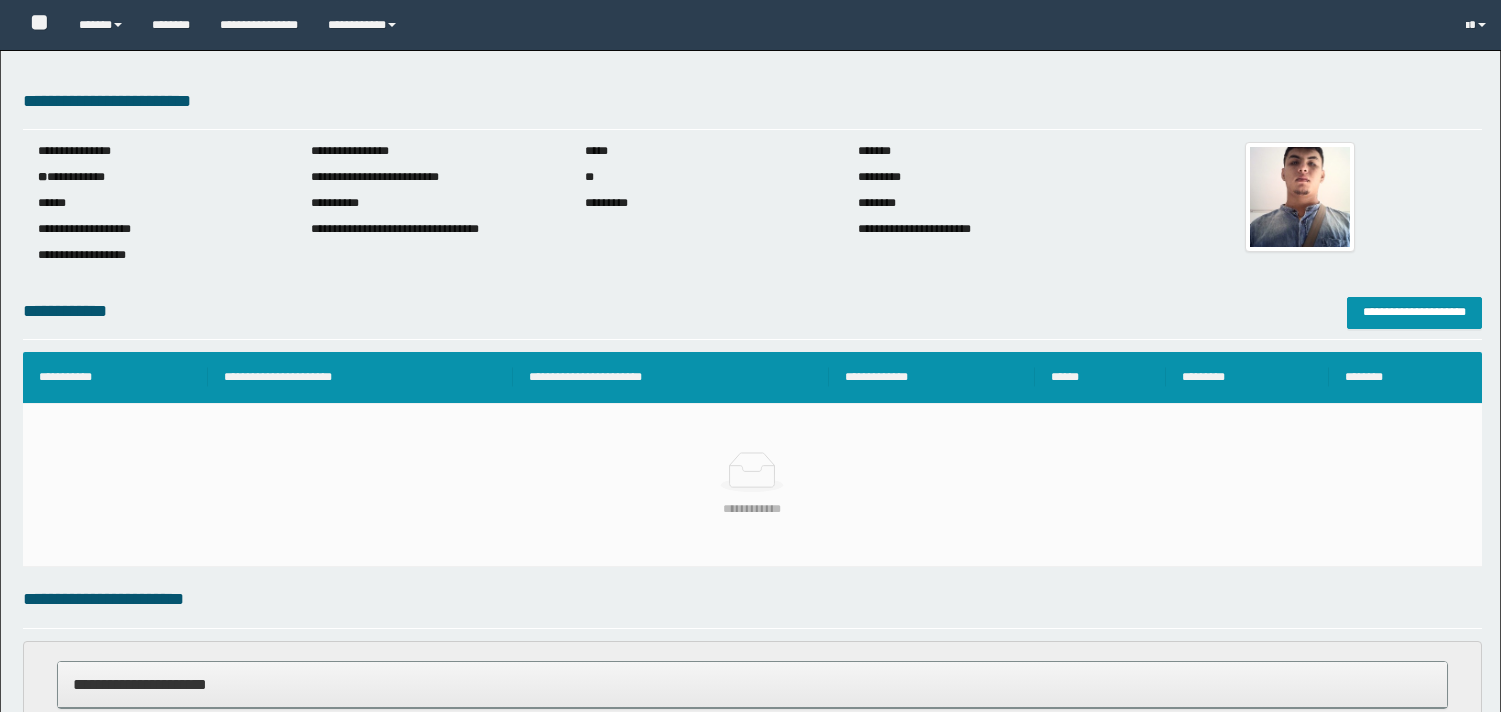 scroll, scrollTop: 0, scrollLeft: 0, axis: both 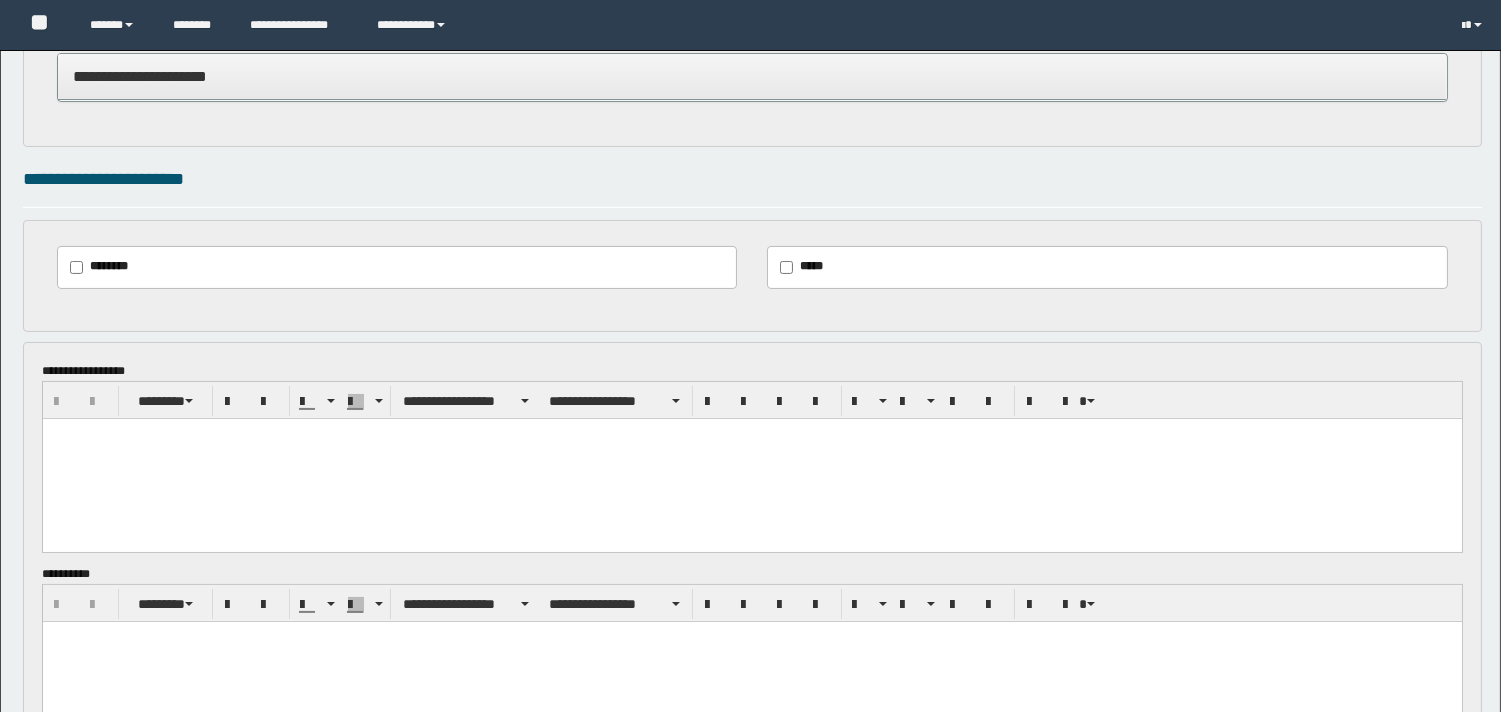 drag, startPoint x: 1510, startPoint y: 140, endPoint x: 1498, endPoint y: 342, distance: 202.35612 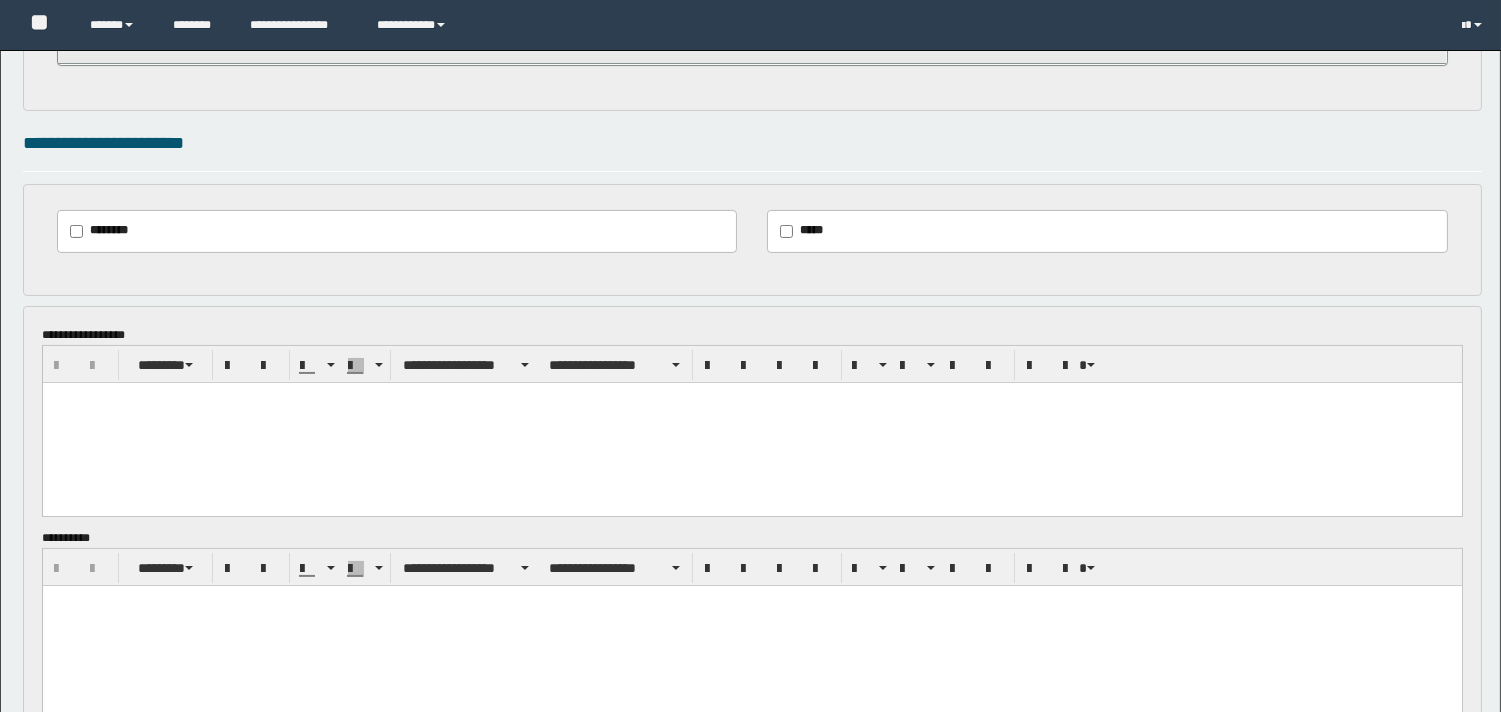 scroll, scrollTop: 0, scrollLeft: 0, axis: both 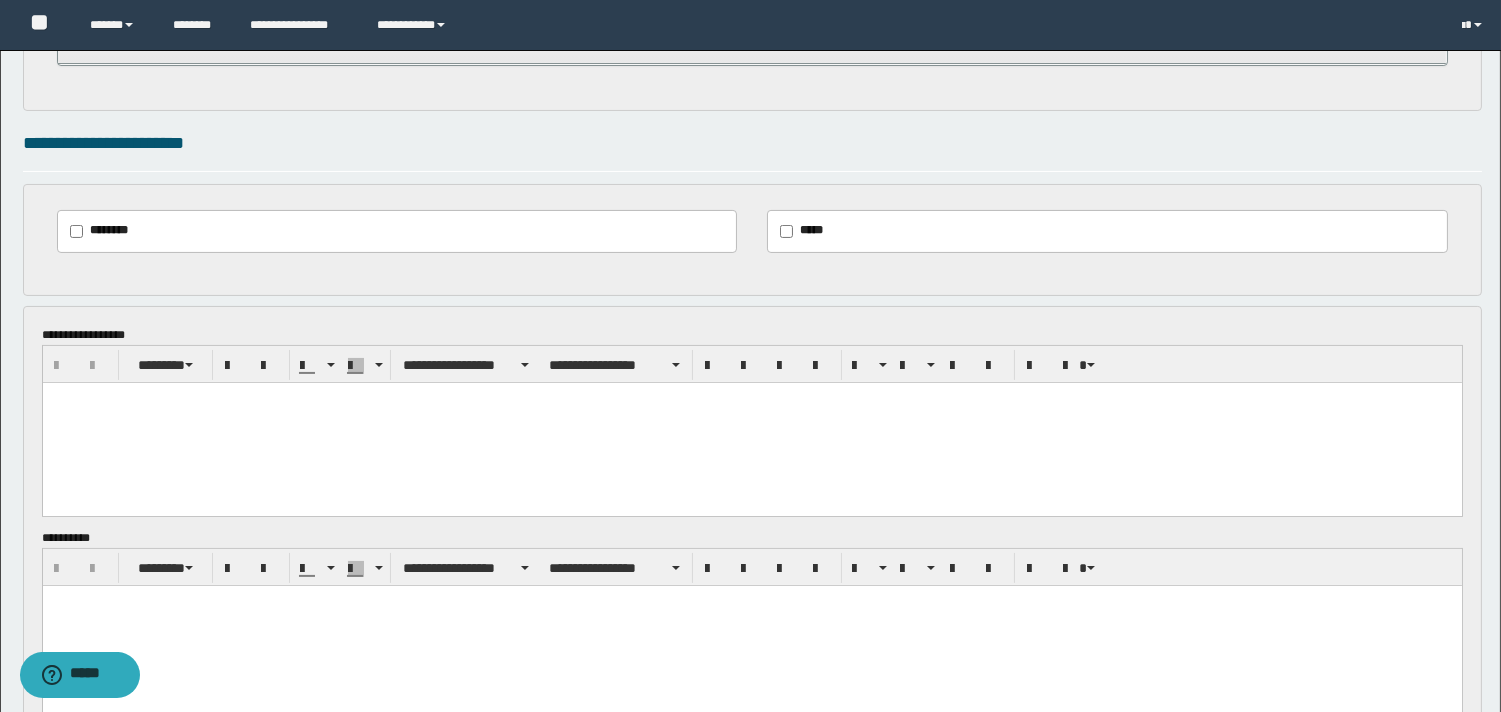 type 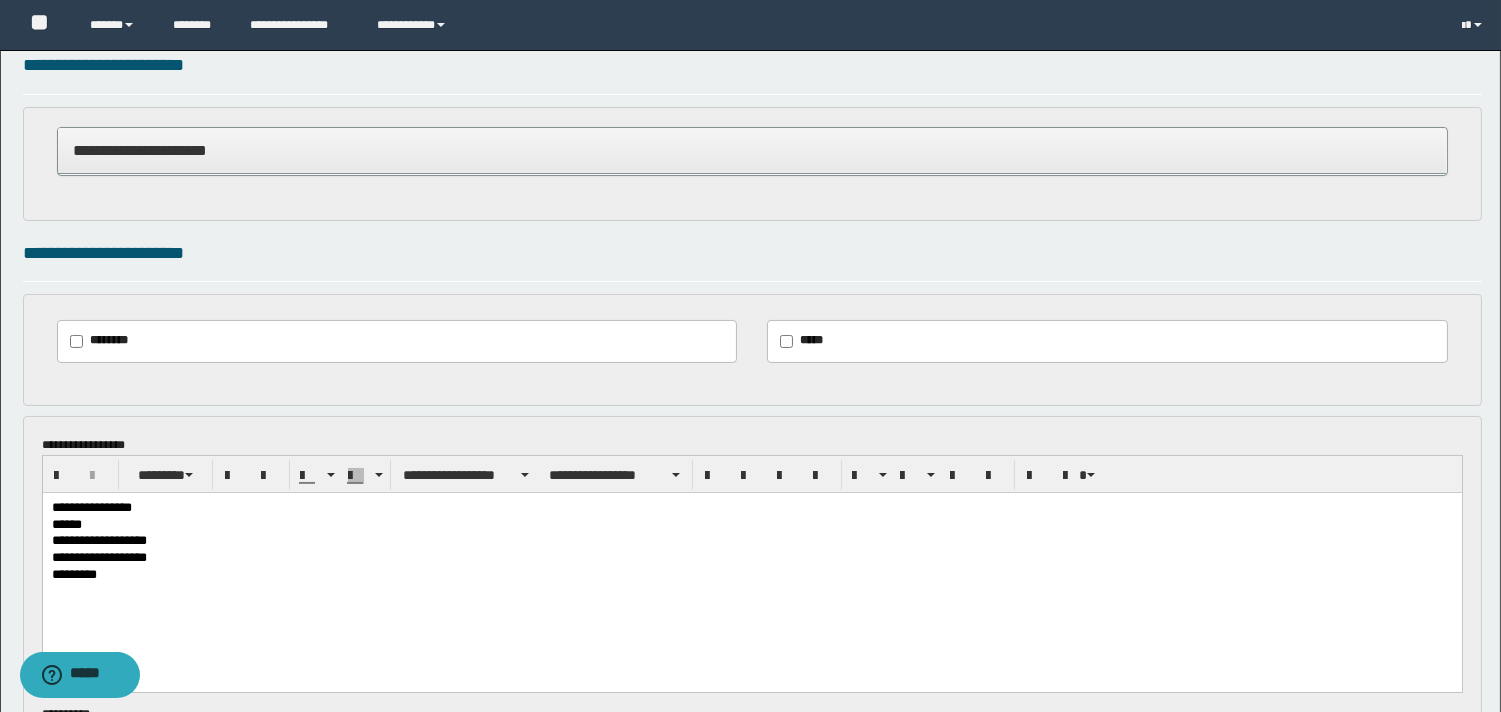 scroll, scrollTop: 593, scrollLeft: 0, axis: vertical 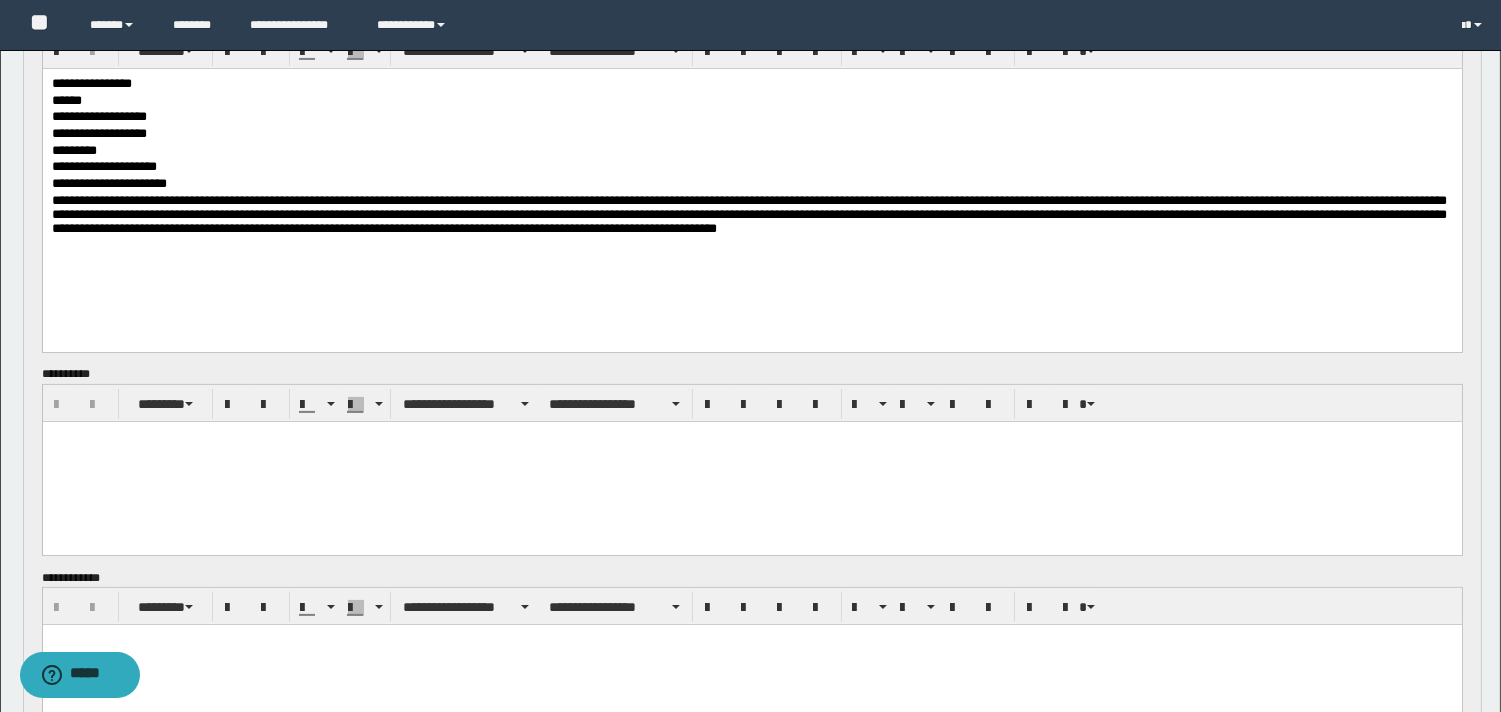 click at bounding box center (751, 462) 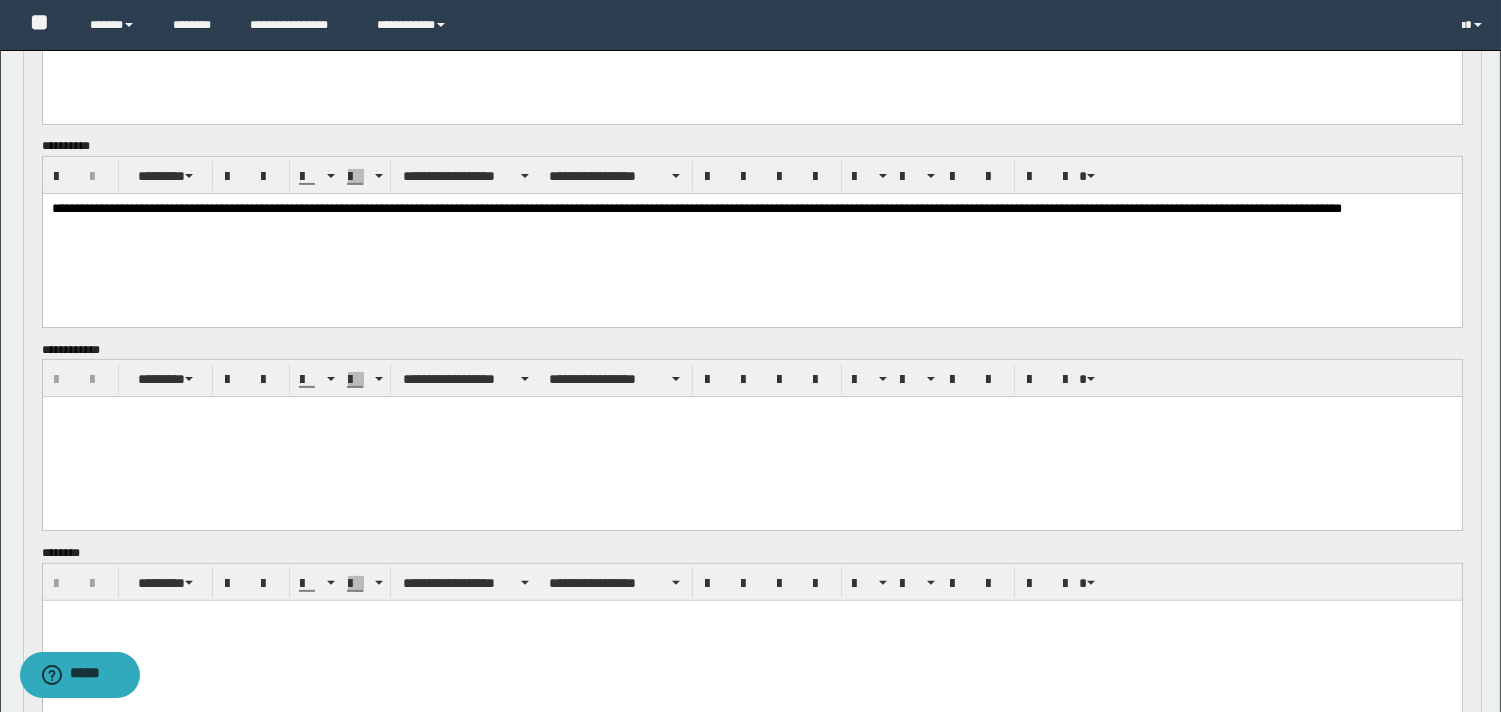 scroll, scrollTop: 1216, scrollLeft: 0, axis: vertical 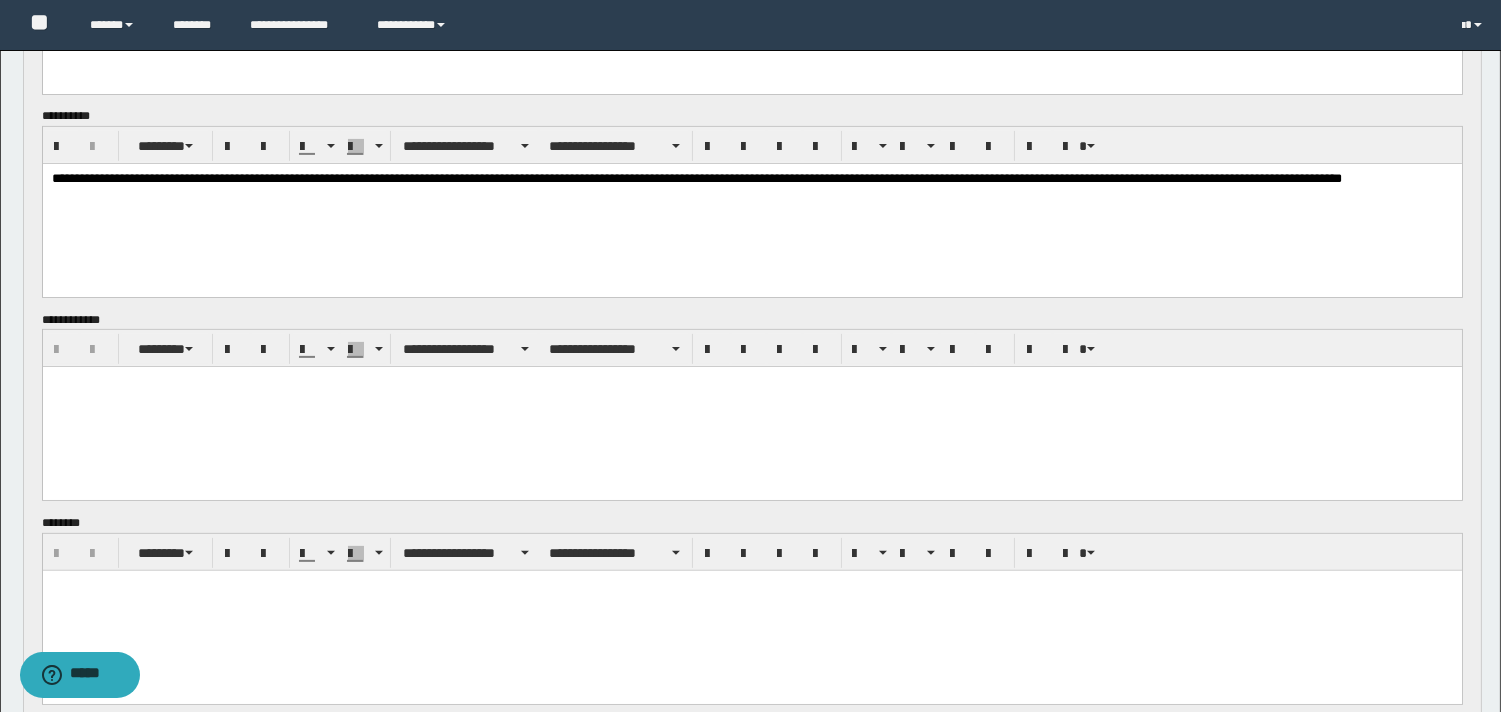 click at bounding box center (751, 407) 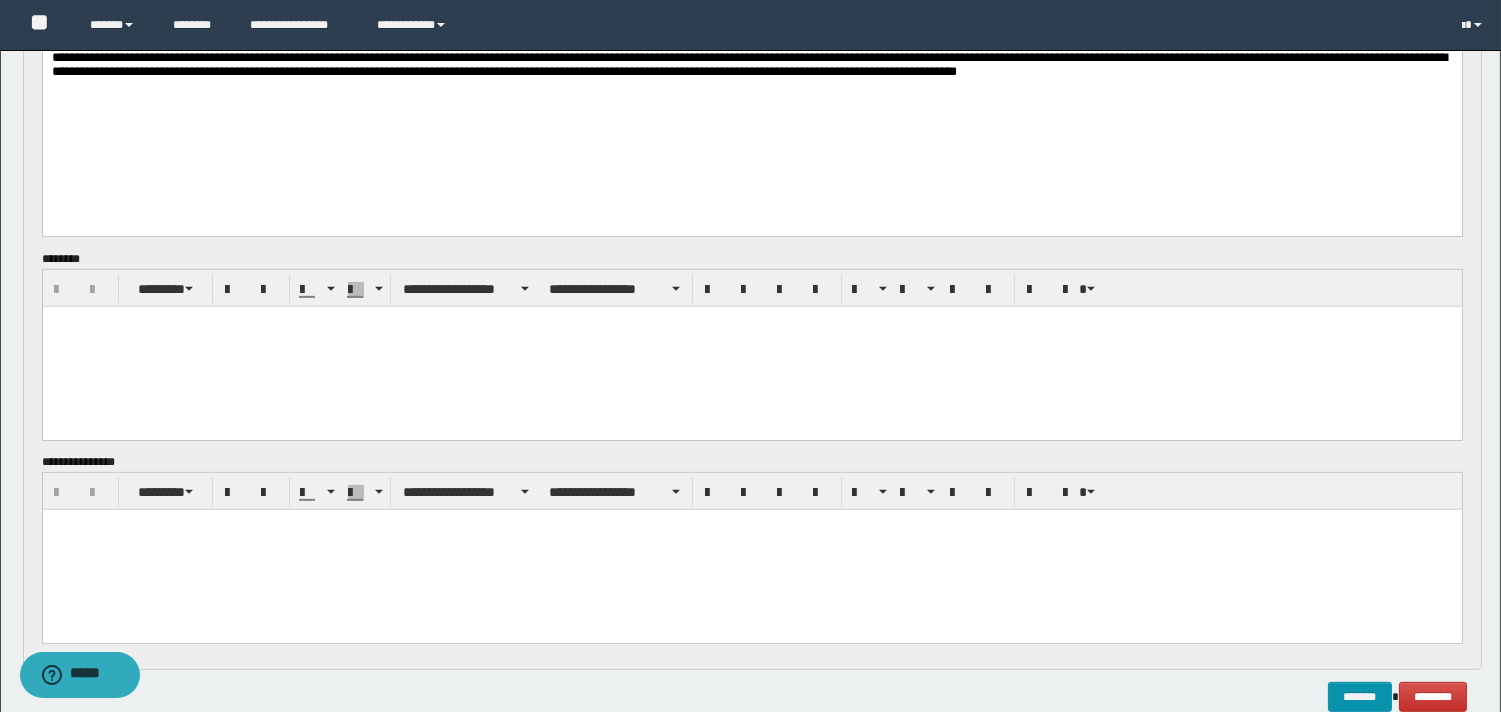 scroll, scrollTop: 1632, scrollLeft: 0, axis: vertical 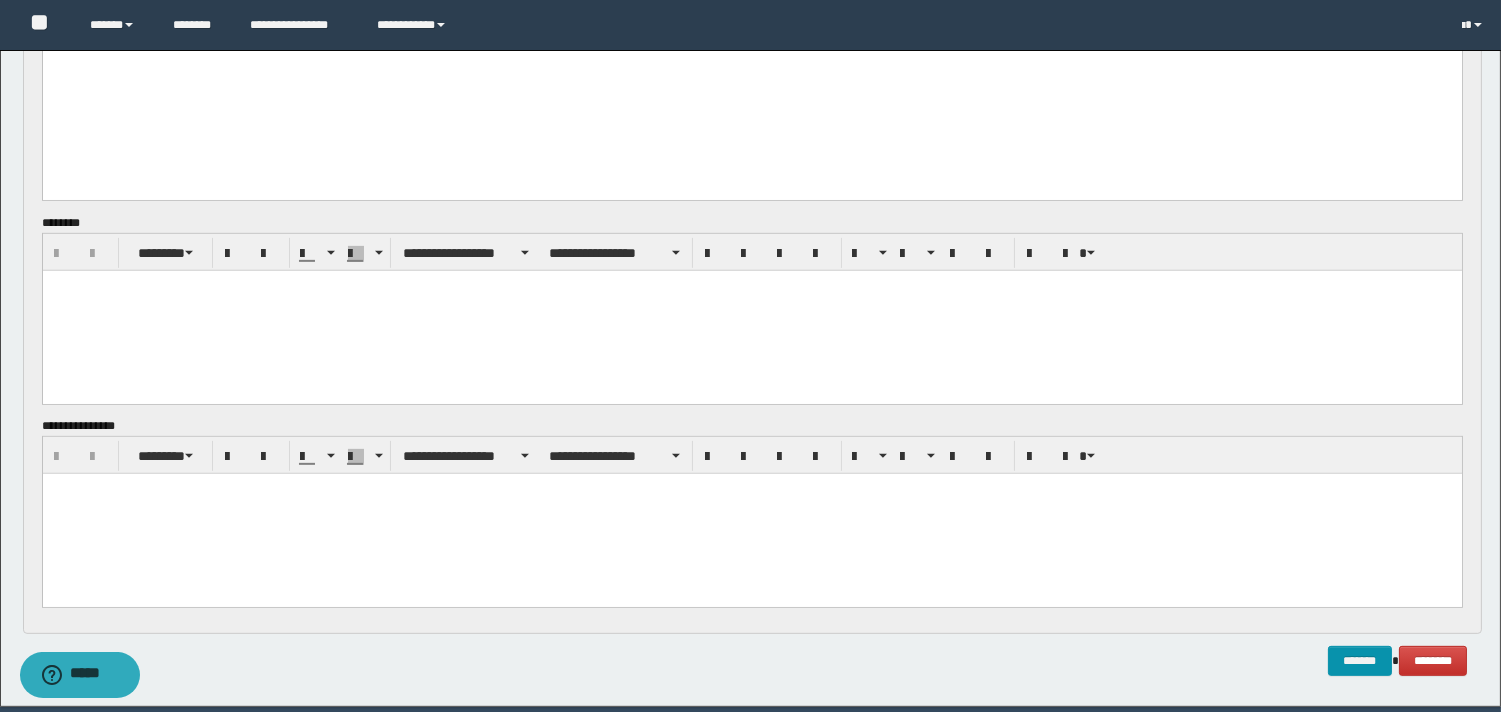 click at bounding box center [751, 310] 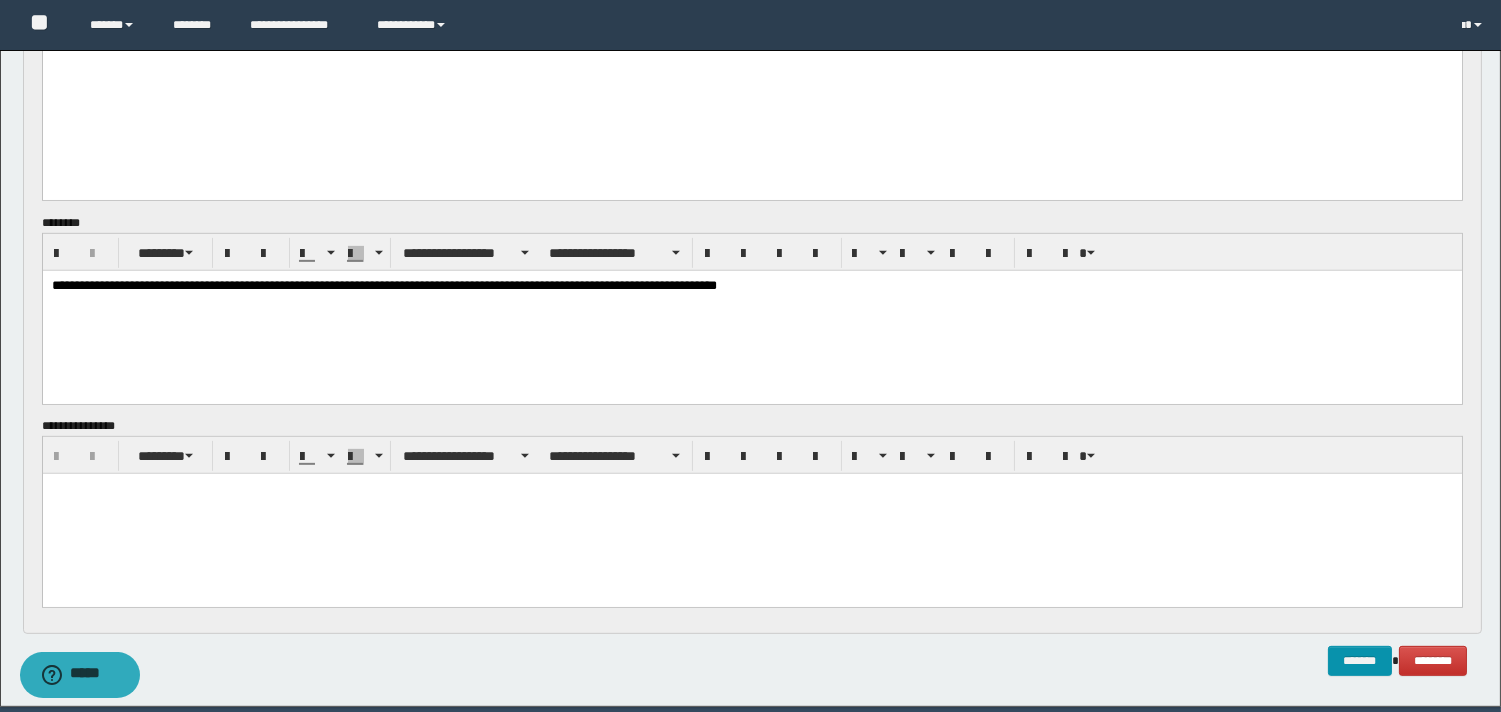 drag, startPoint x: 439, startPoint y: 525, endPoint x: 660, endPoint y: 474, distance: 226.80829 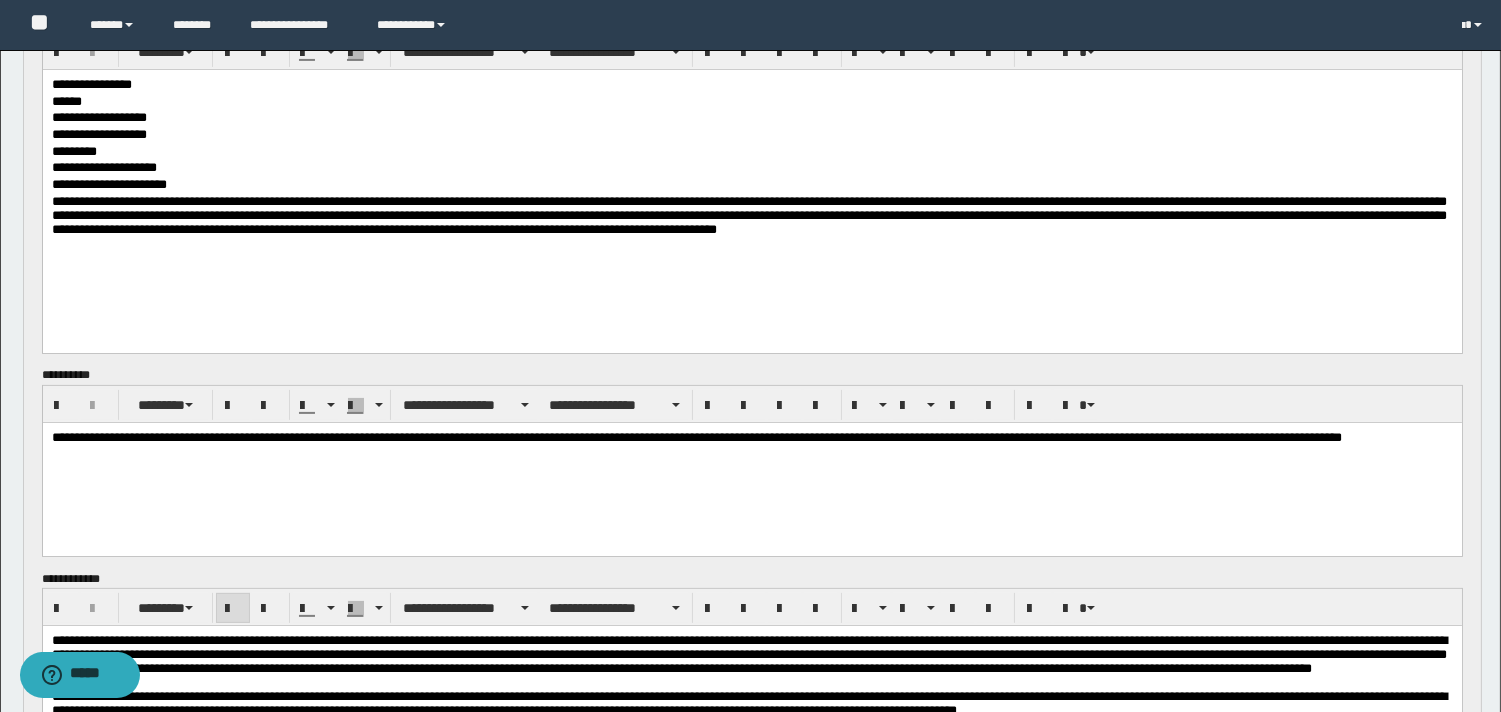 scroll, scrollTop: 1188, scrollLeft: 0, axis: vertical 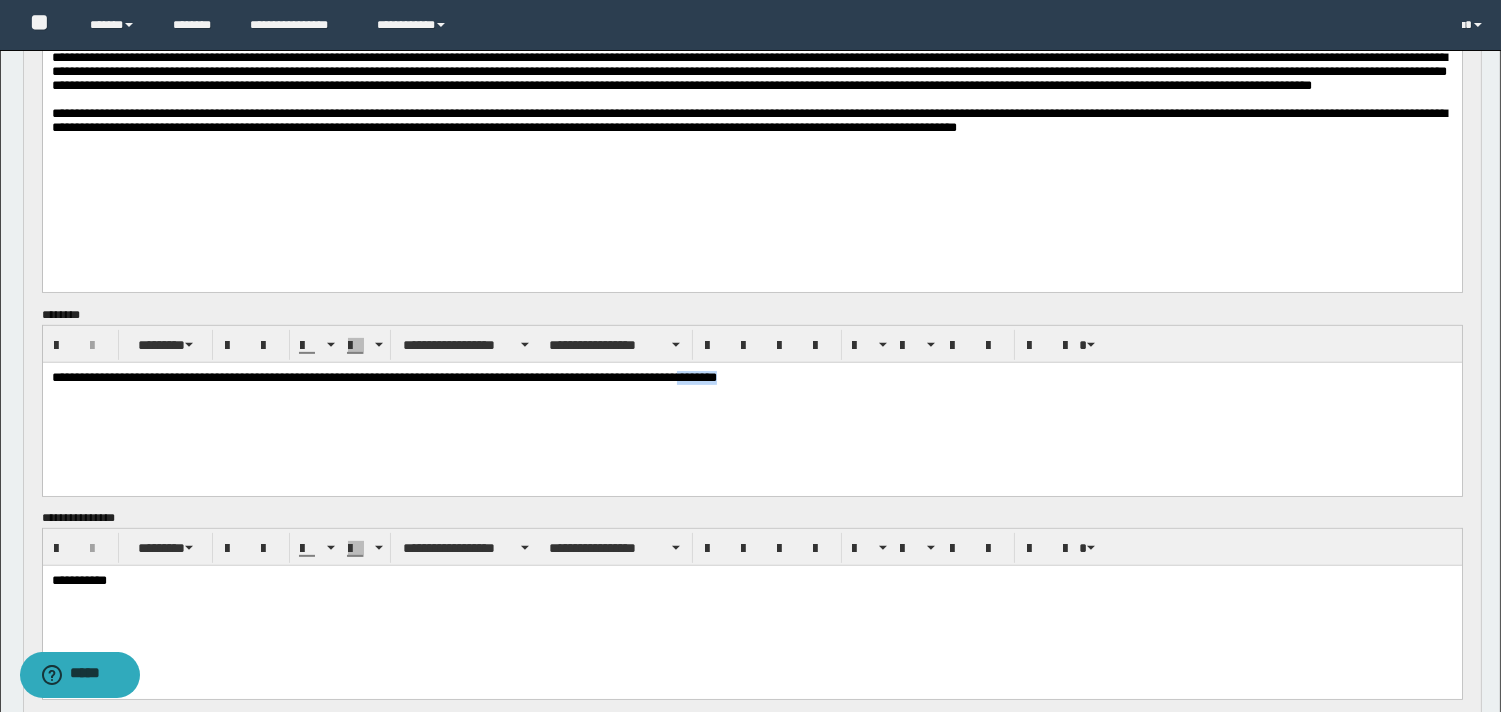 drag, startPoint x: 725, startPoint y: 378, endPoint x: 846, endPoint y: 371, distance: 121.20231 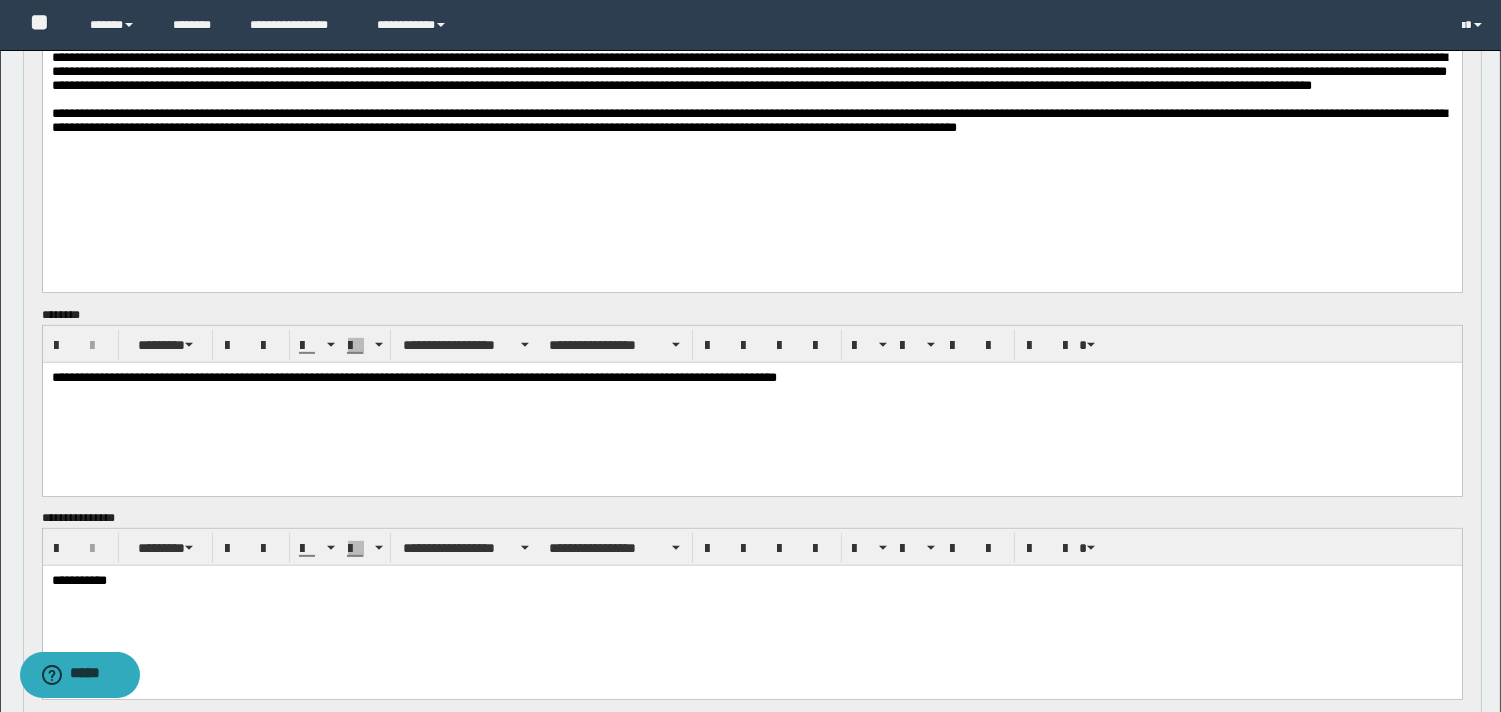click on "**********" at bounding box center (748, 71) 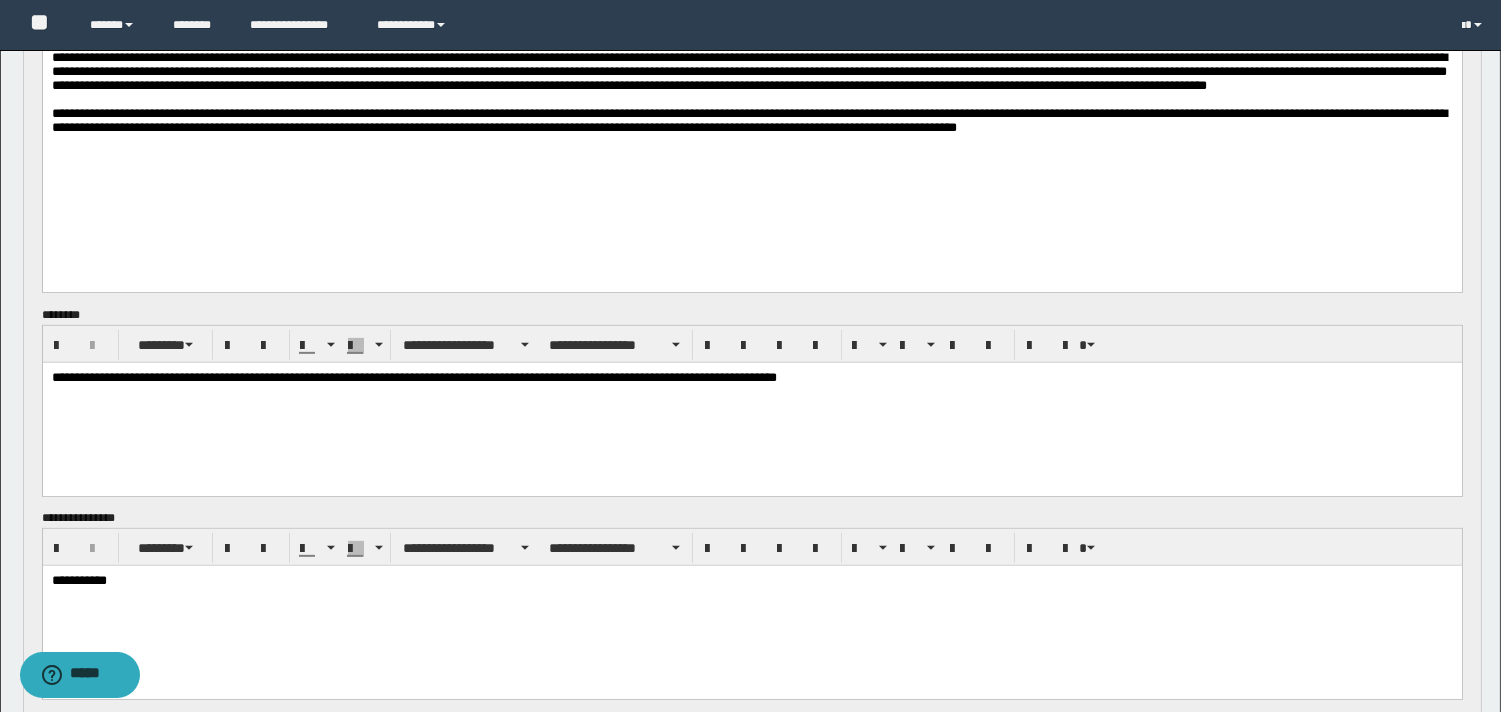 click on "**********" at bounding box center [748, 71] 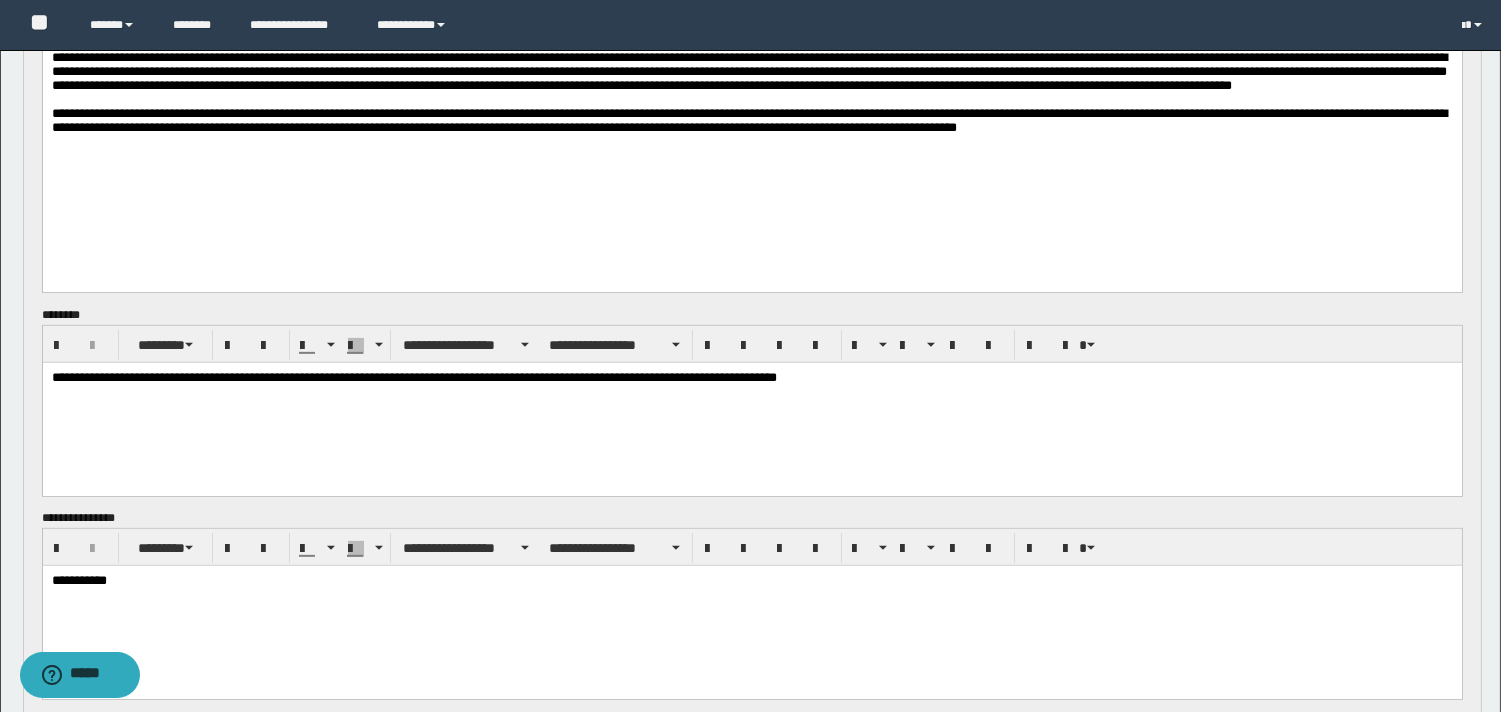 click on "**********" at bounding box center [748, 71] 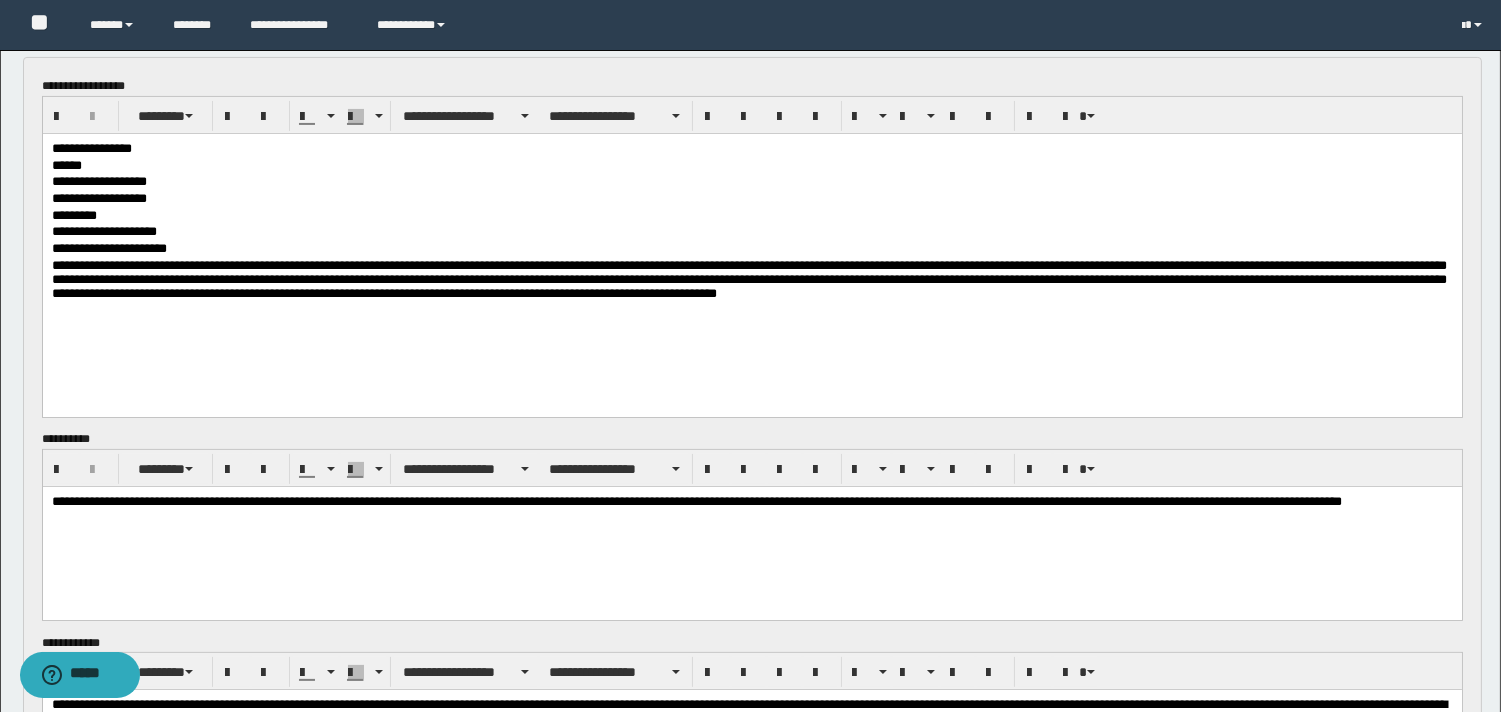 scroll, scrollTop: 857, scrollLeft: 0, axis: vertical 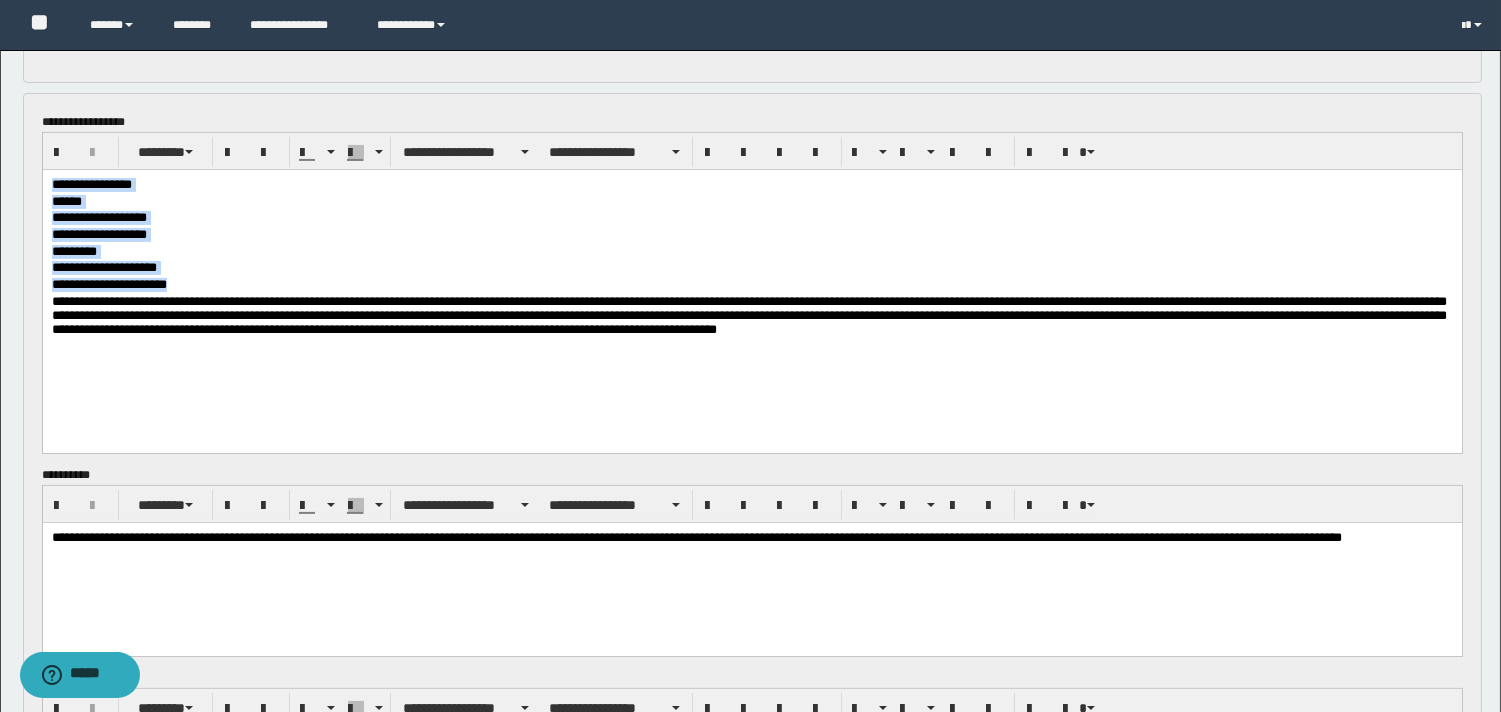 drag, startPoint x: 52, startPoint y: 182, endPoint x: 259, endPoint y: 283, distance: 230.32585 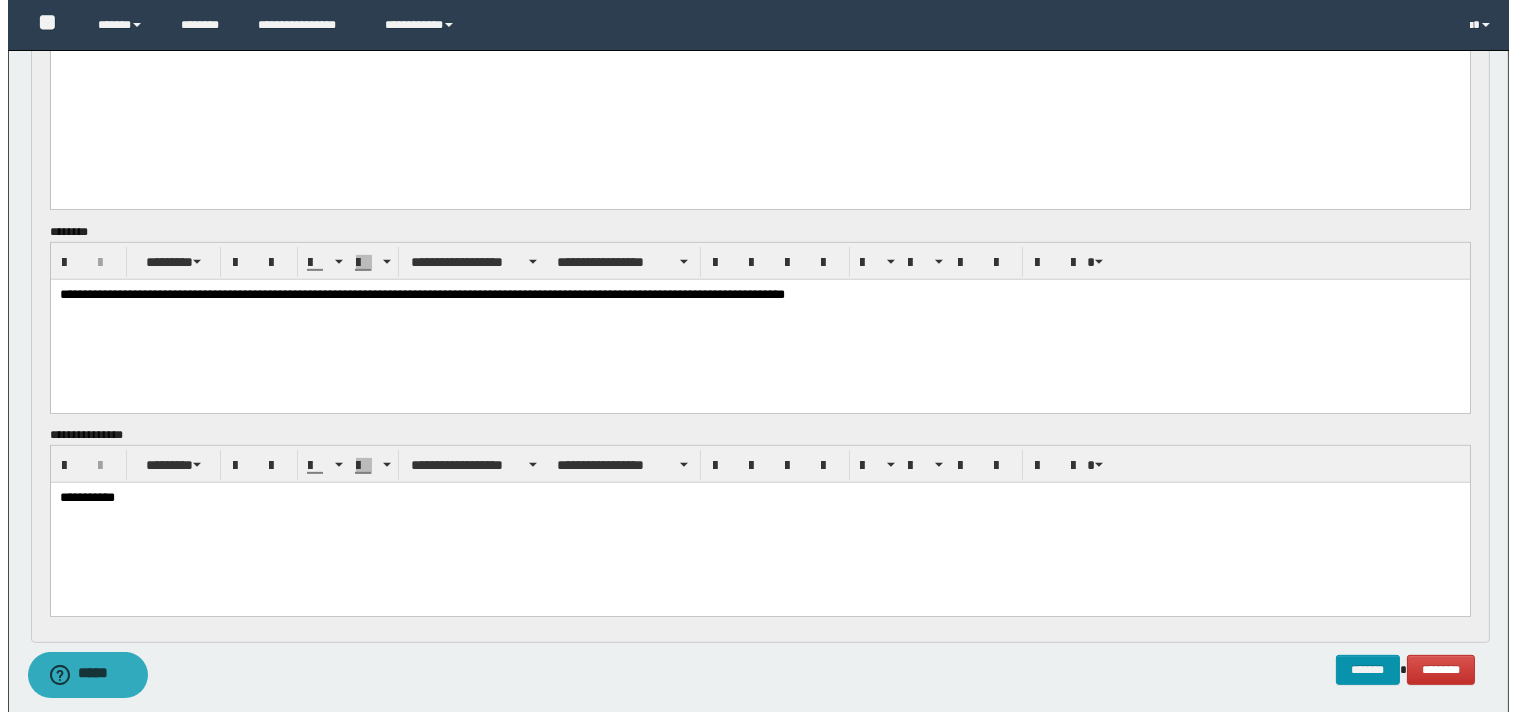 scroll, scrollTop: 1587, scrollLeft: 0, axis: vertical 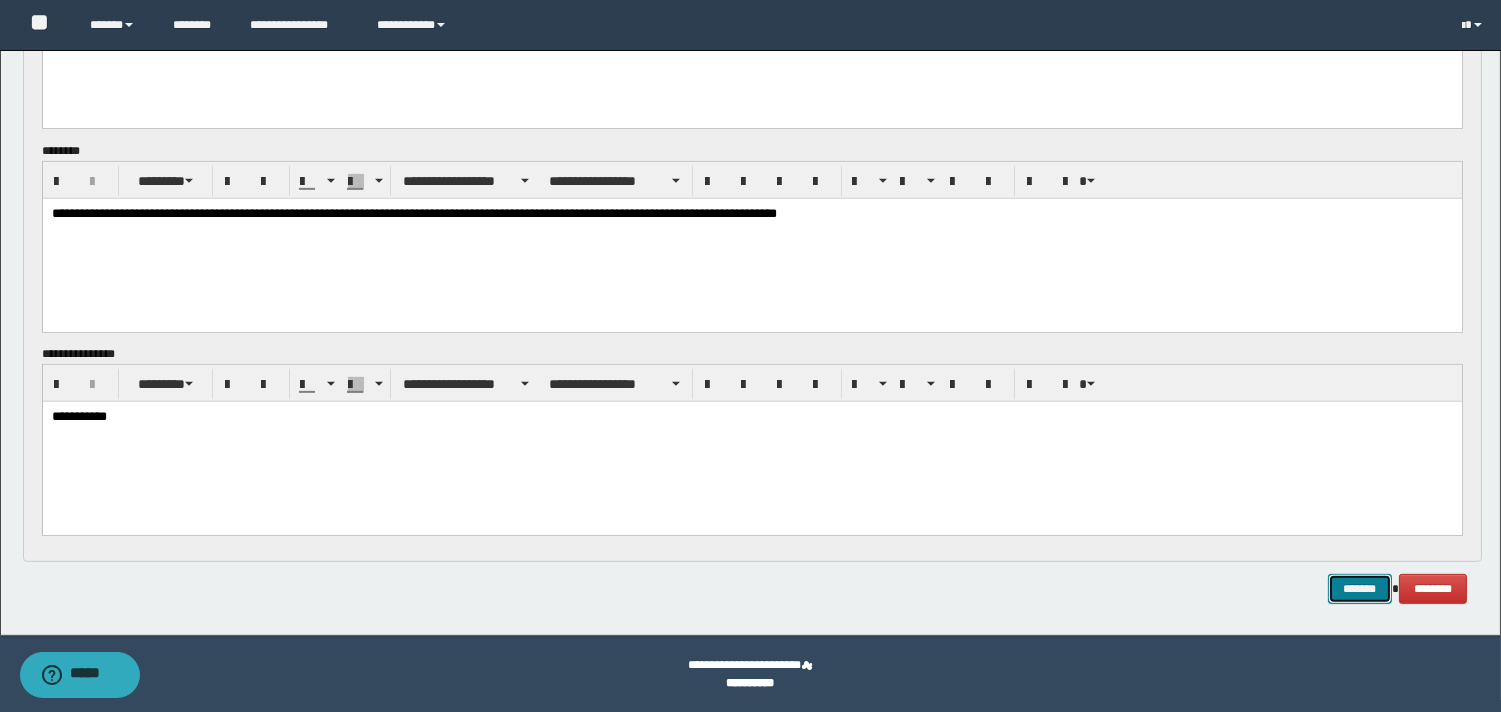 click on "*******" at bounding box center (1360, 589) 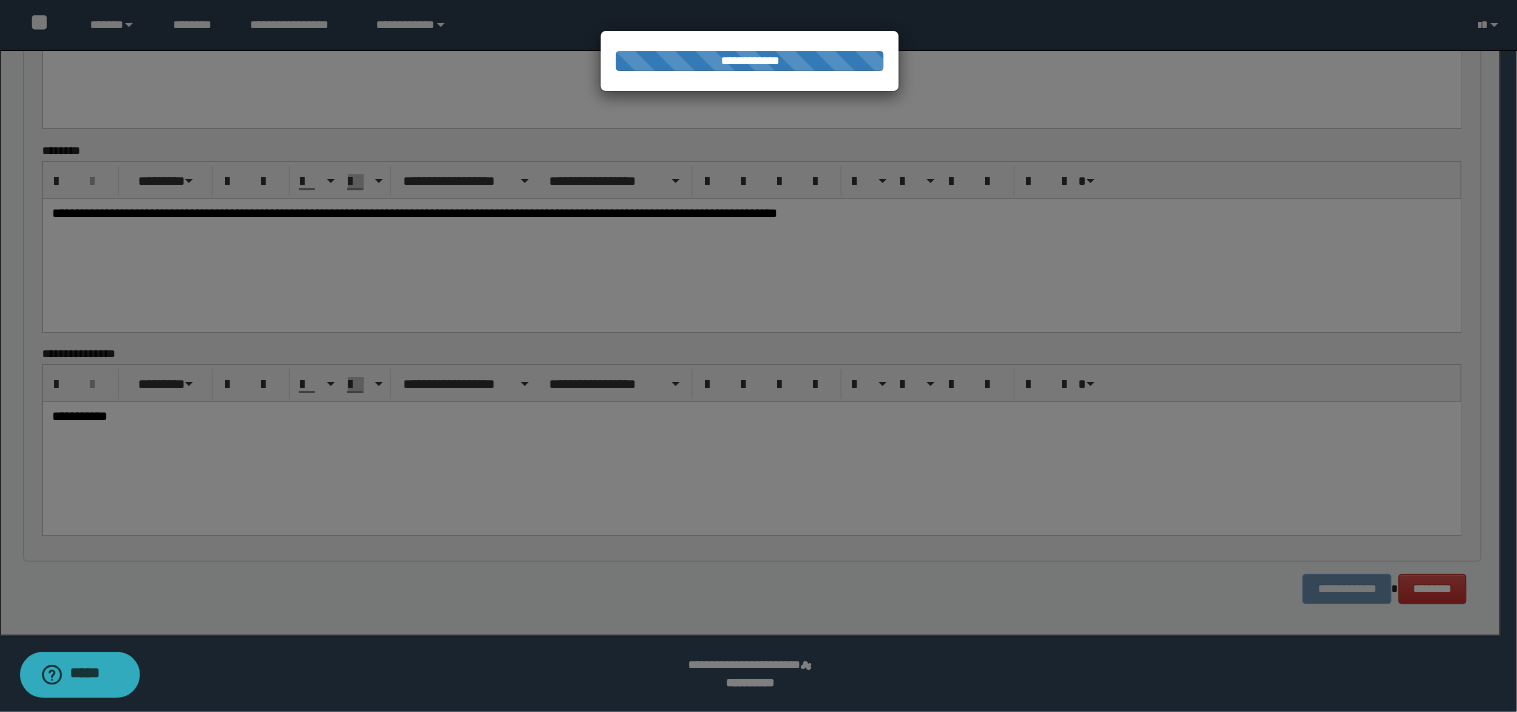 scroll, scrollTop: 1558, scrollLeft: 0, axis: vertical 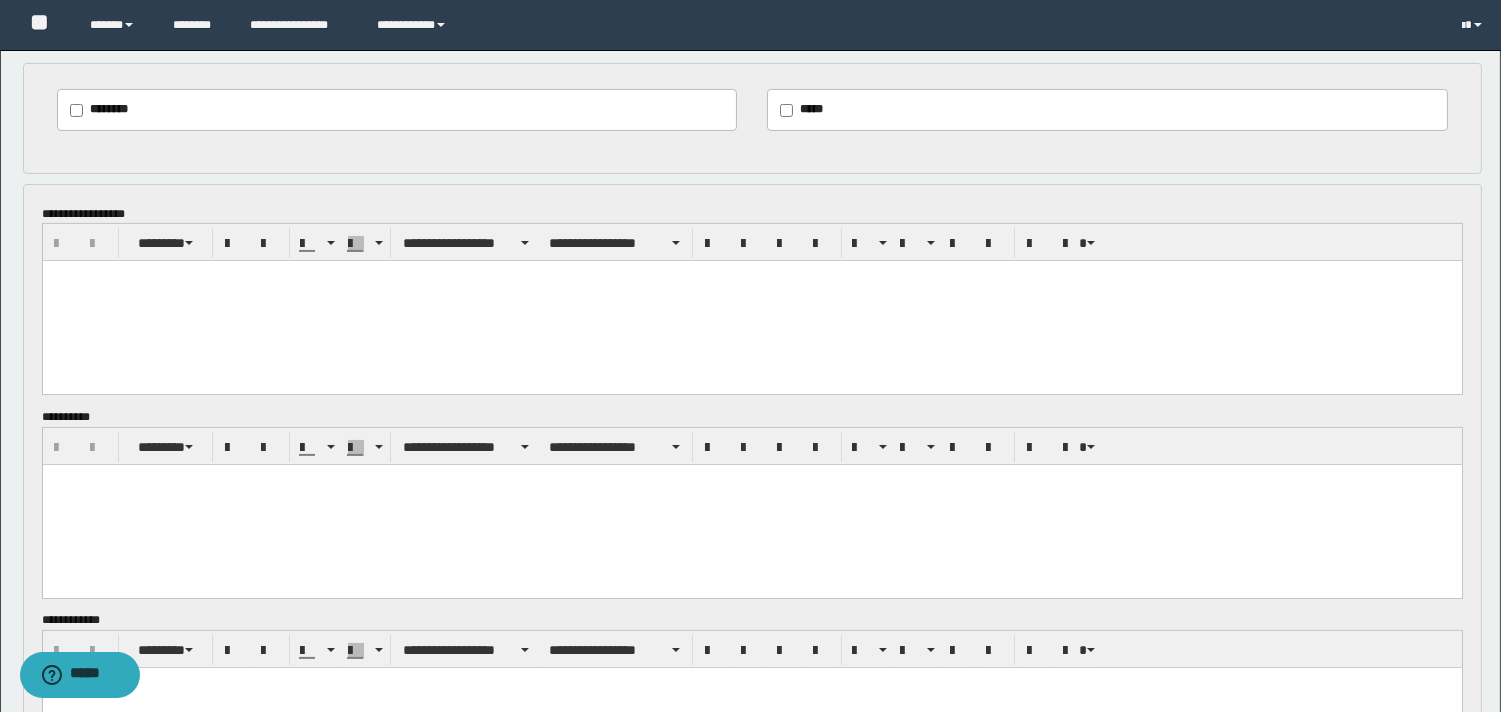 click at bounding box center [751, 301] 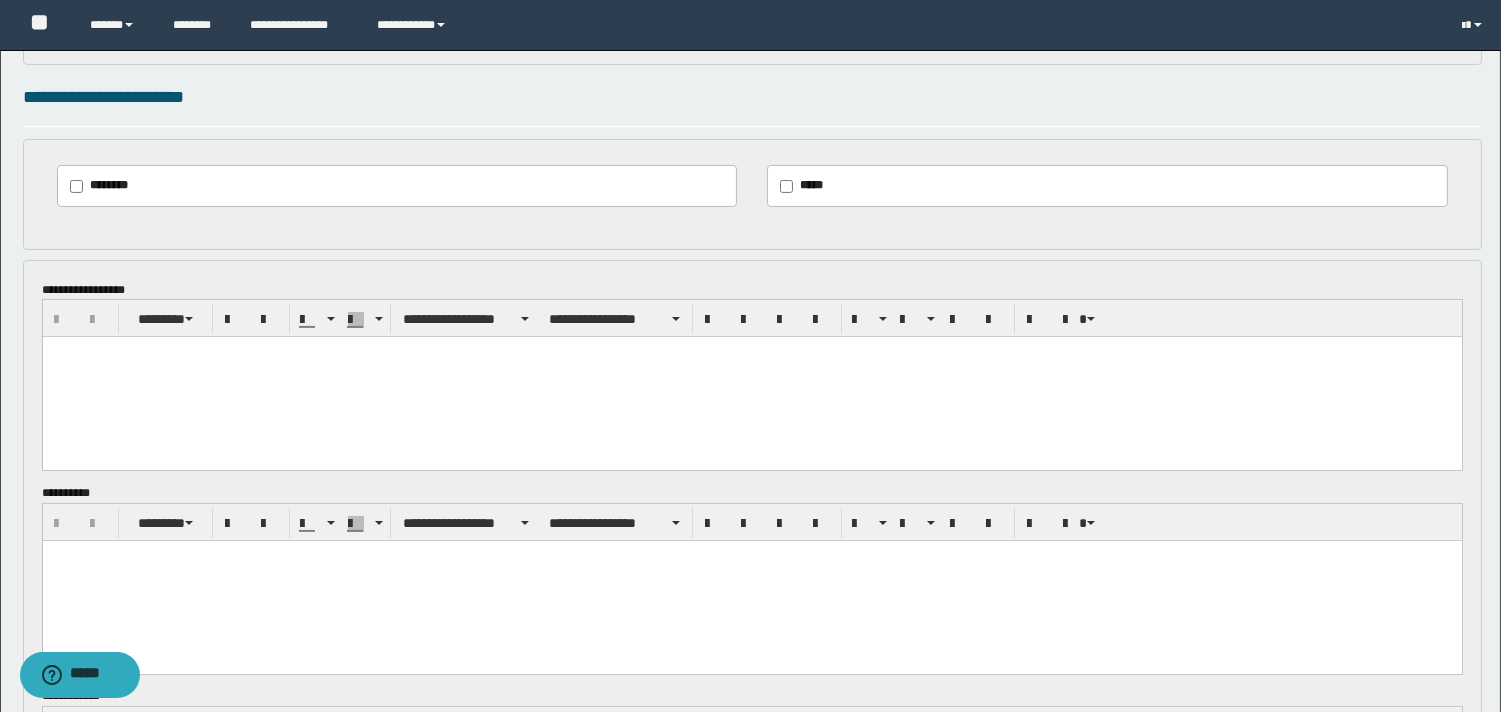 scroll, scrollTop: 880, scrollLeft: 0, axis: vertical 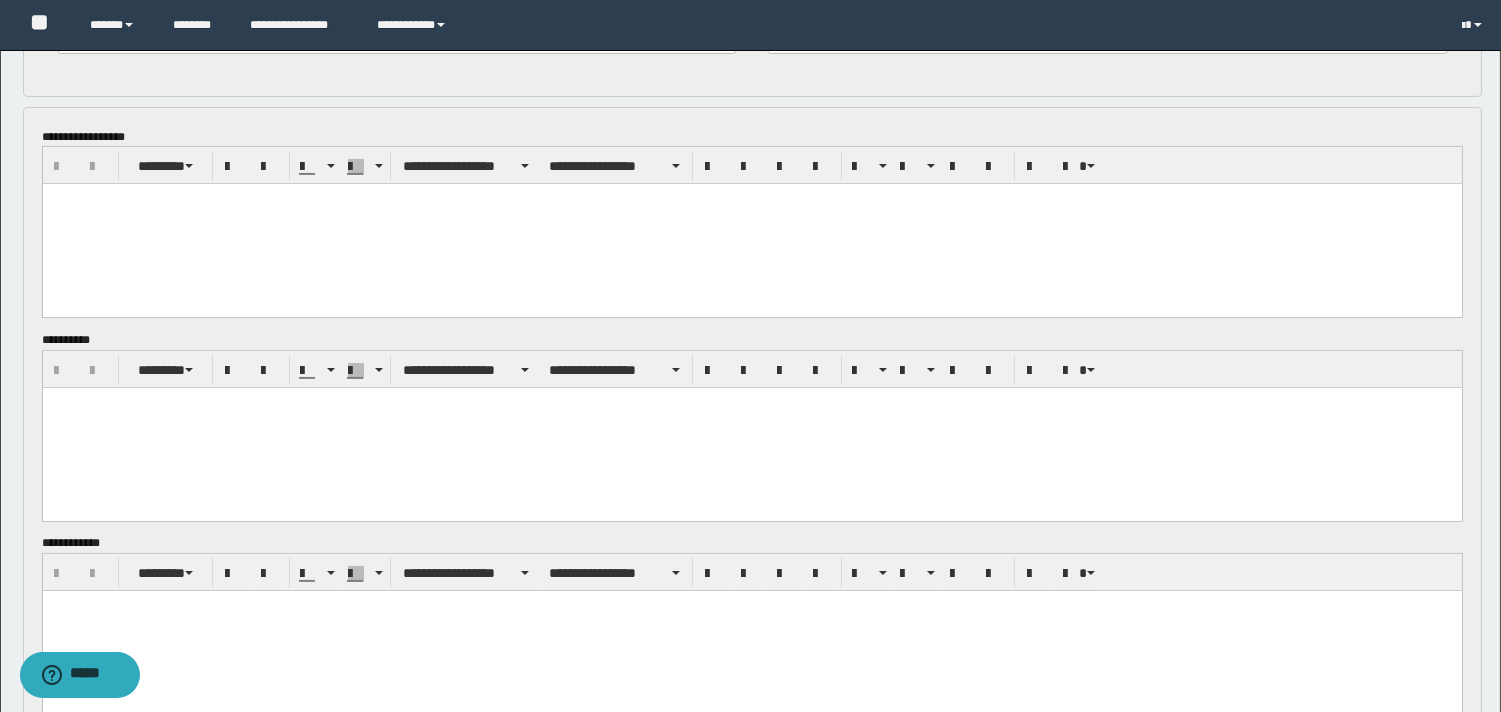 click at bounding box center [751, 224] 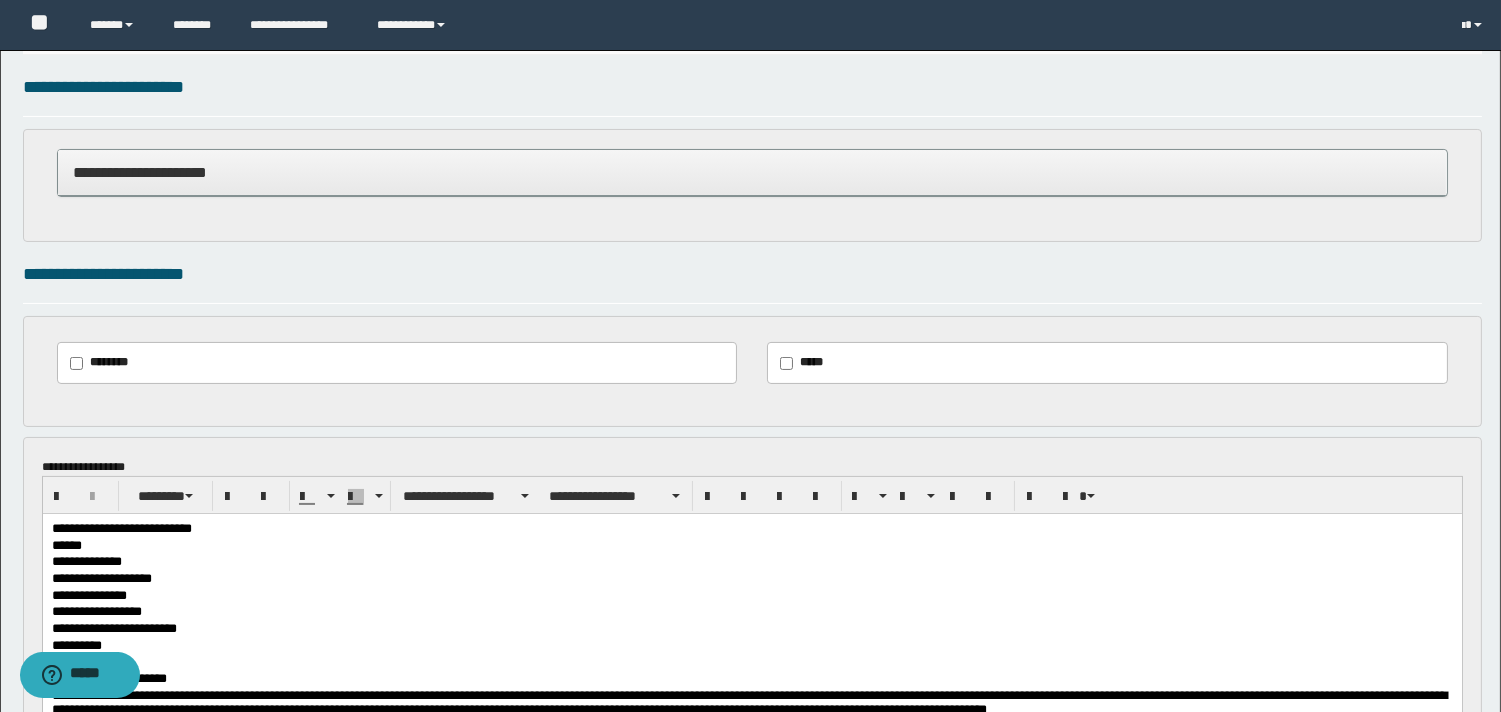 scroll, scrollTop: 627, scrollLeft: 0, axis: vertical 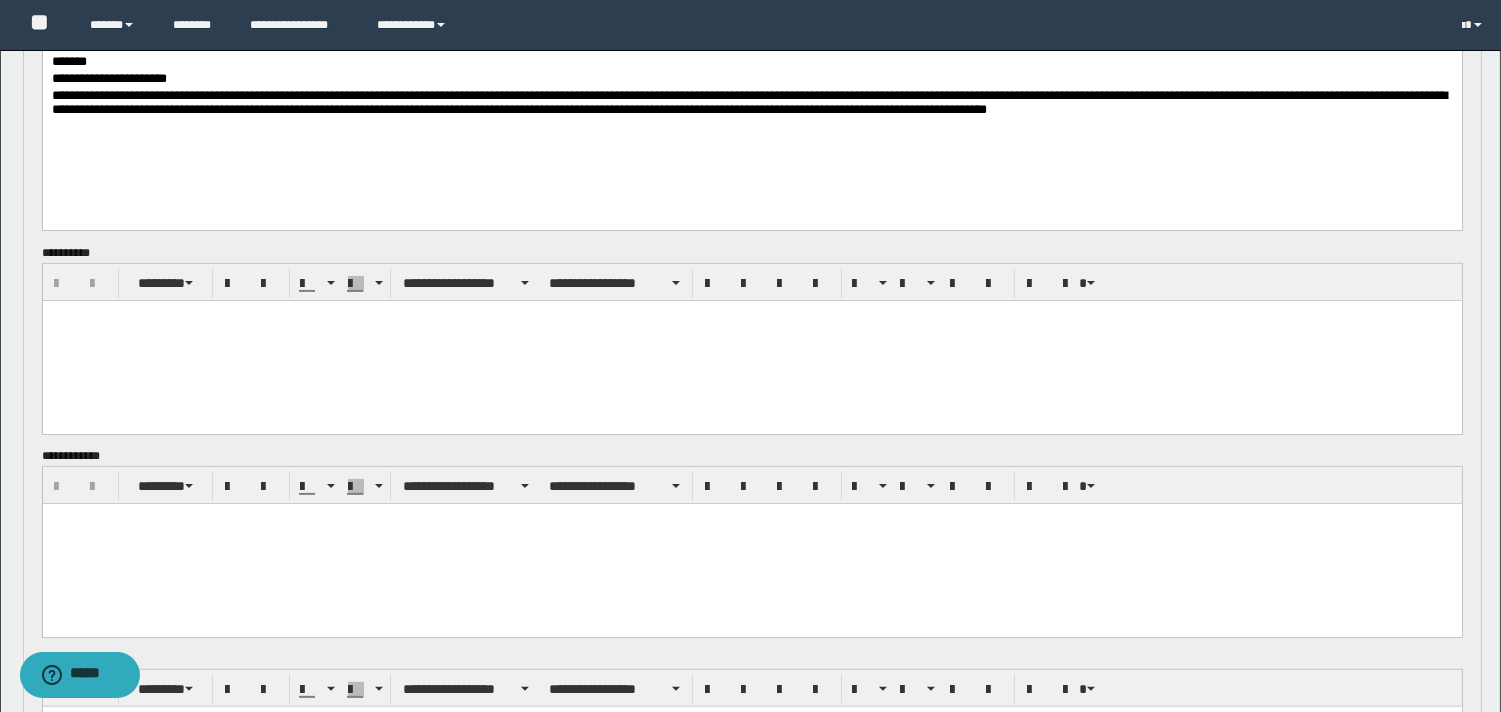 click at bounding box center [751, 340] 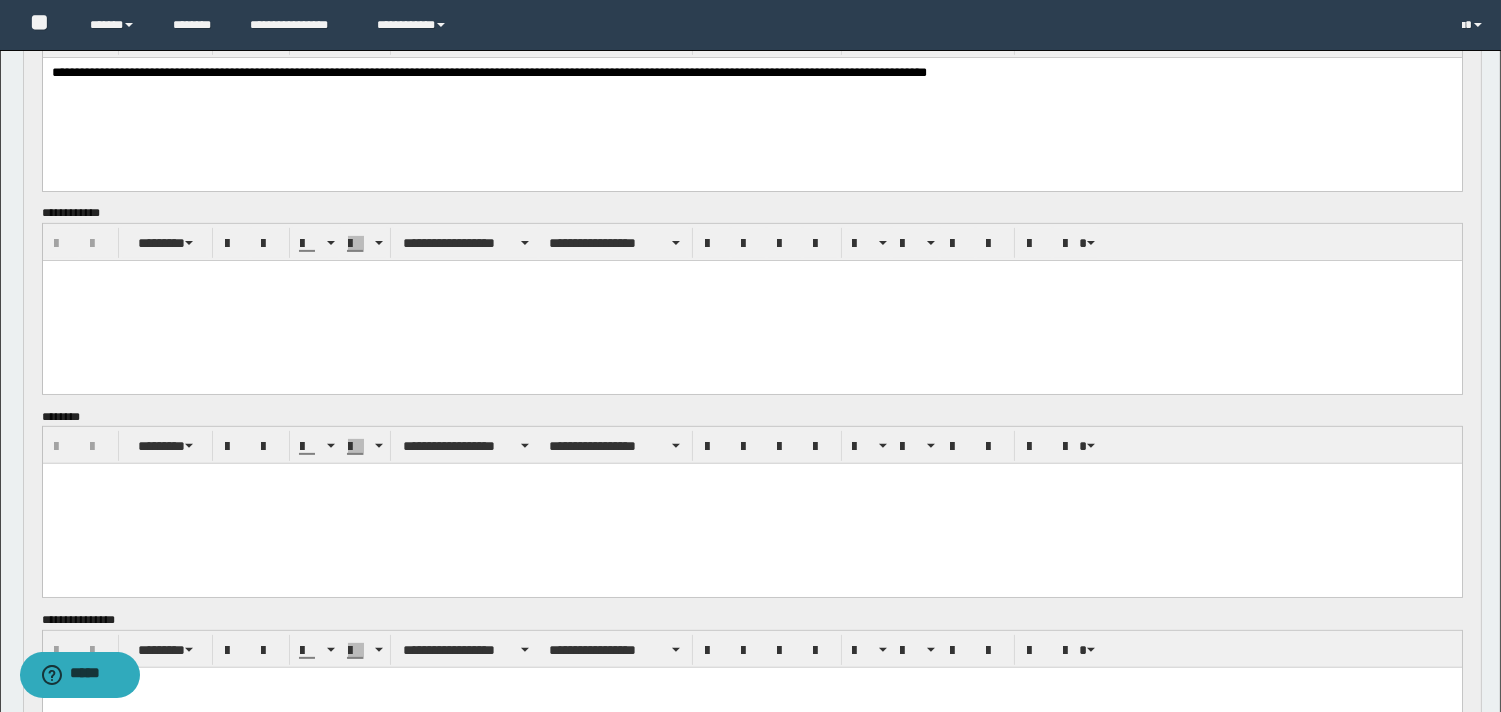 scroll, scrollTop: 1401, scrollLeft: 0, axis: vertical 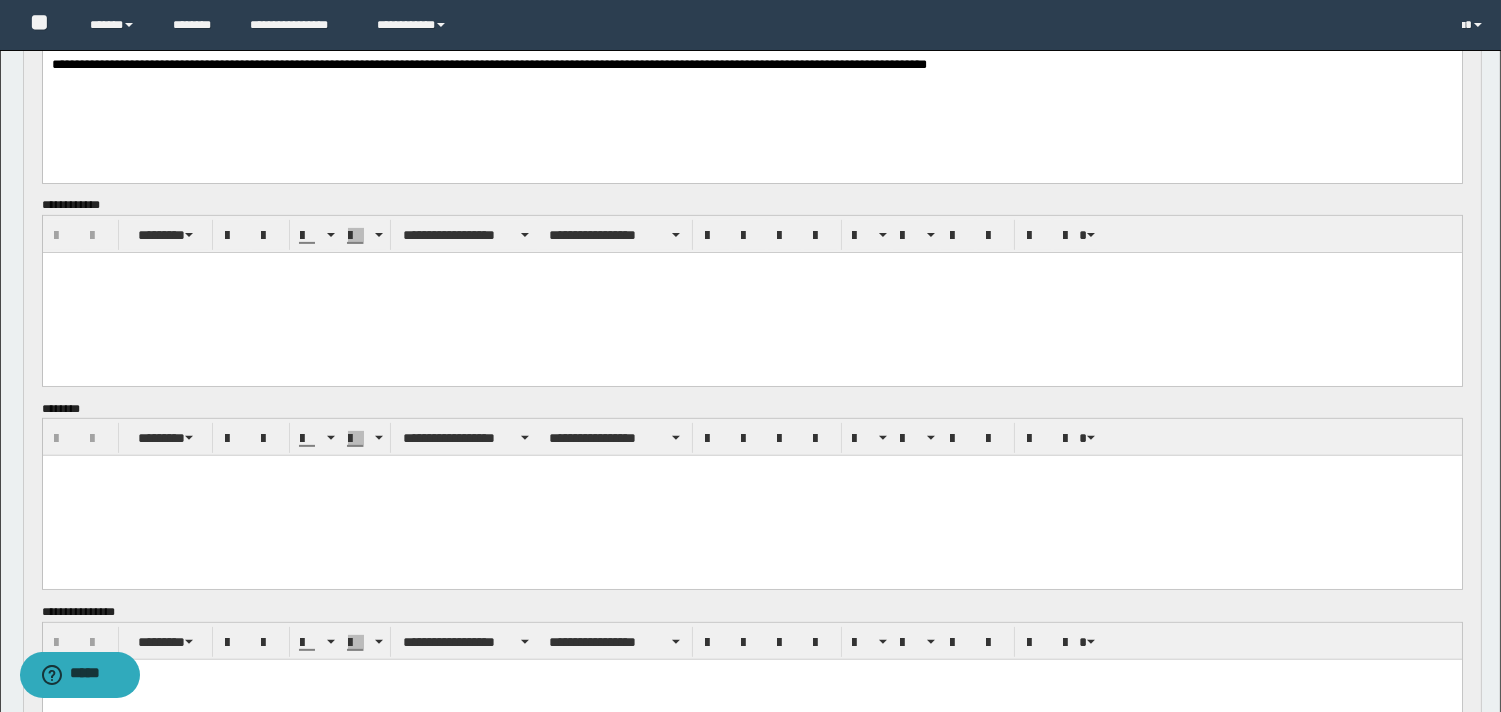 click at bounding box center [751, 293] 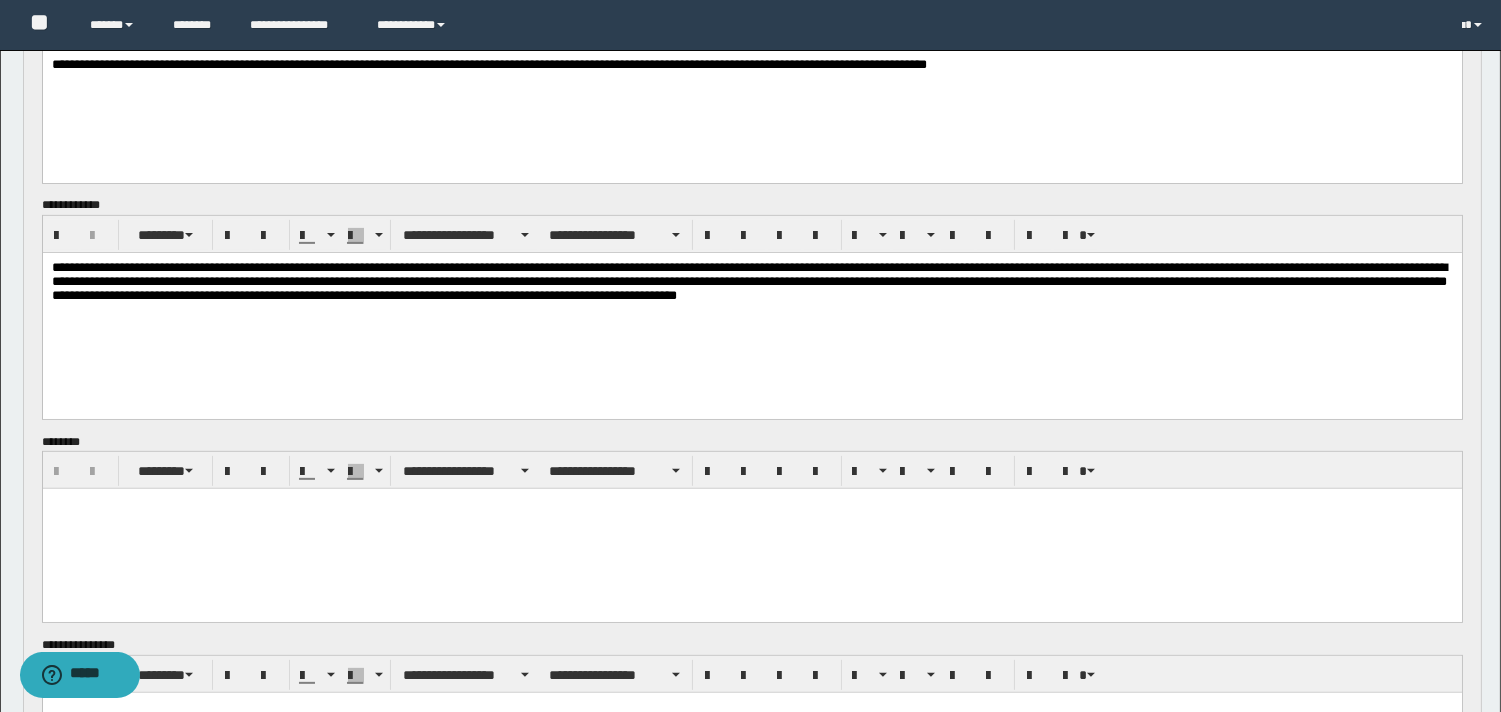 drag, startPoint x: 239, startPoint y: 551, endPoint x: 243, endPoint y: 537, distance: 14.56022 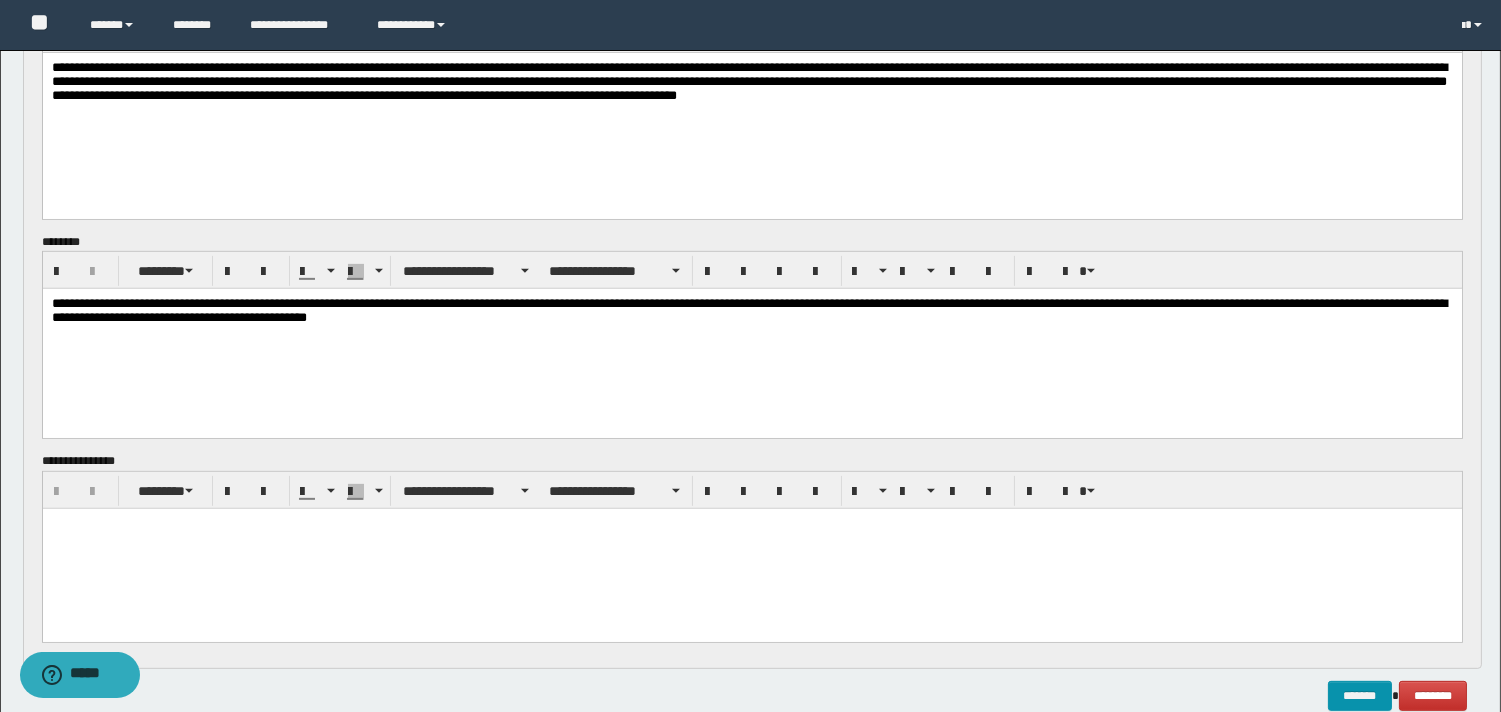 scroll, scrollTop: 1645, scrollLeft: 0, axis: vertical 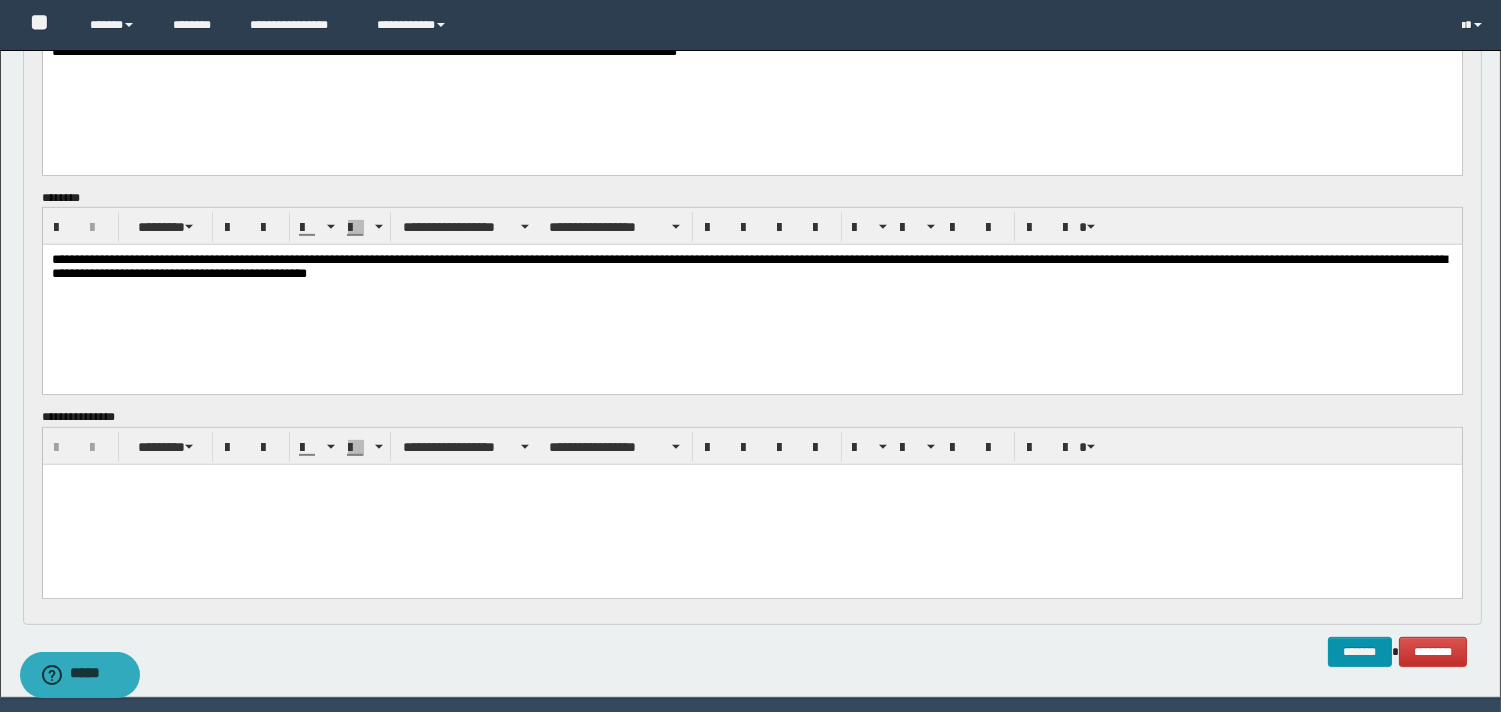 click at bounding box center [751, 504] 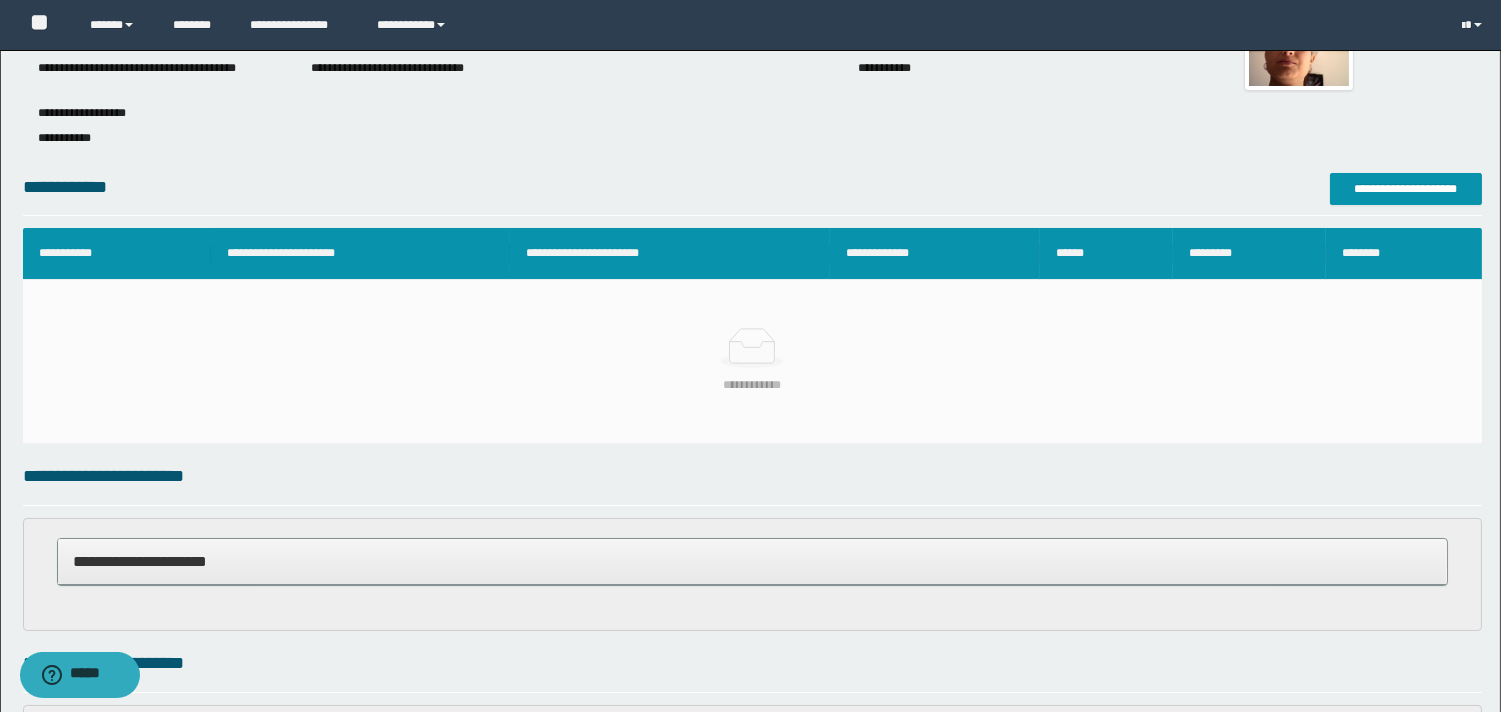 scroll, scrollTop: 56, scrollLeft: 0, axis: vertical 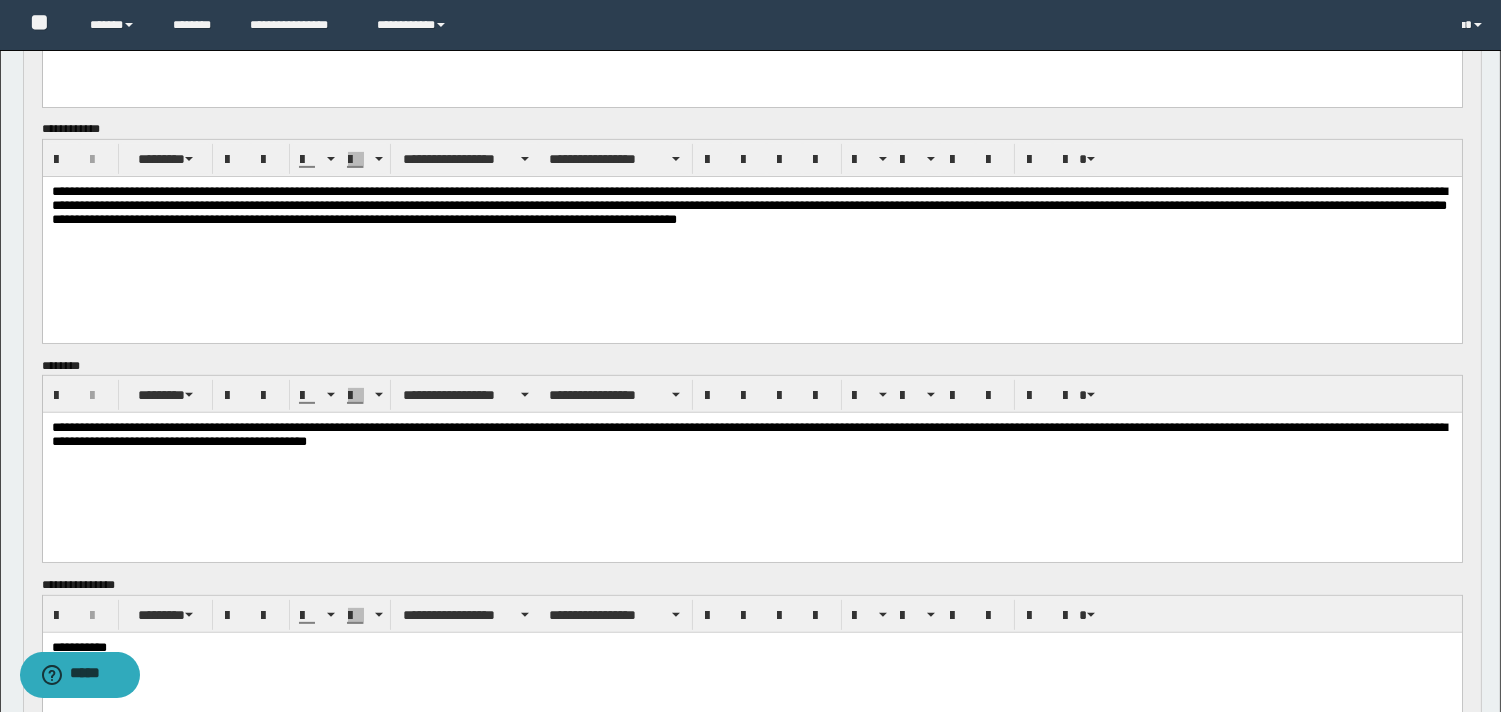click on "**********" at bounding box center (751, 460) 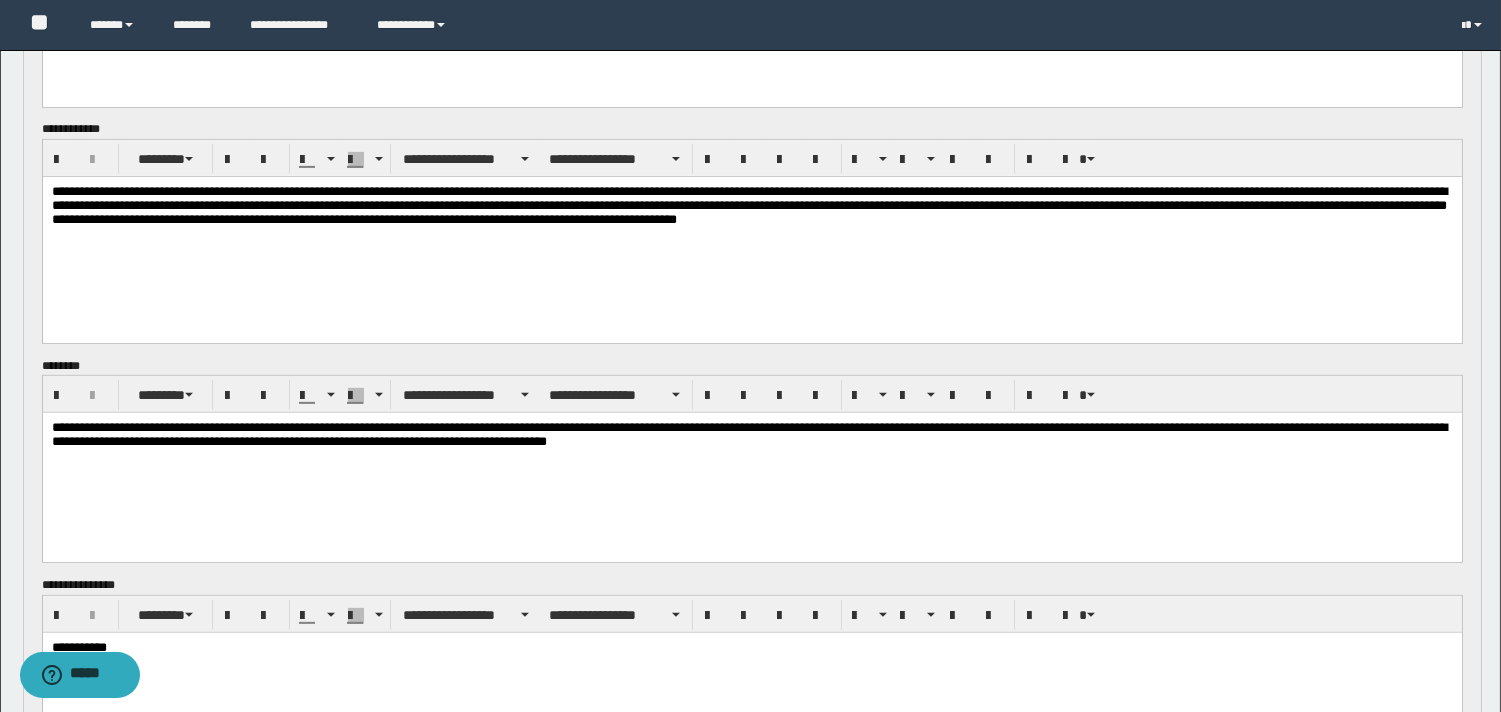 click on "**********" at bounding box center (748, 205) 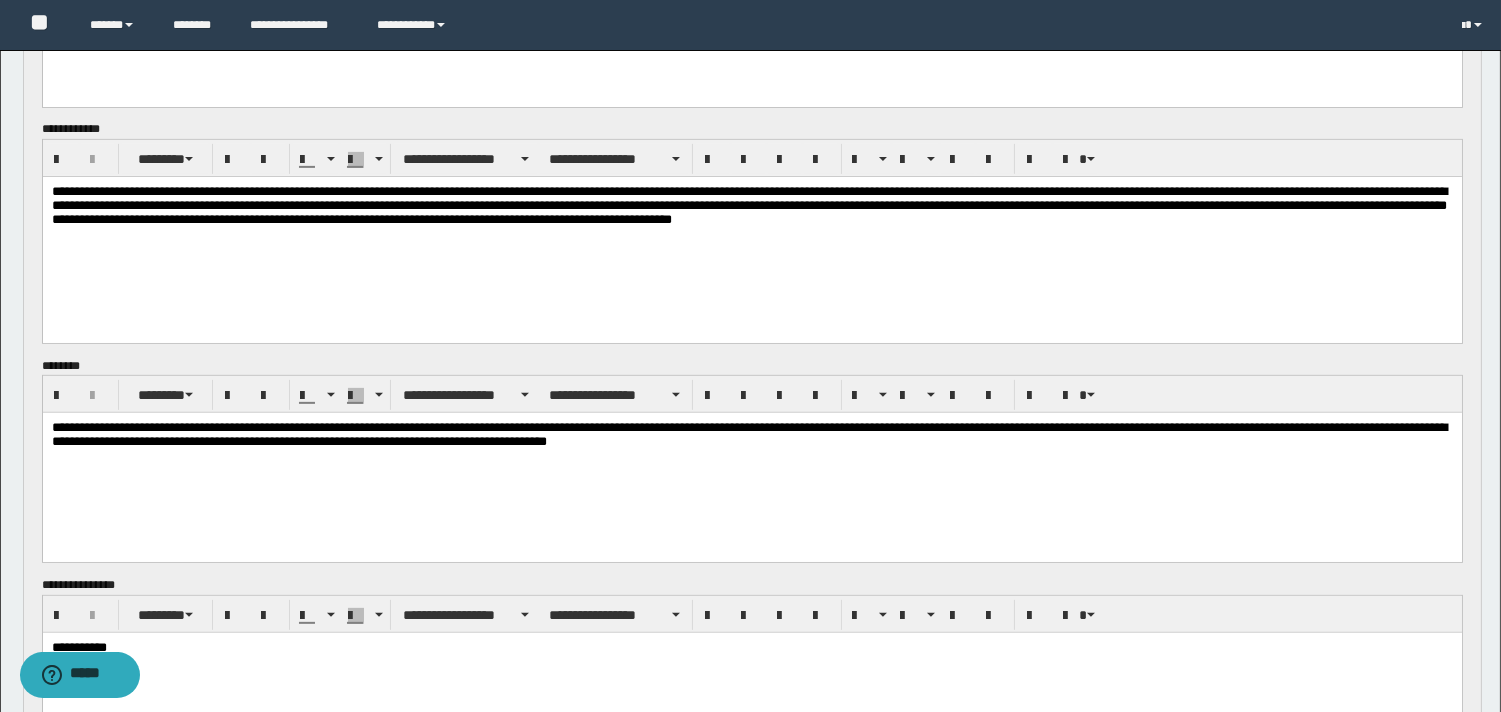 click on "**********" at bounding box center [748, 205] 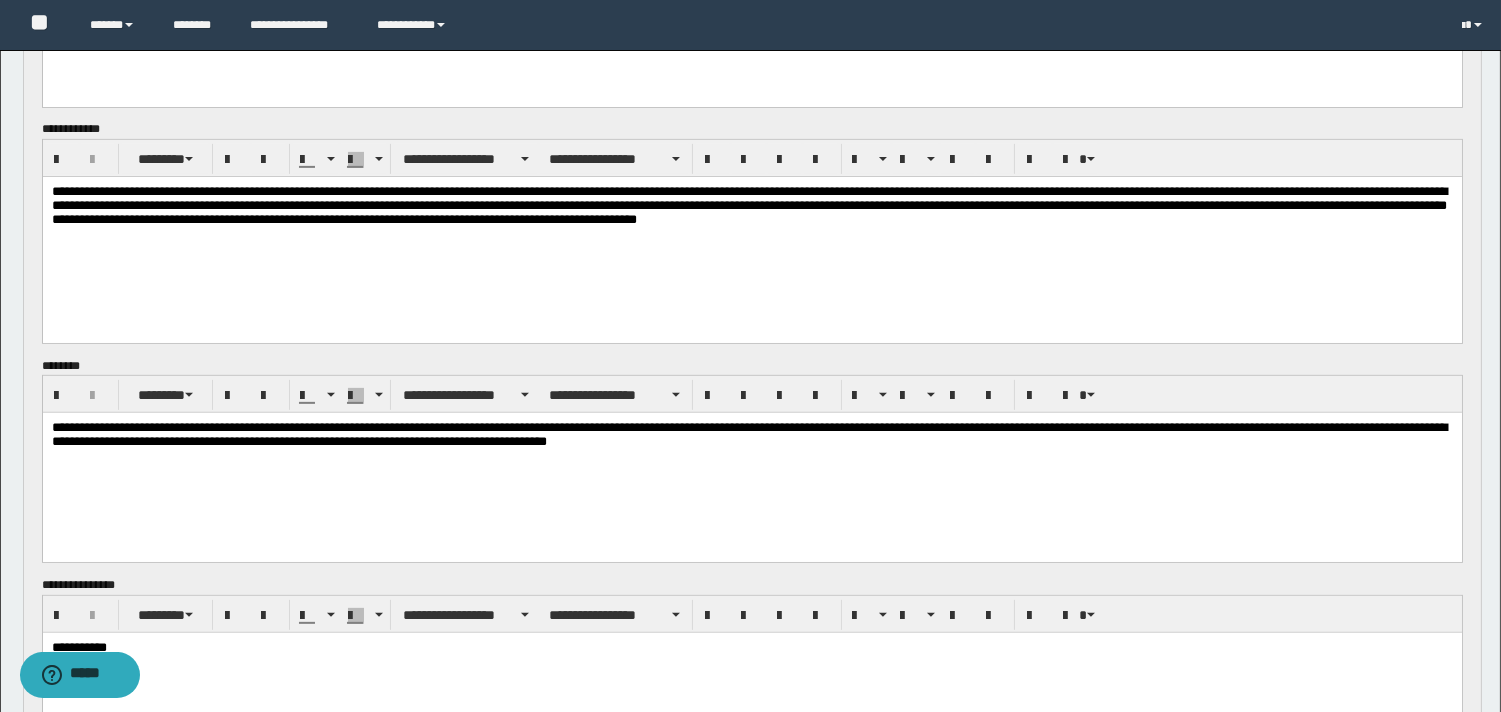 click on "**********" at bounding box center [748, 205] 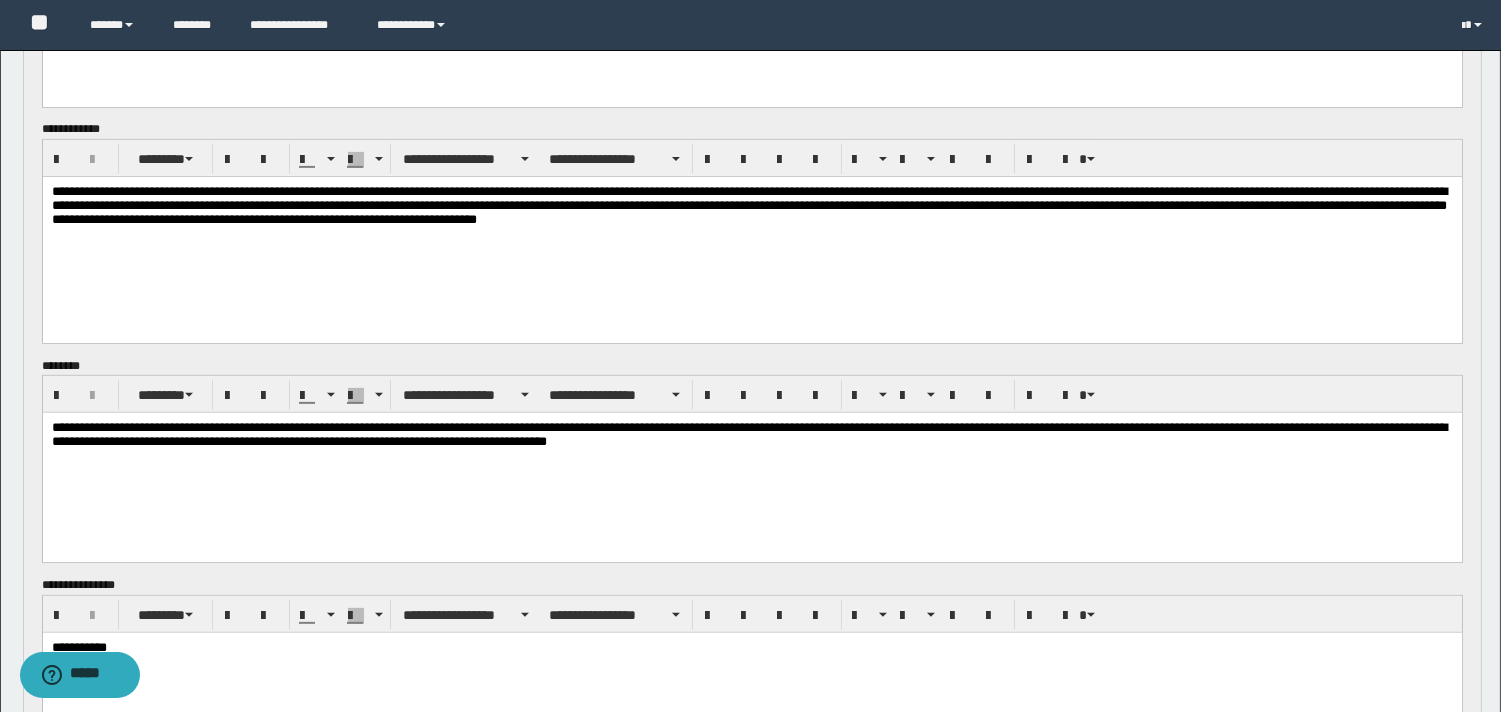 click on "**********" at bounding box center [748, 205] 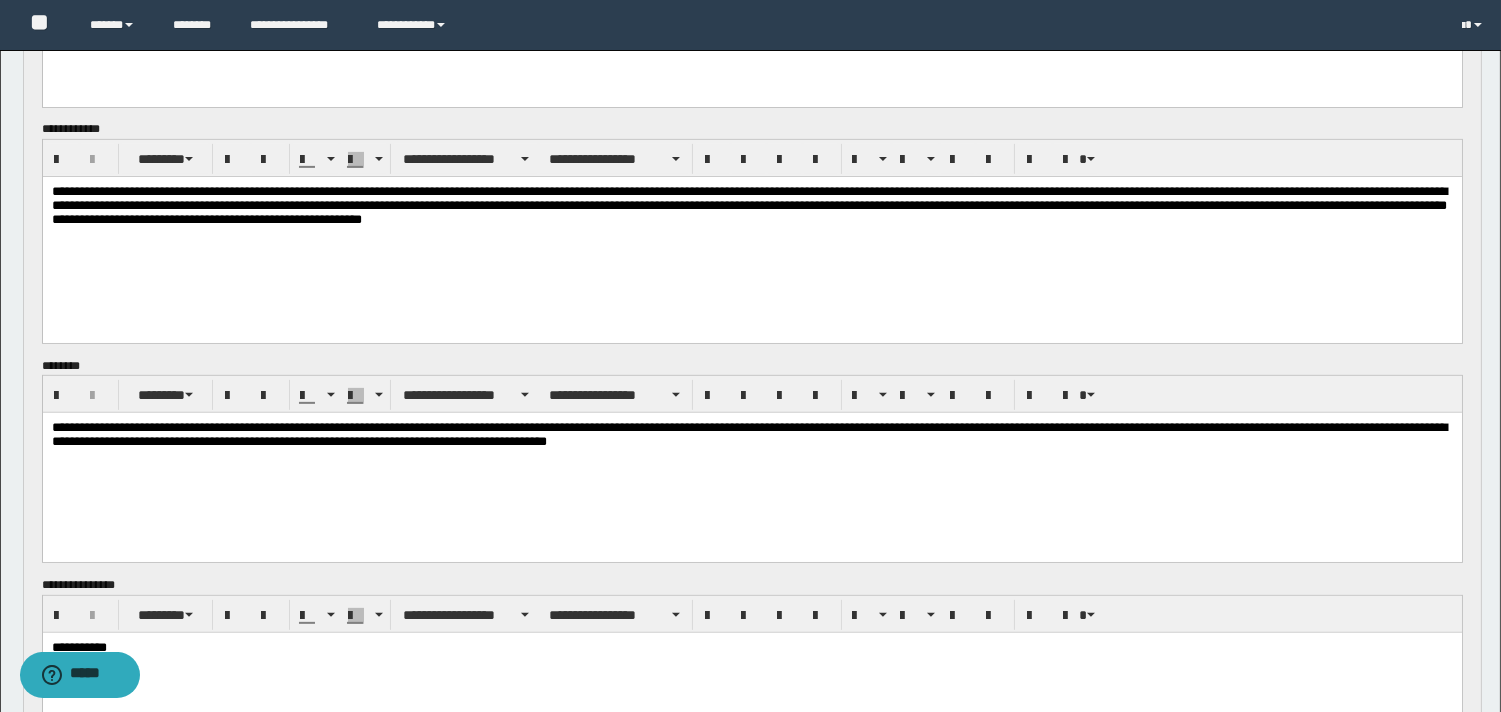 click on "**********" at bounding box center (748, 205) 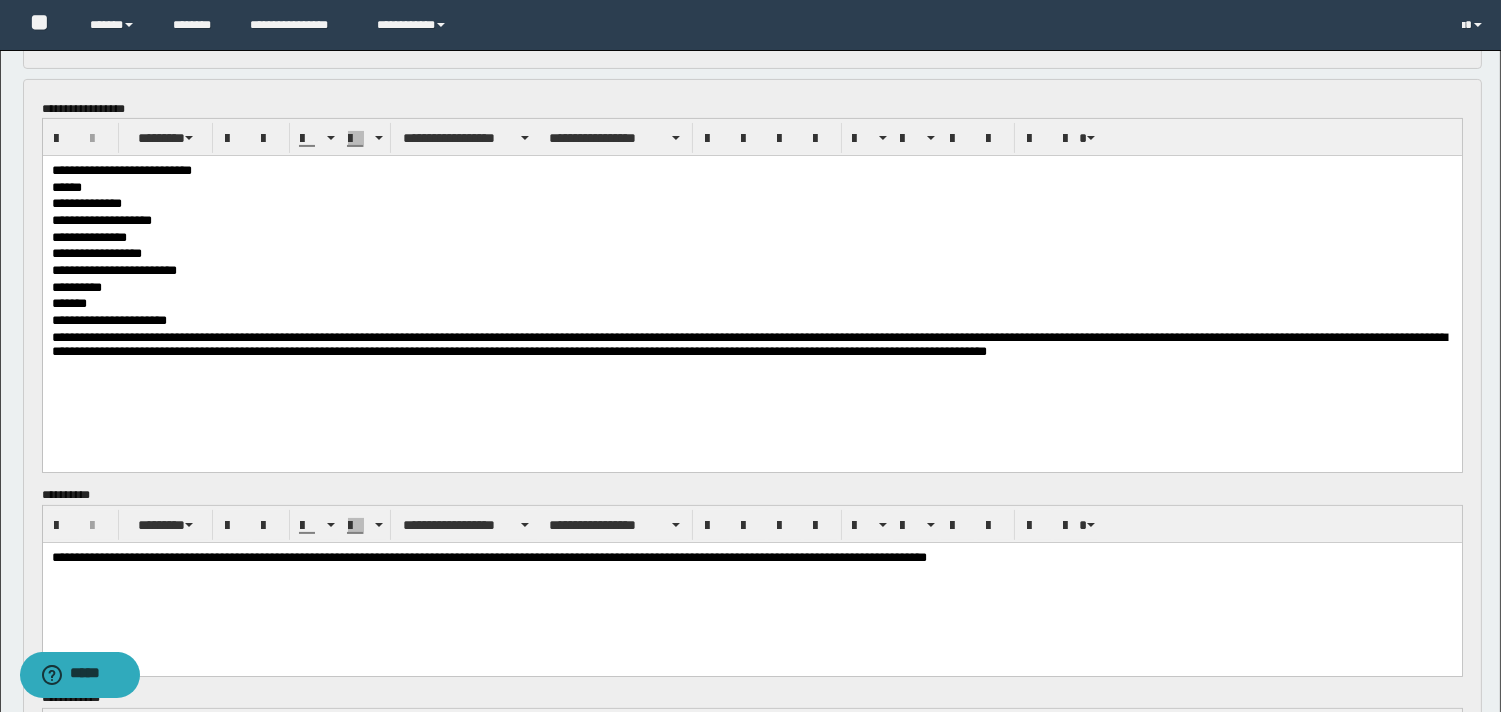scroll, scrollTop: 905, scrollLeft: 0, axis: vertical 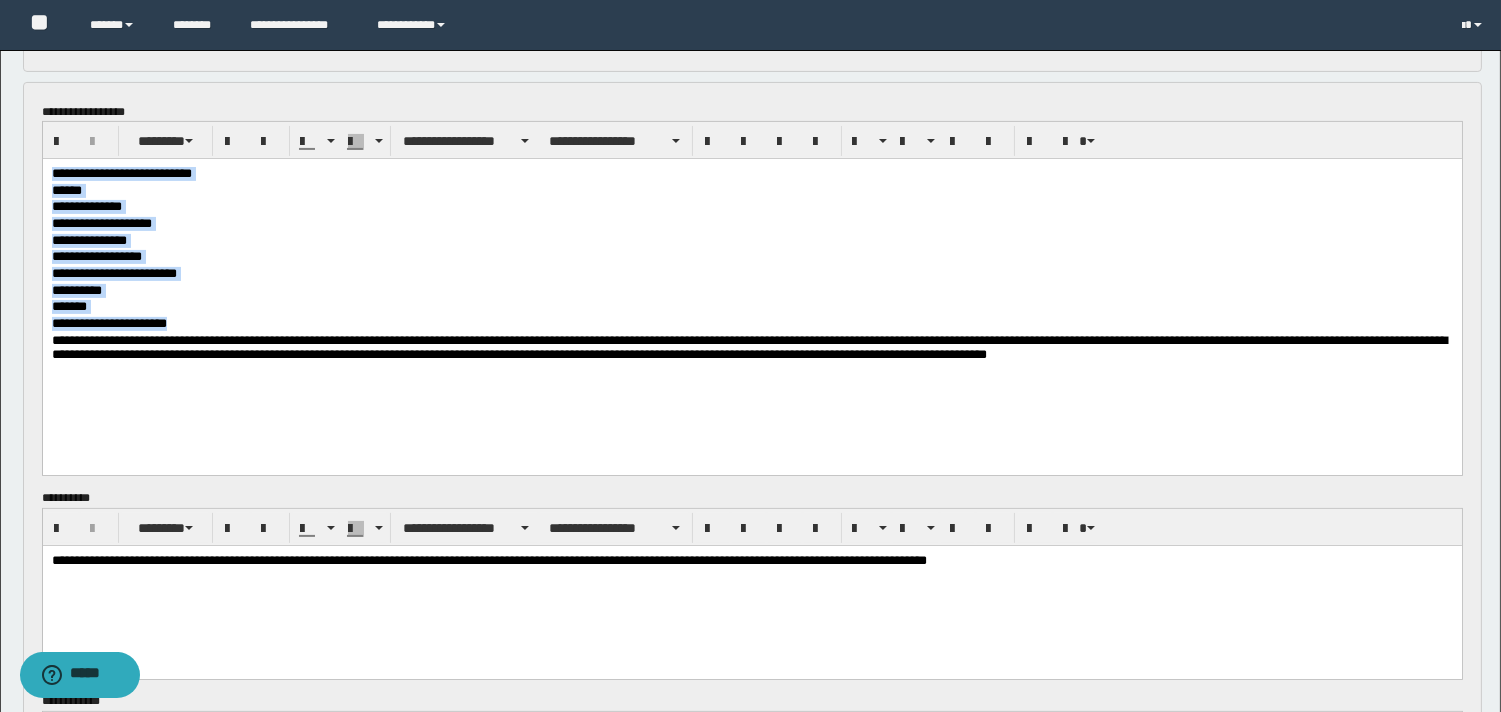 drag, startPoint x: 52, startPoint y: 173, endPoint x: 269, endPoint y: 317, distance: 260.43234 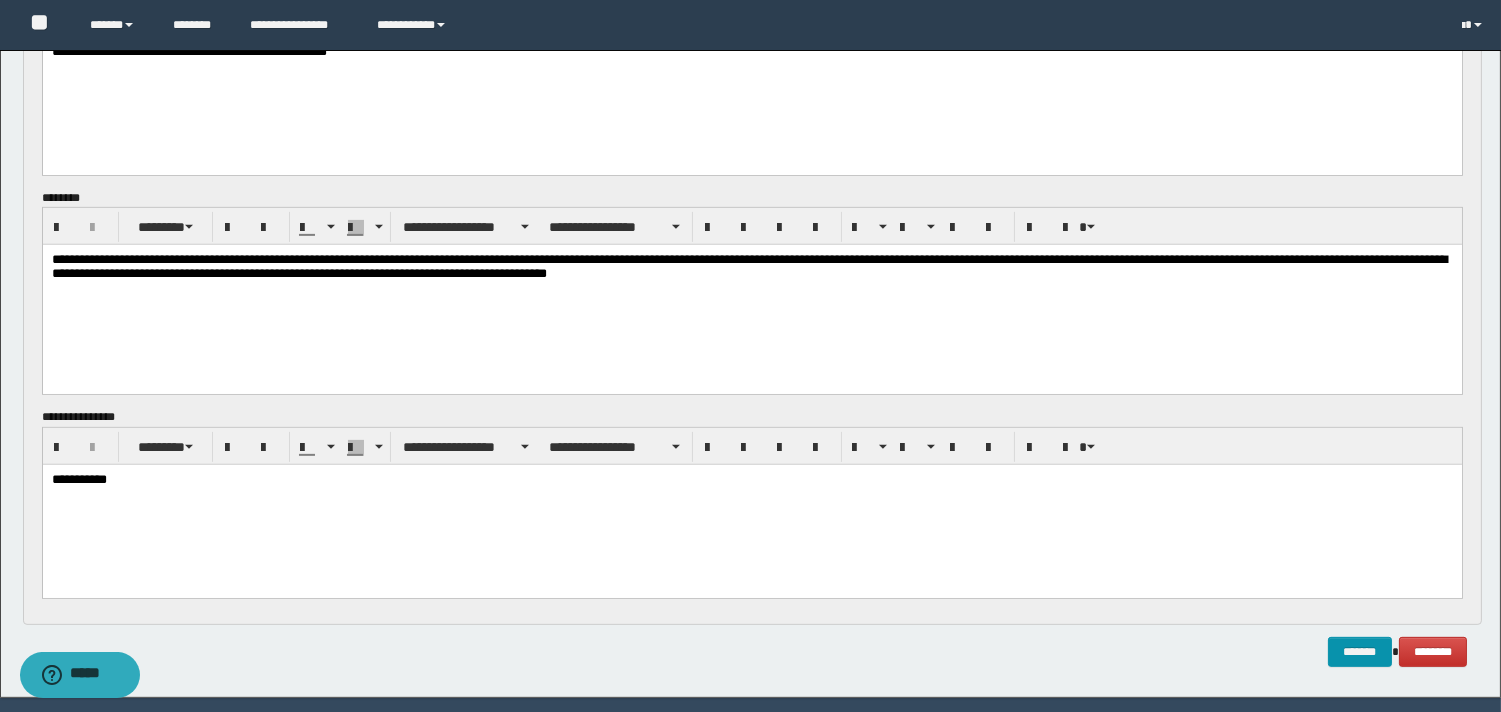 scroll, scrollTop: 465, scrollLeft: 0, axis: vertical 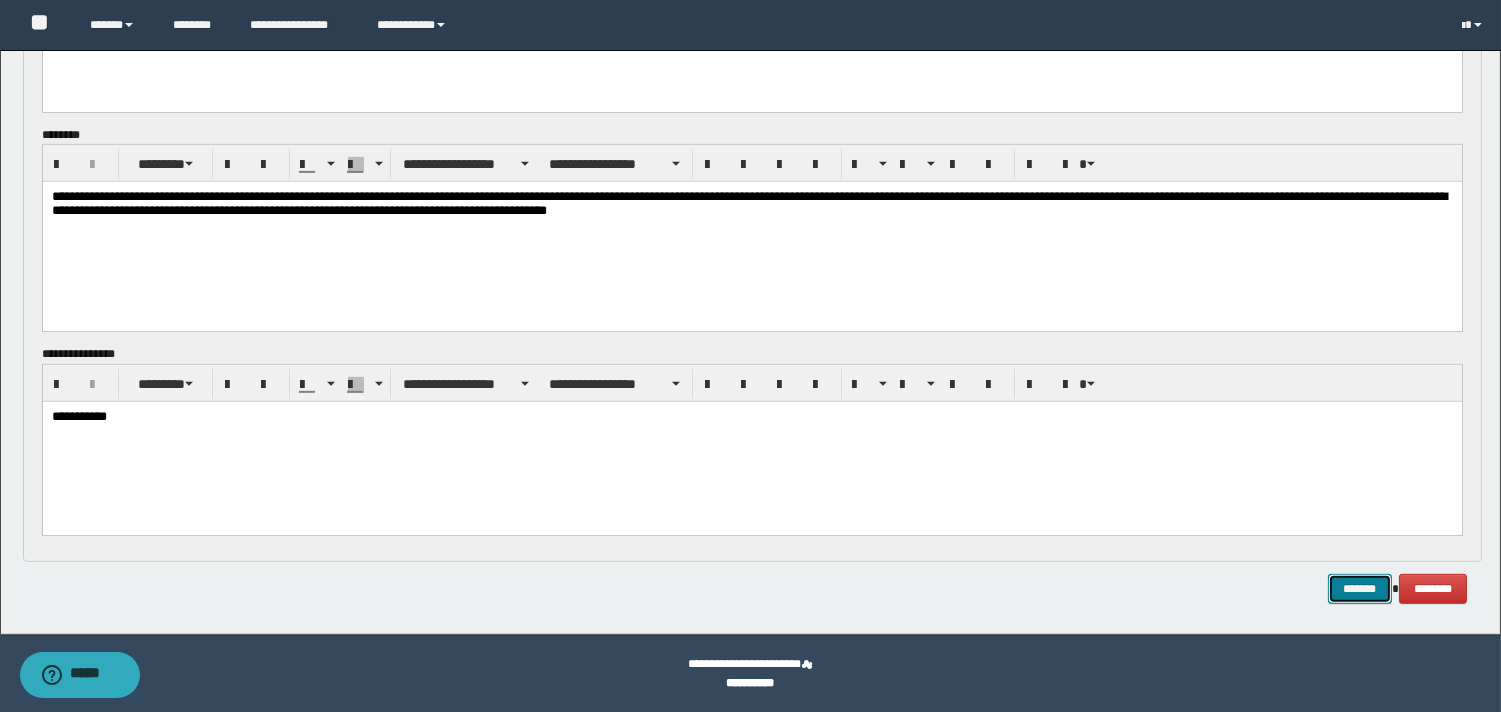 drag, startPoint x: 1354, startPoint y: 593, endPoint x: 1211, endPoint y: 76, distance: 536.4122 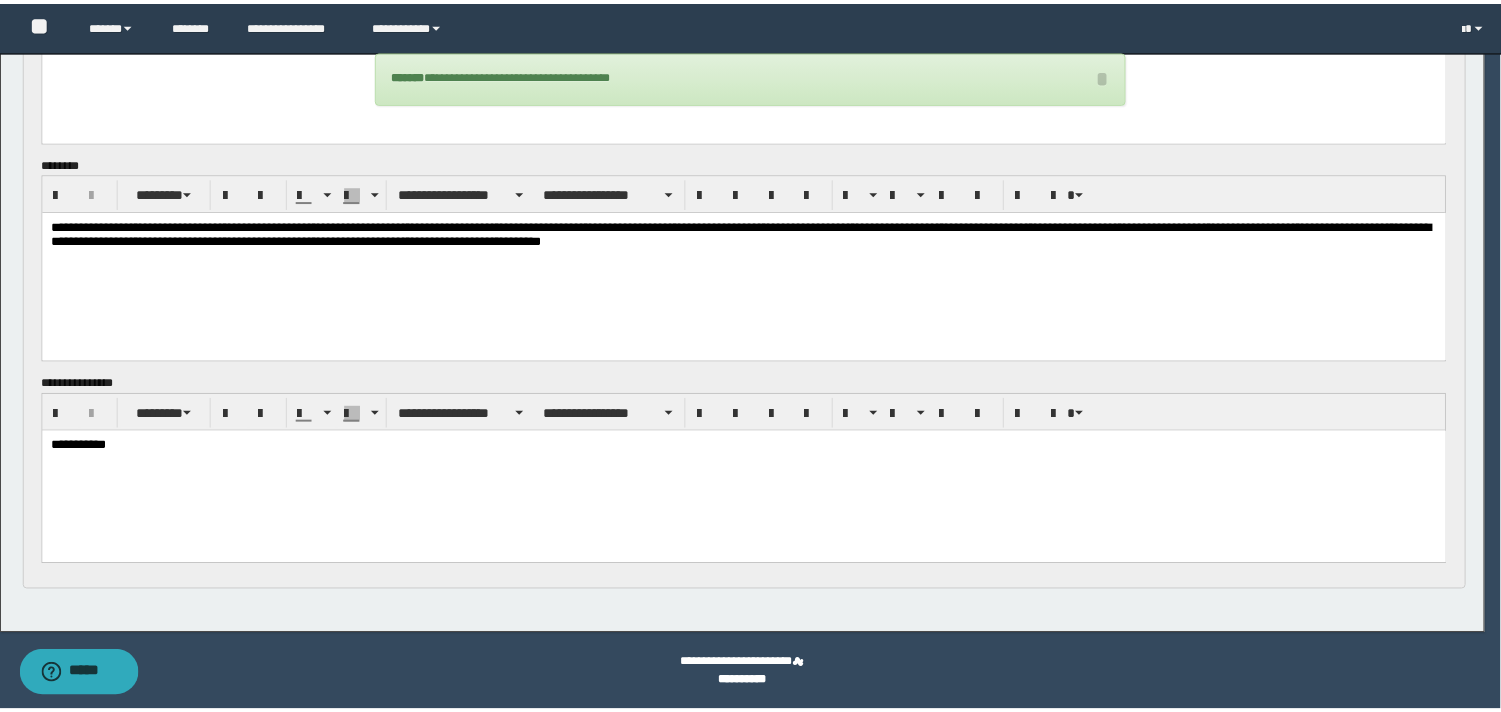 scroll, scrollTop: 1493, scrollLeft: 0, axis: vertical 